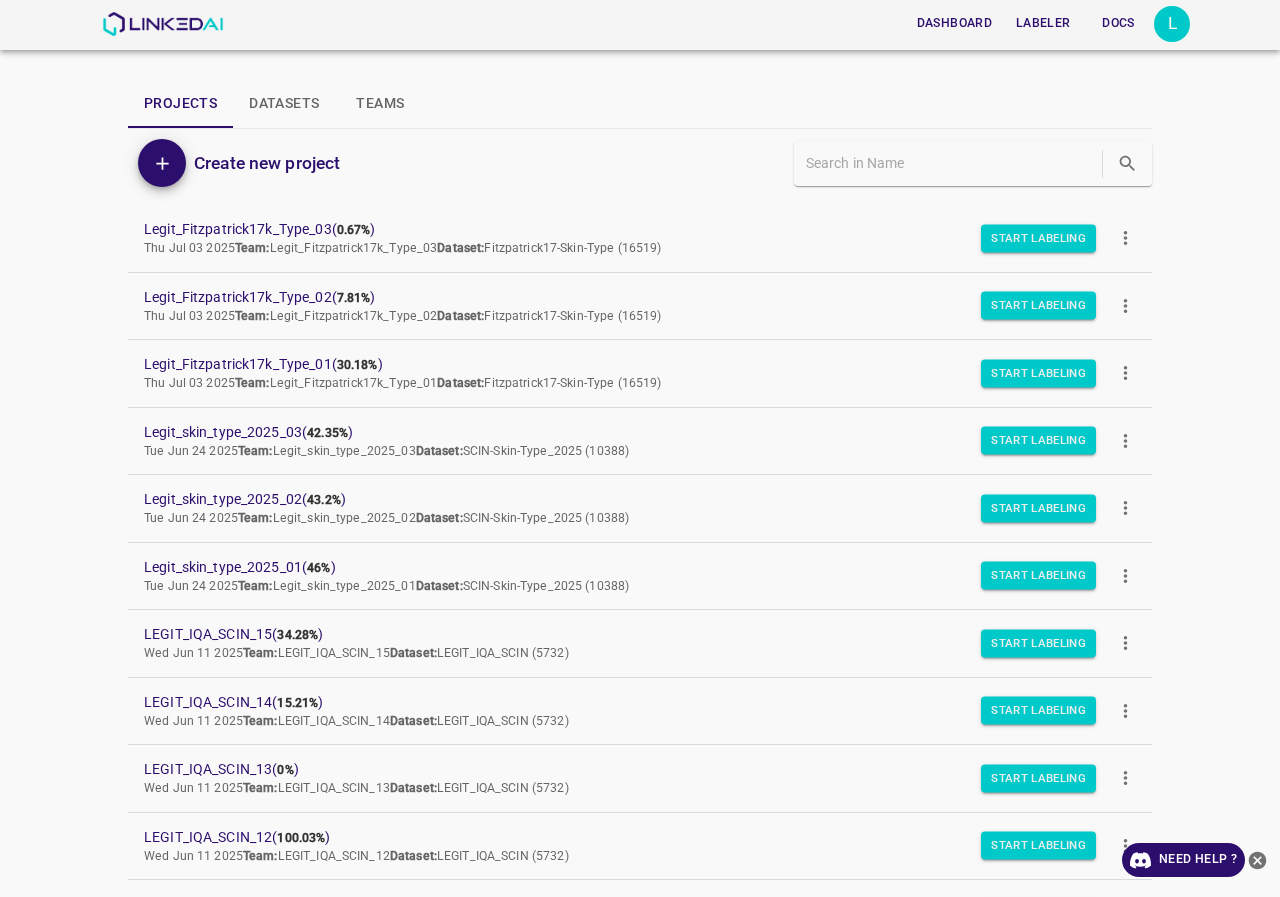 scroll, scrollTop: 0, scrollLeft: 0, axis: both 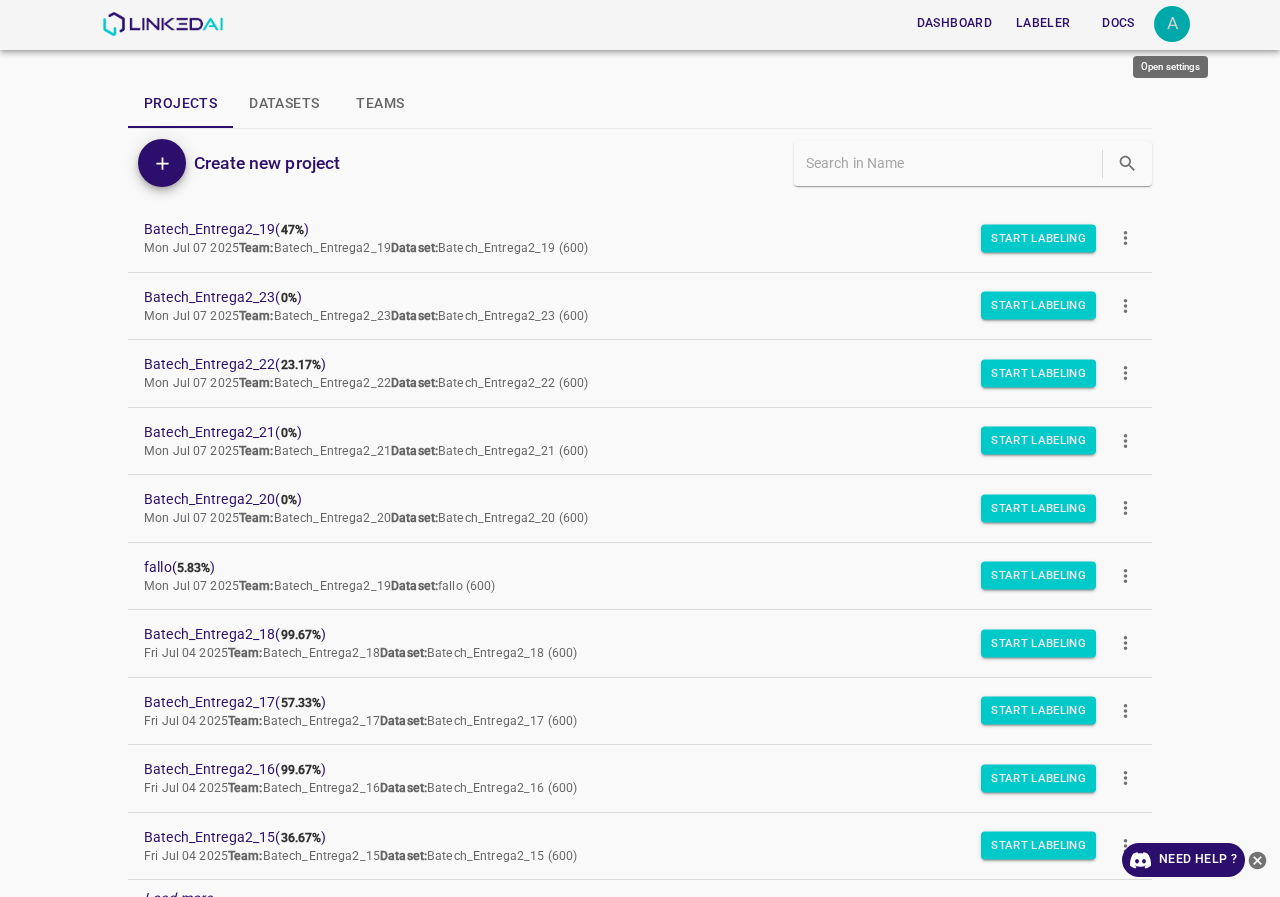 click on "A" at bounding box center [1172, 24] 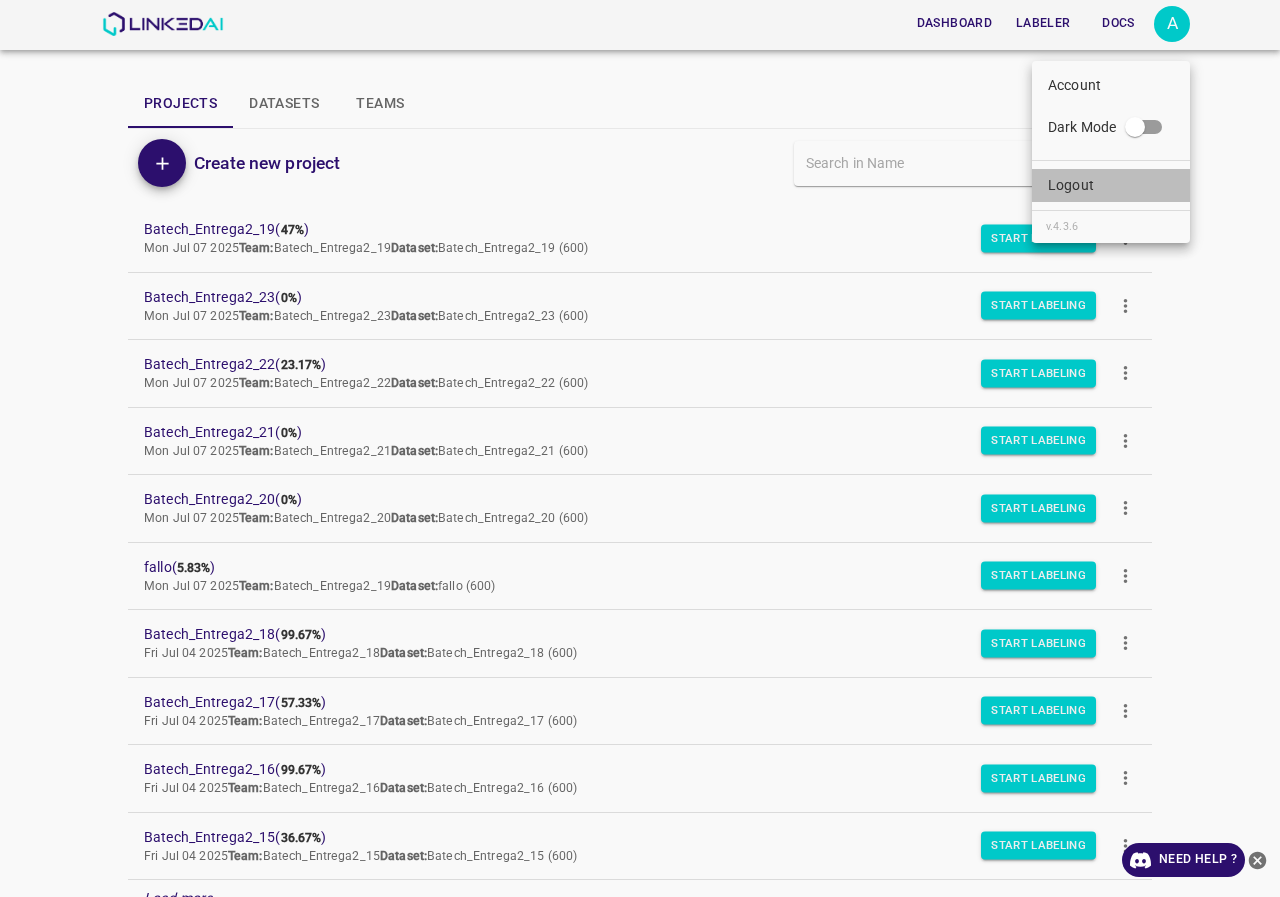 click on "Logout" at bounding box center (1111, 185) 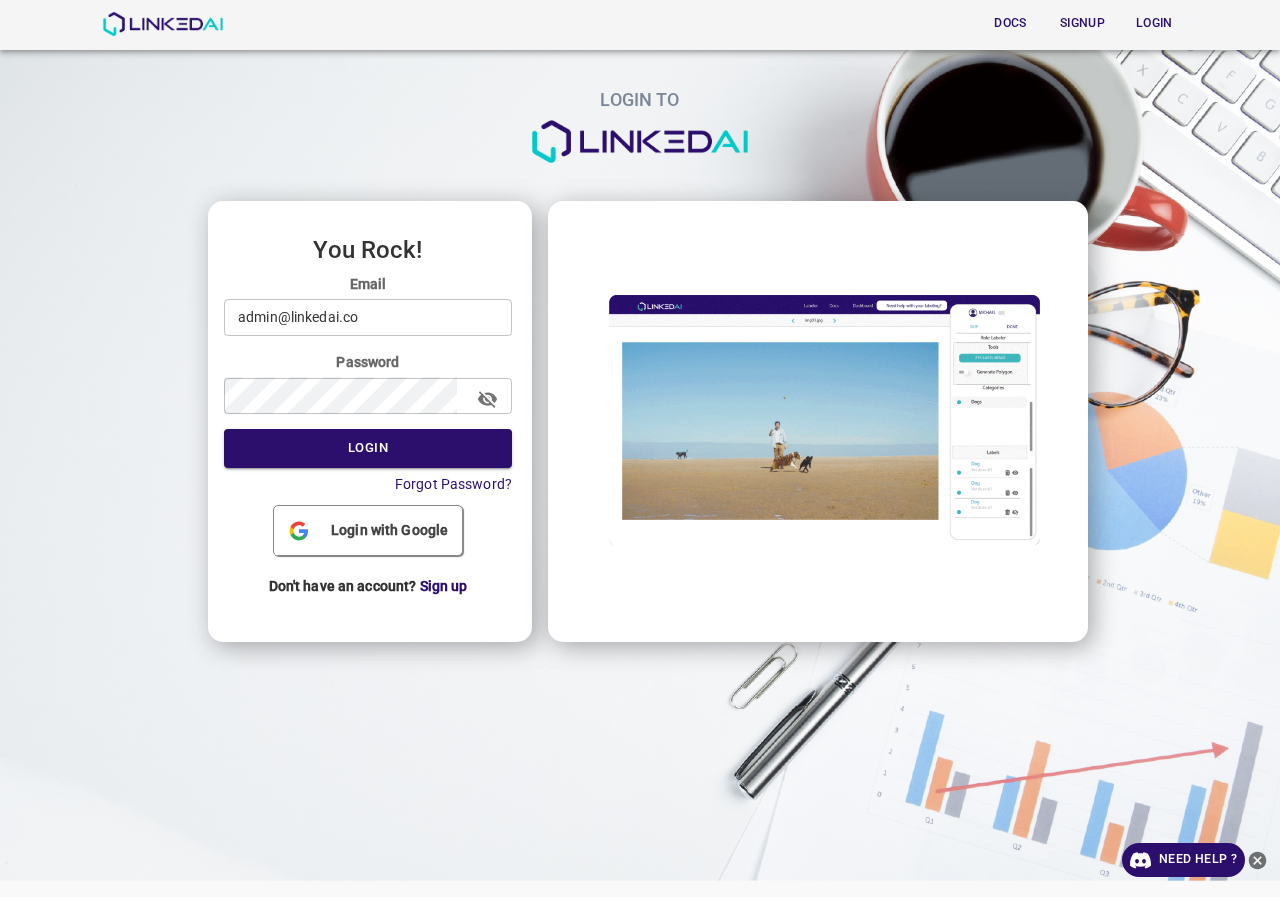 click on "admin@linkedai.co" at bounding box center (368, 317) 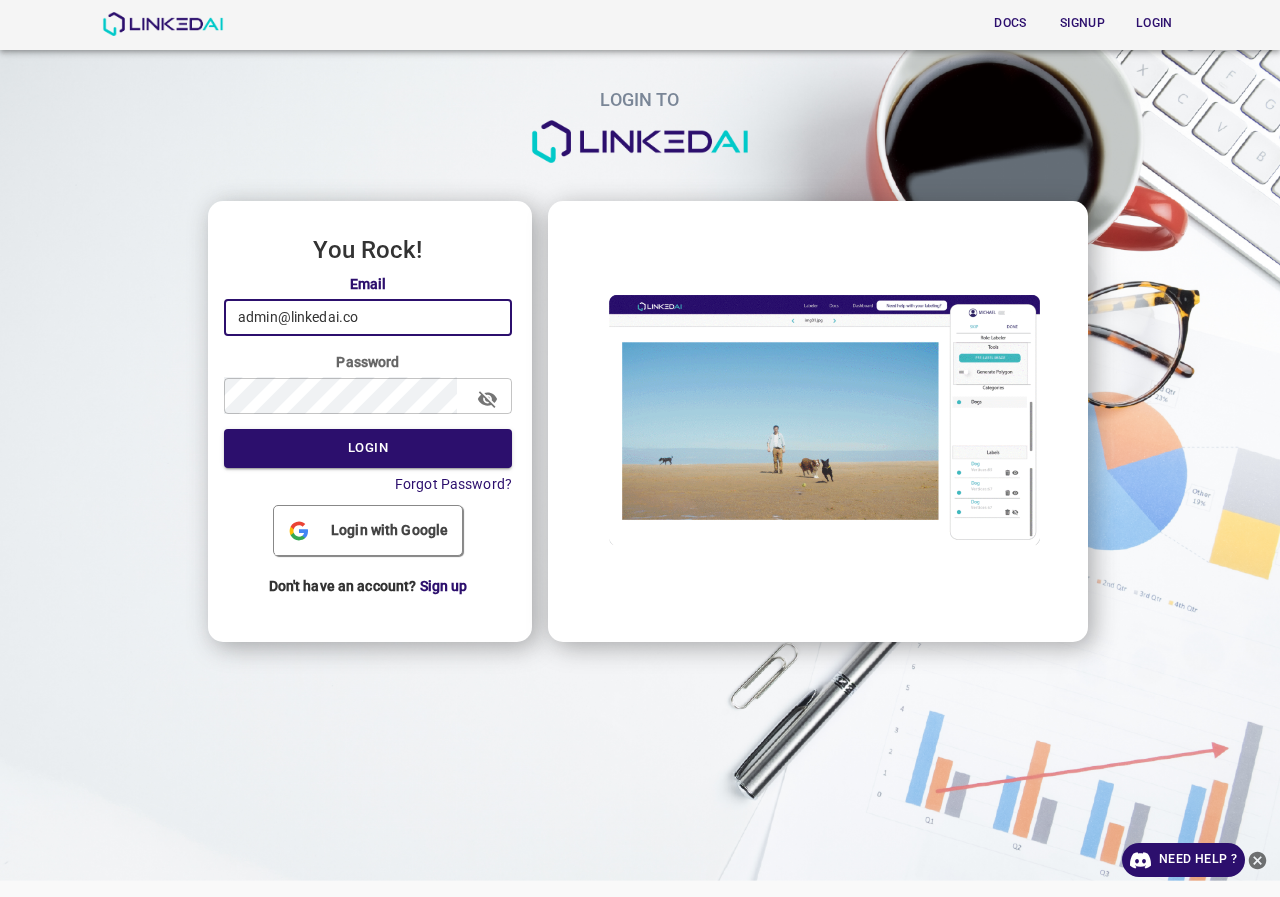 type on "legit@linkedai.co" 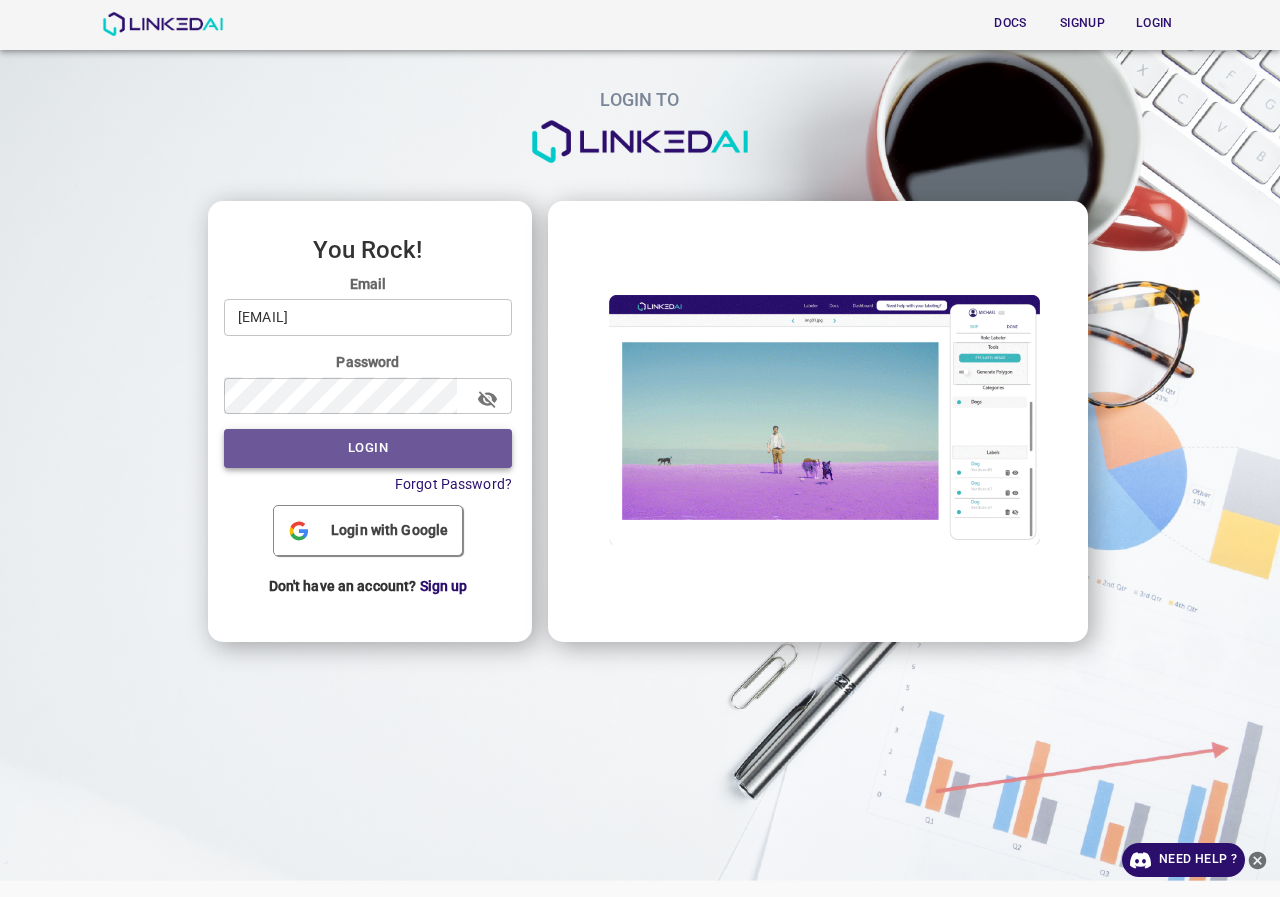 click on "Login" at bounding box center (368, 448) 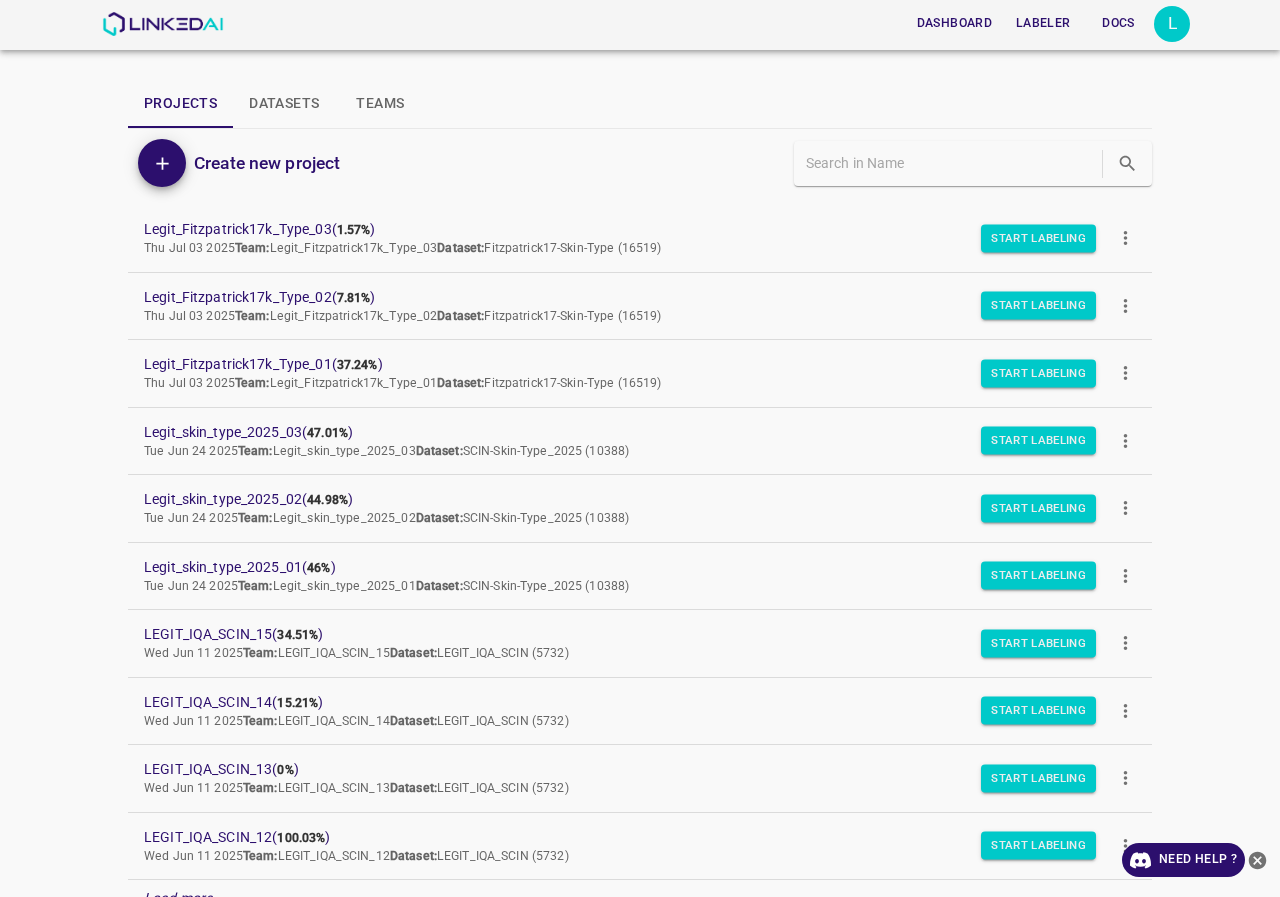 scroll, scrollTop: 169, scrollLeft: 0, axis: vertical 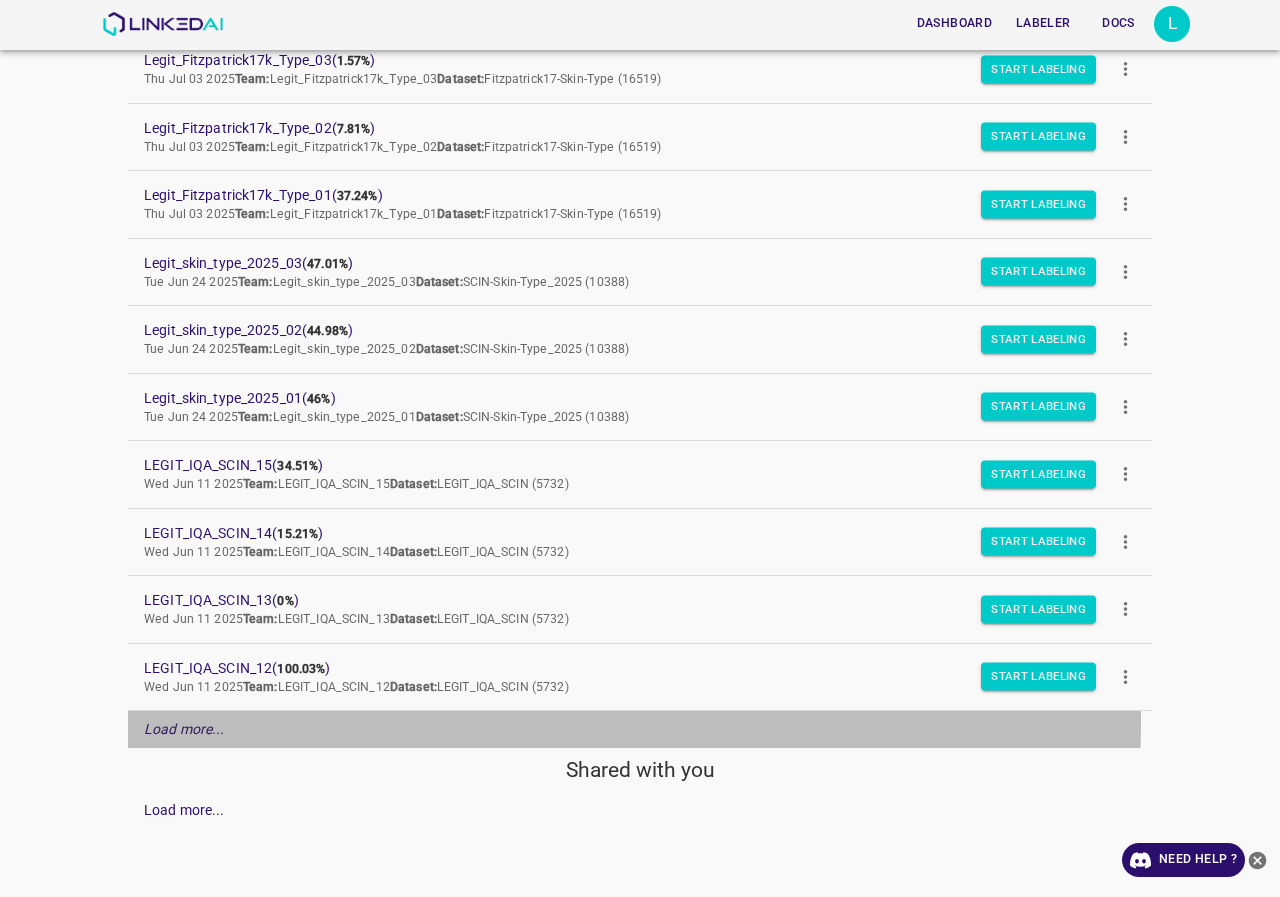 click on "Load more..." at bounding box center [184, 729] 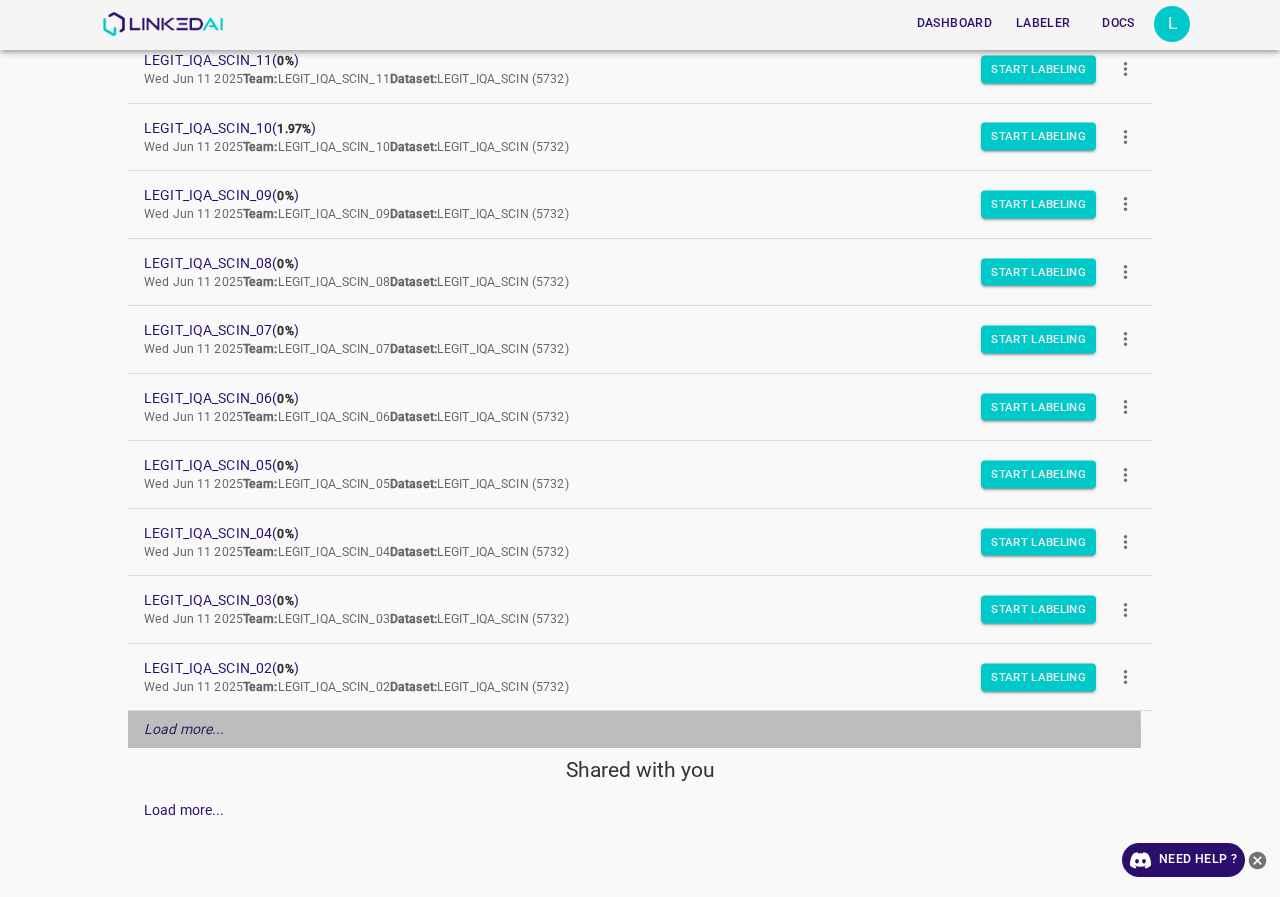 click on "Load more..." at bounding box center [184, 729] 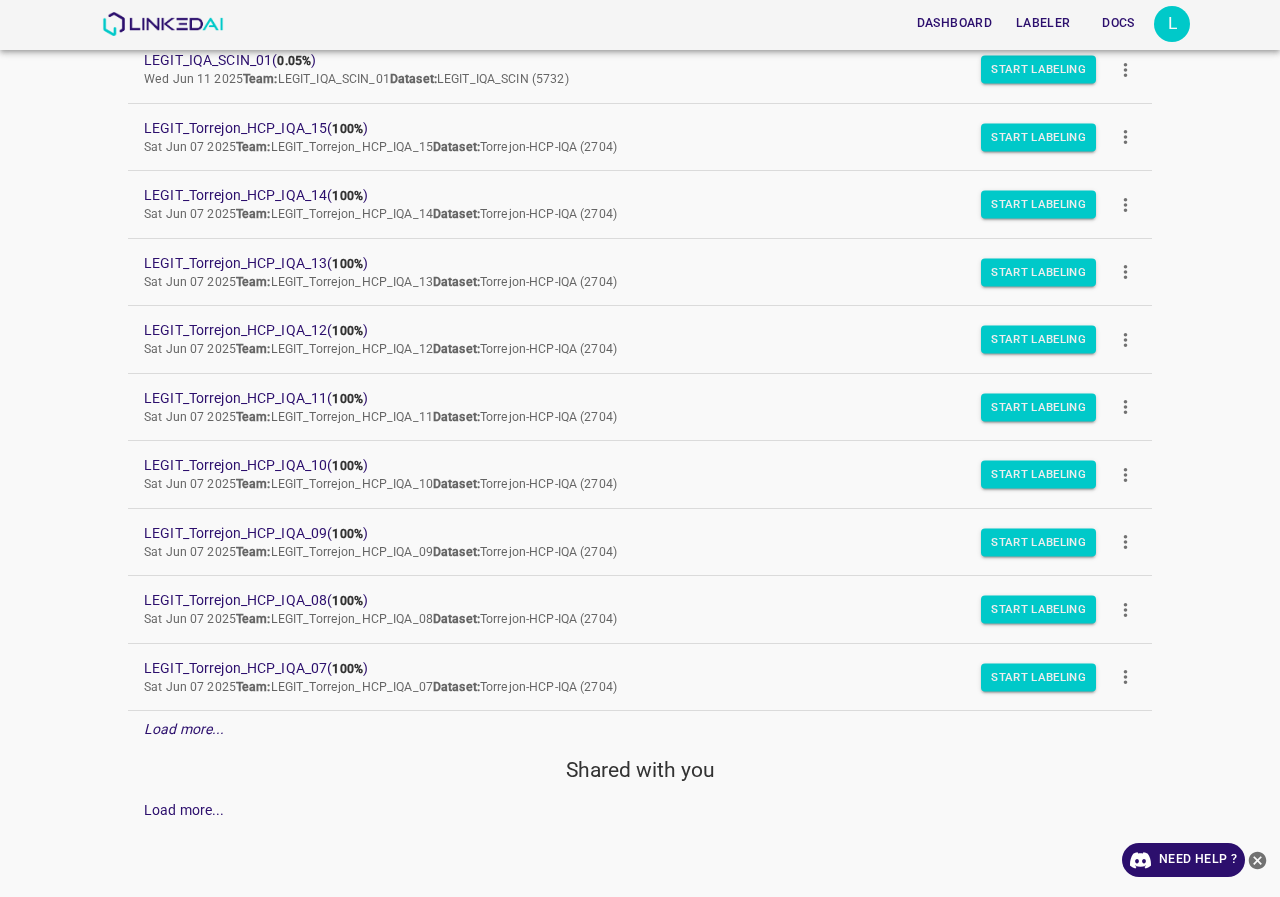 click on "Load more..." at bounding box center (184, 729) 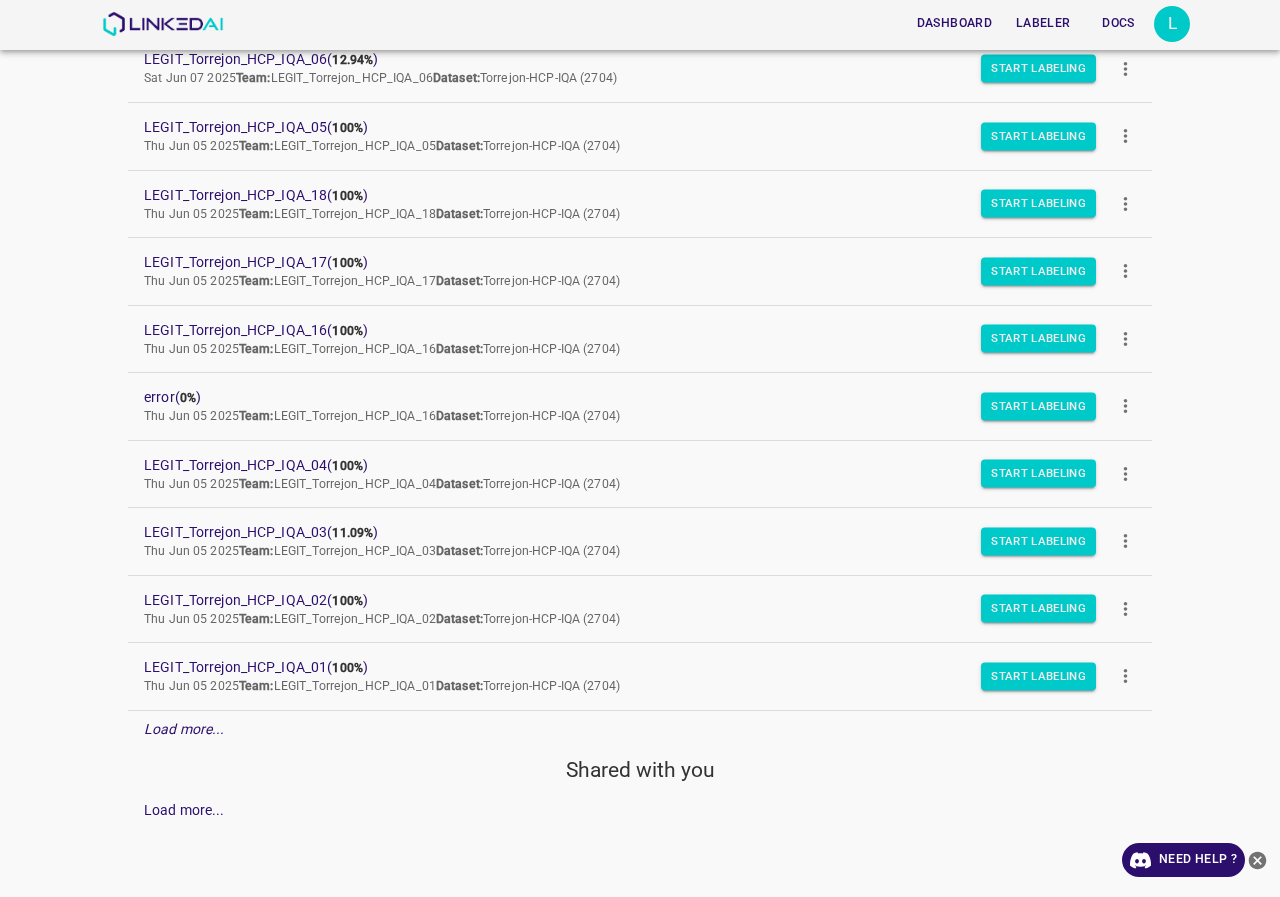 scroll, scrollTop: 1895, scrollLeft: 0, axis: vertical 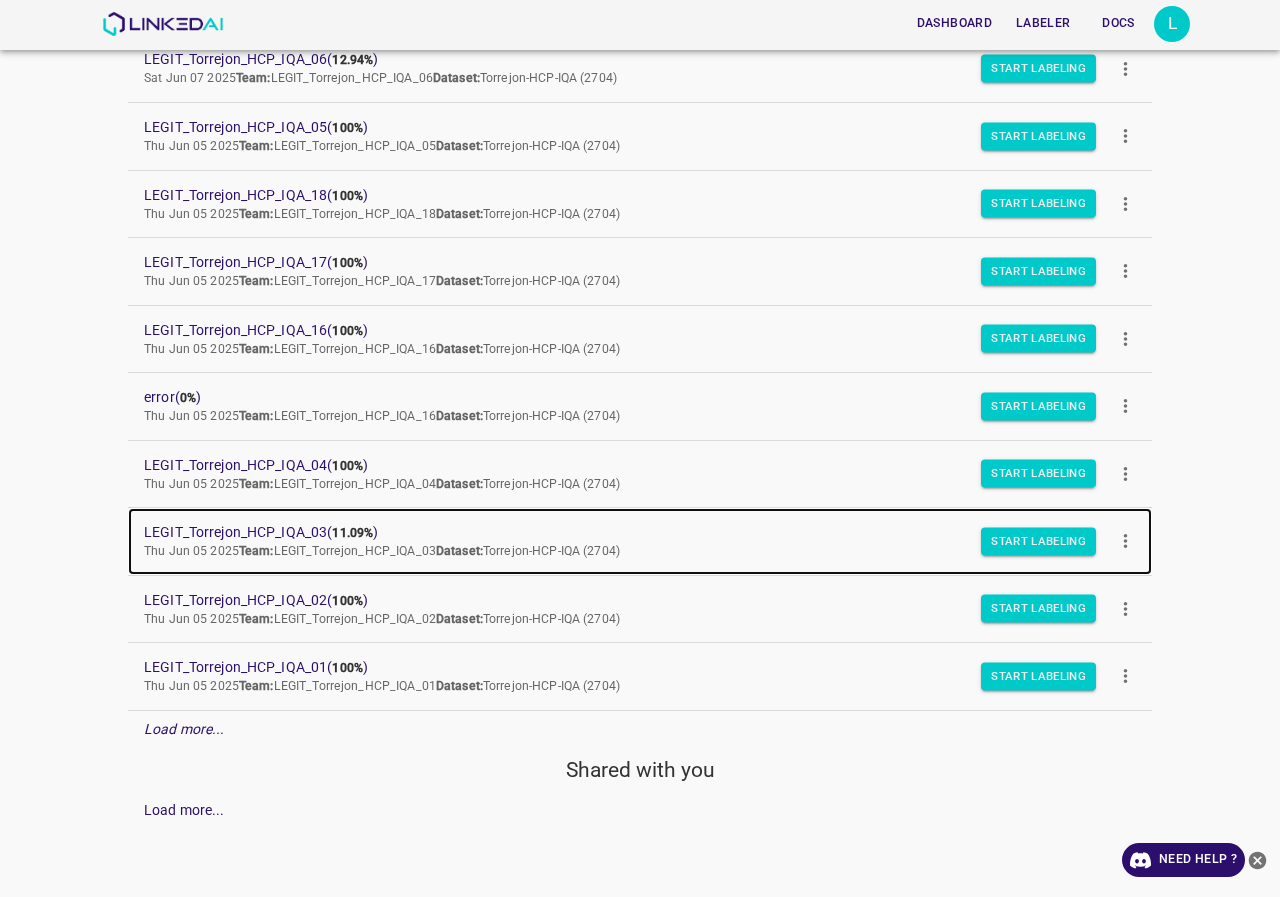 click on "LEGIT_Torrejon_HCP_IQA_03  ( 11.09% )" at bounding box center [624, 532] 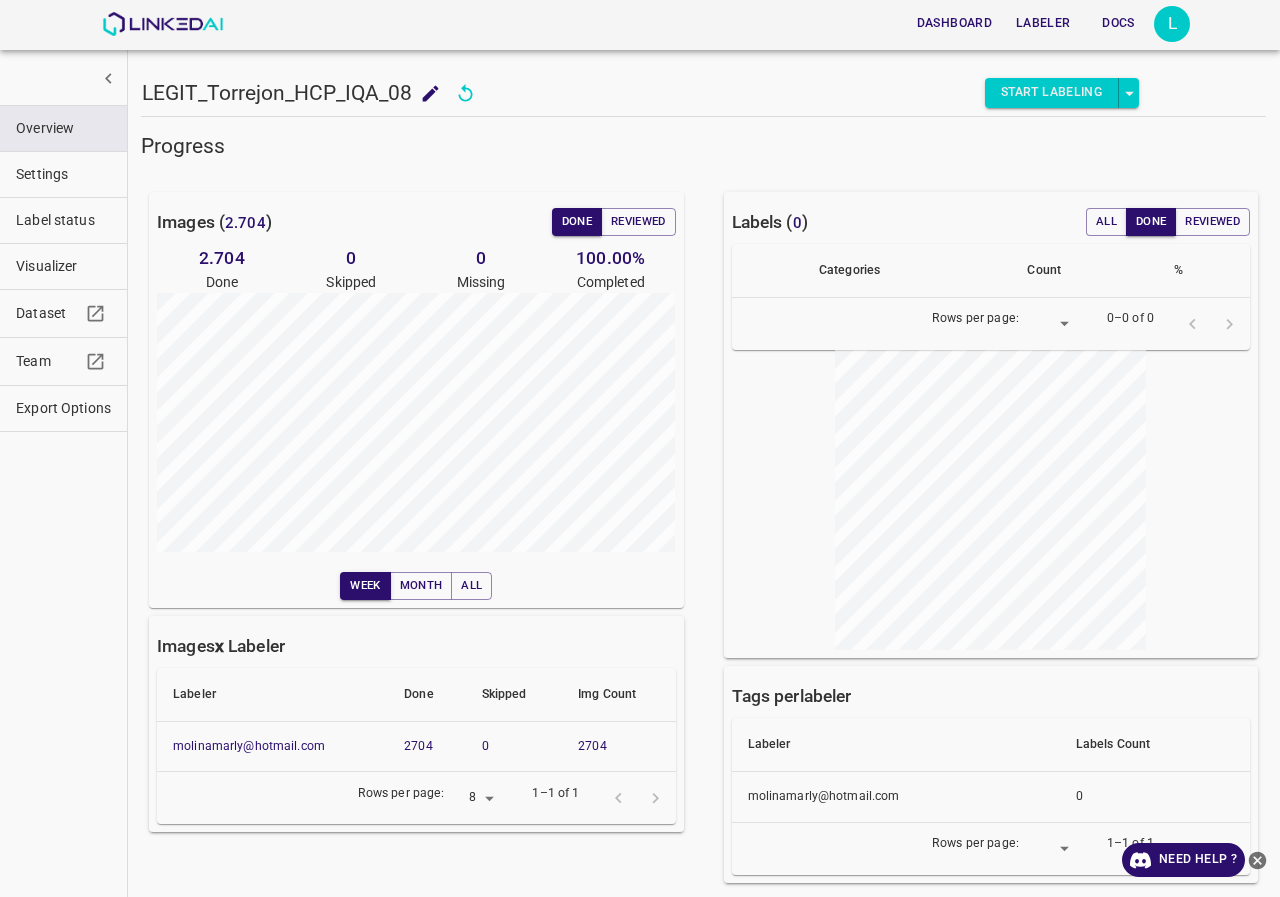 scroll, scrollTop: 0, scrollLeft: 0, axis: both 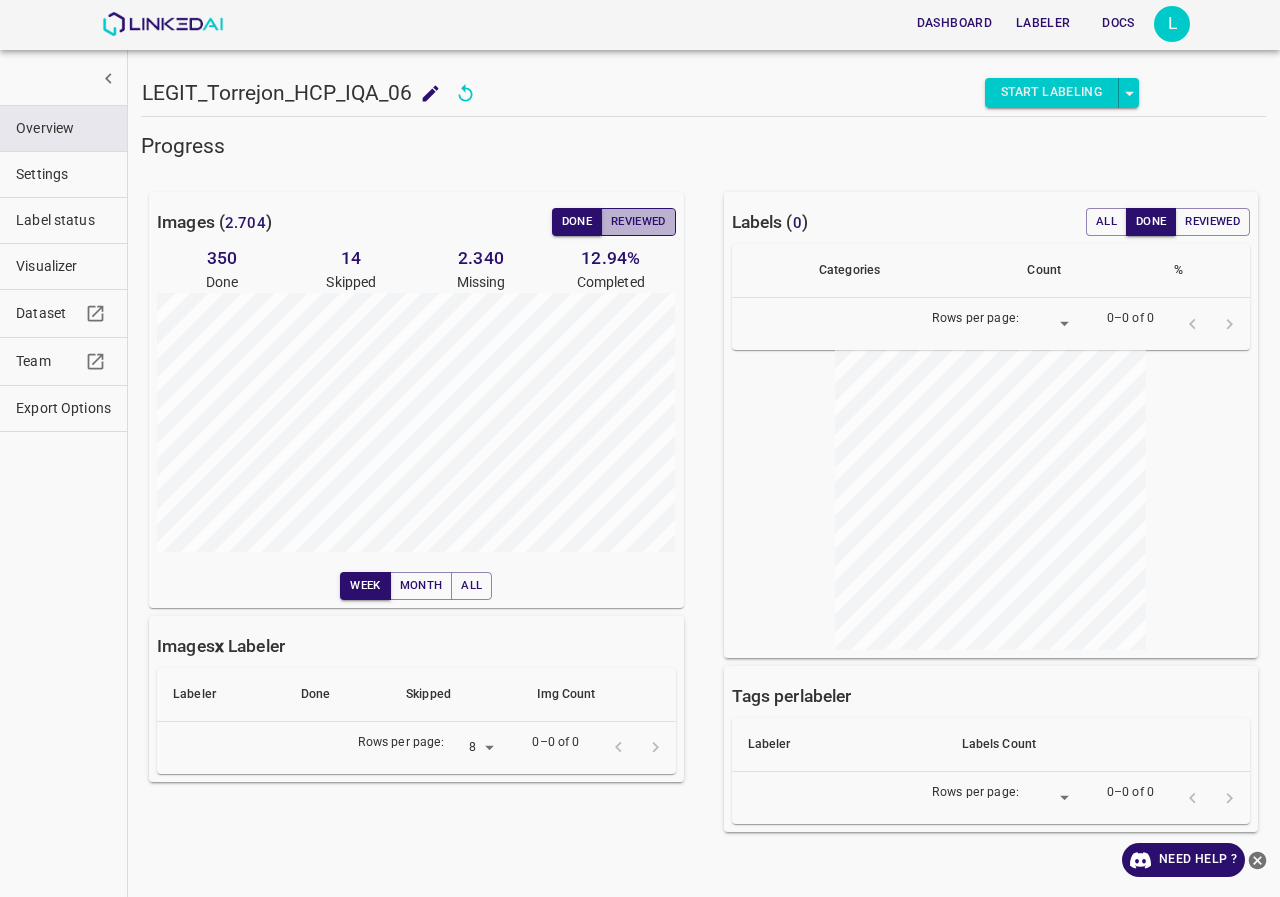click on "Reviewed" at bounding box center (638, 222) 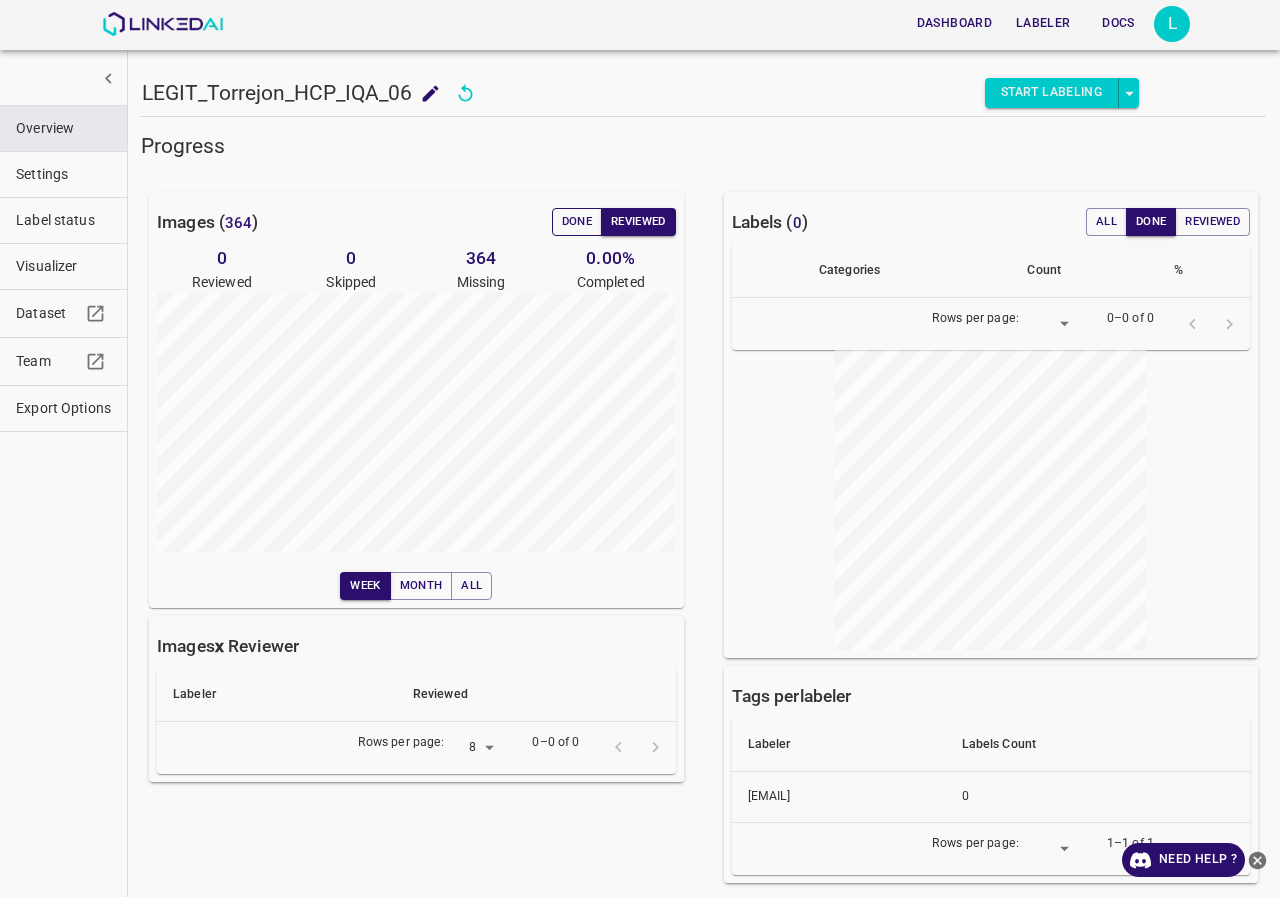 click on "Done" at bounding box center [577, 222] 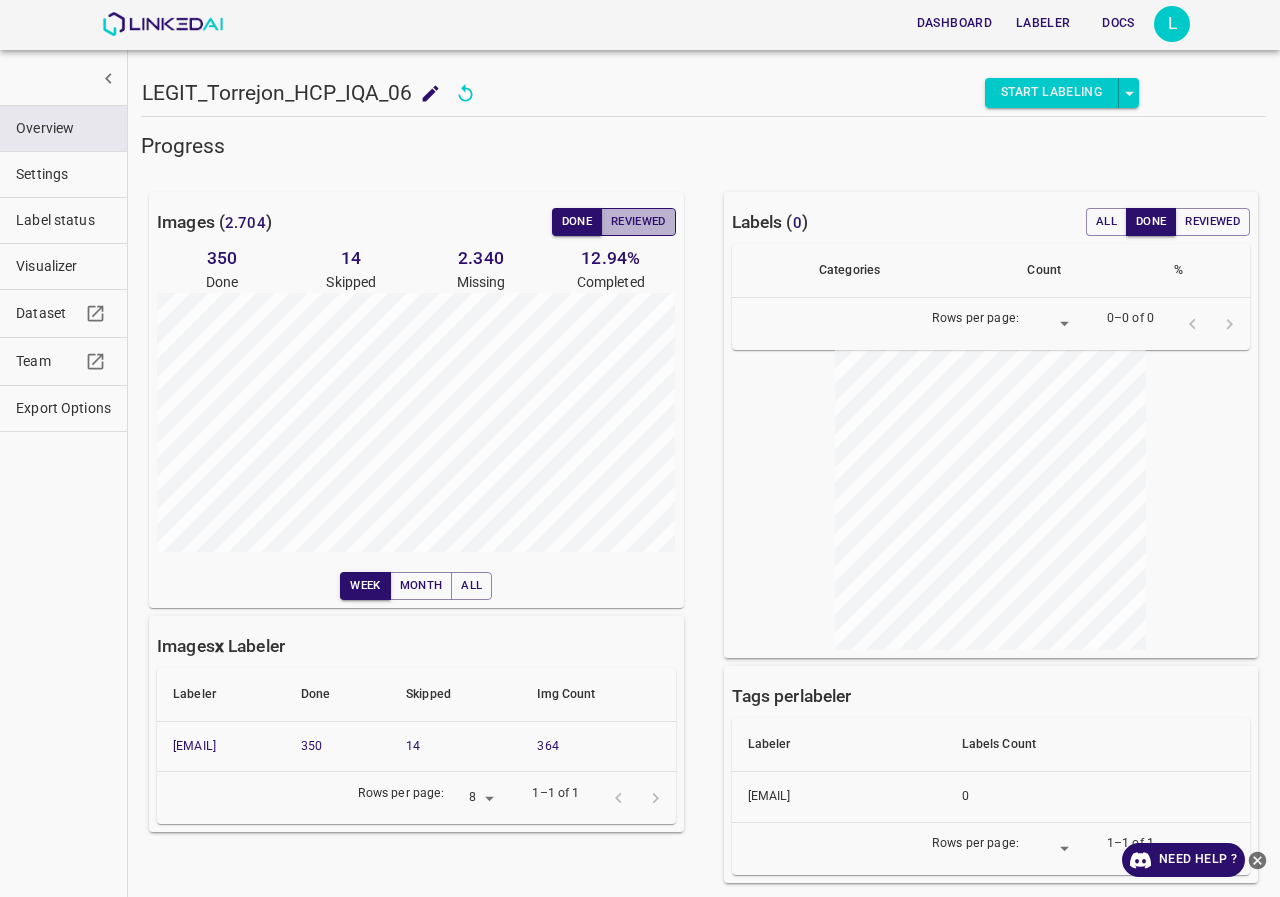 click on "Reviewed" at bounding box center [638, 222] 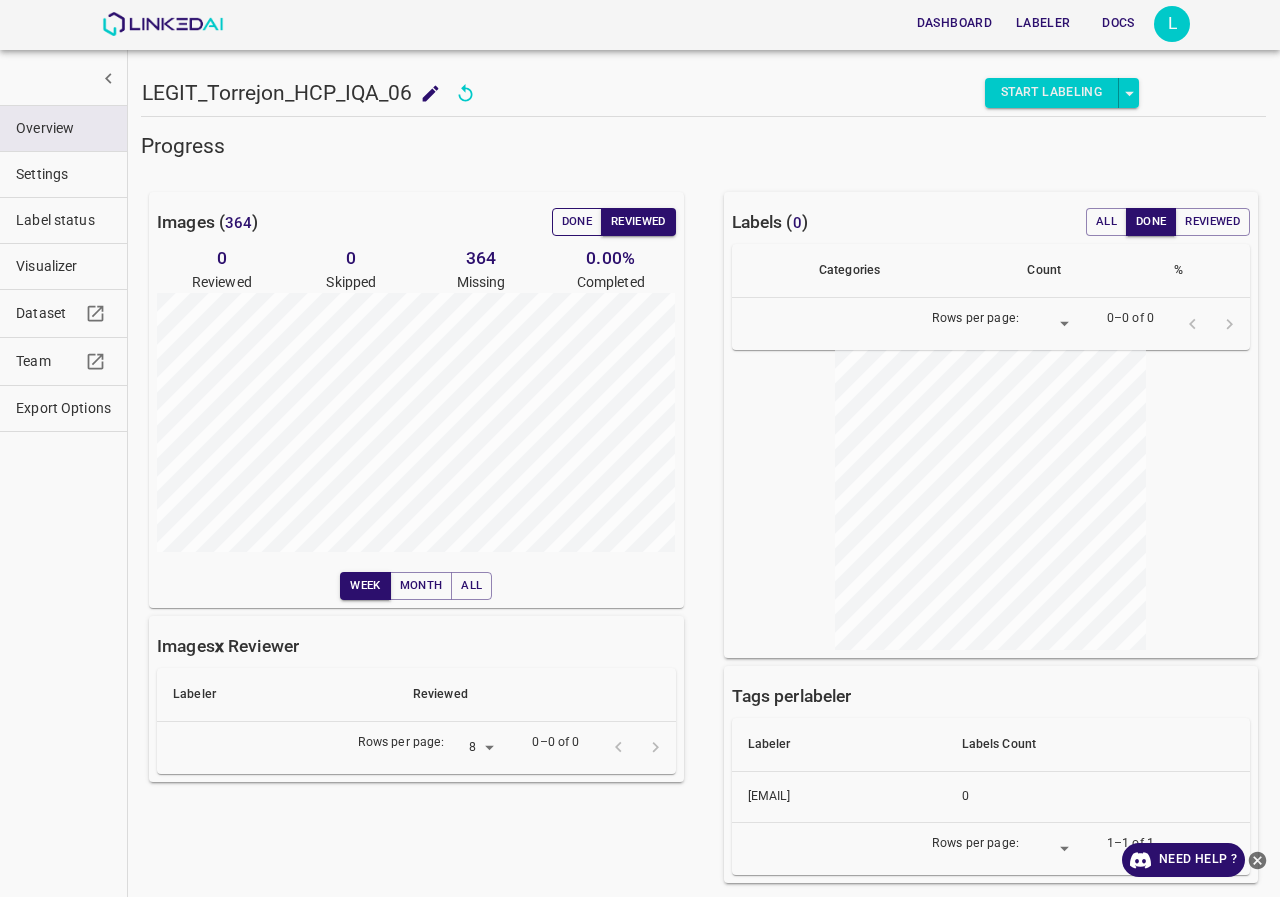 click on "Done" at bounding box center (577, 222) 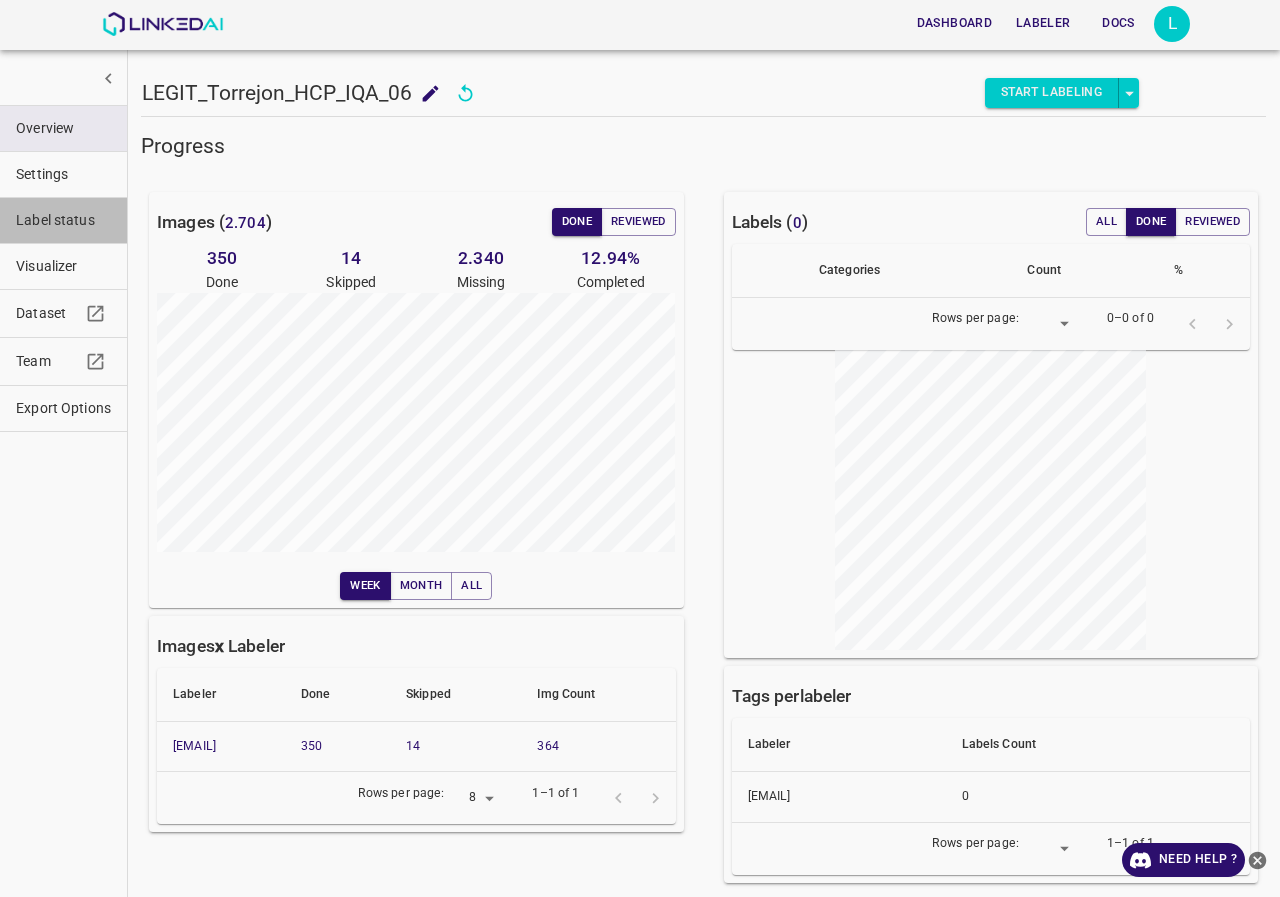 click on "Label status" at bounding box center (63, 128) 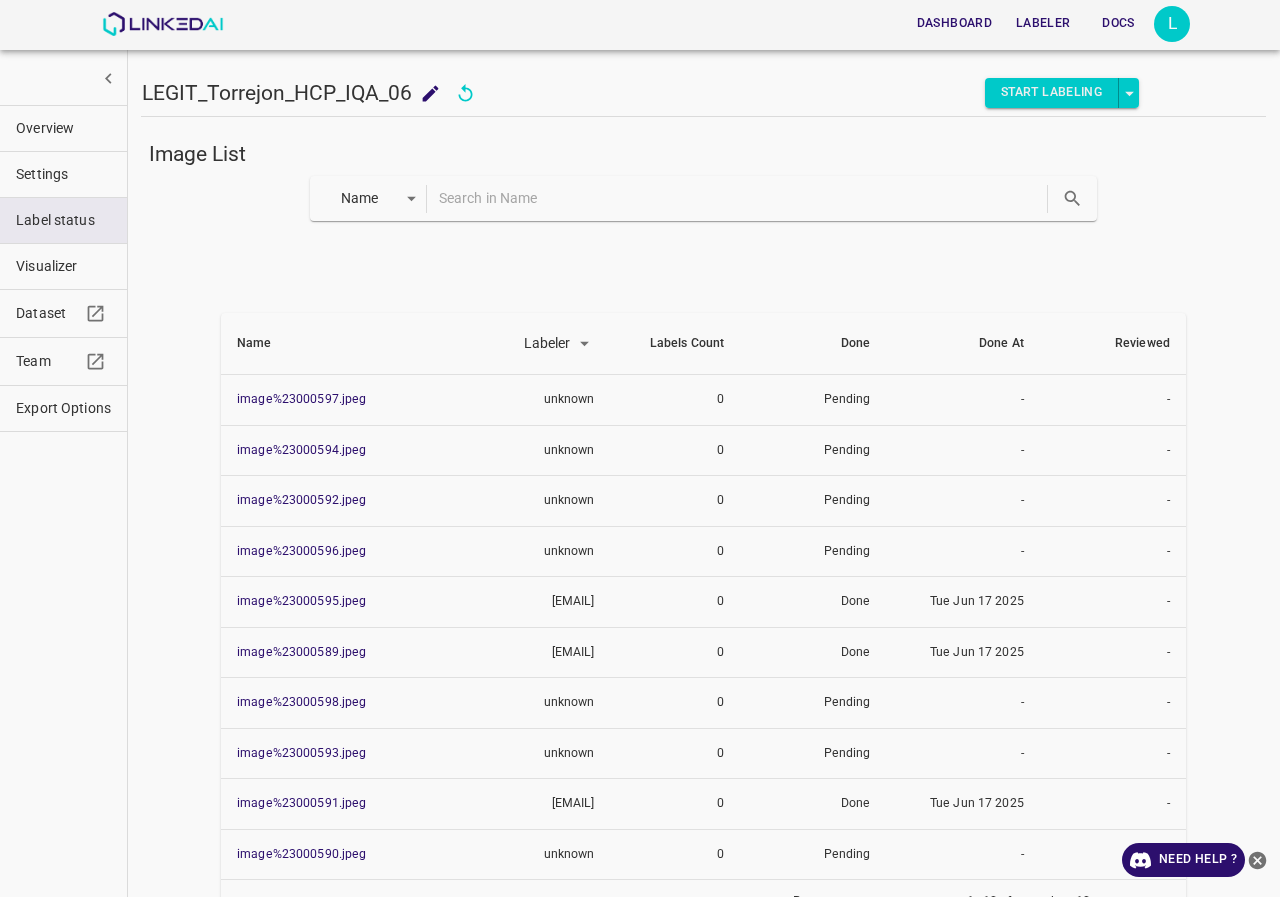 click on "Visualizer" at bounding box center [63, 128] 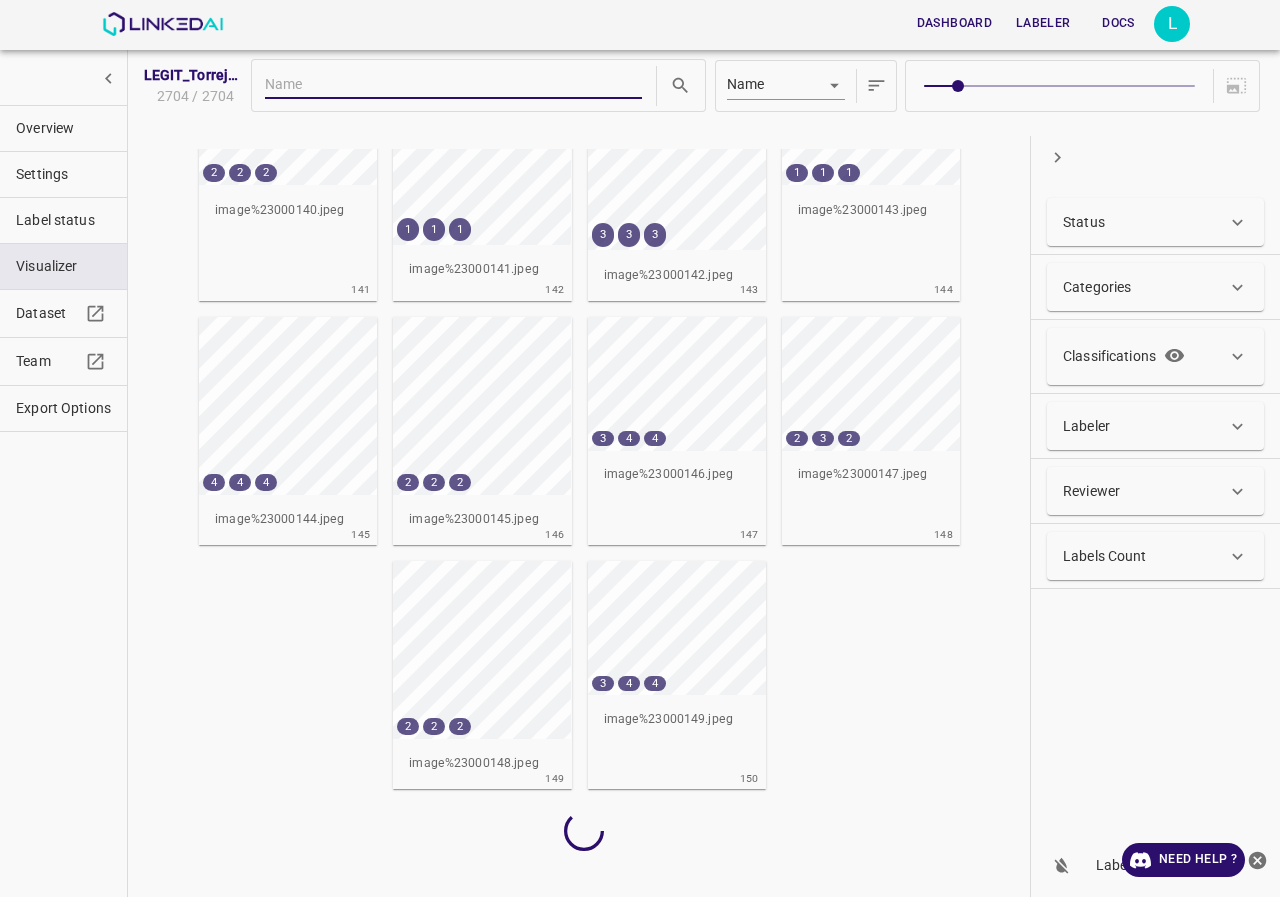 scroll, scrollTop: 10027, scrollLeft: 0, axis: vertical 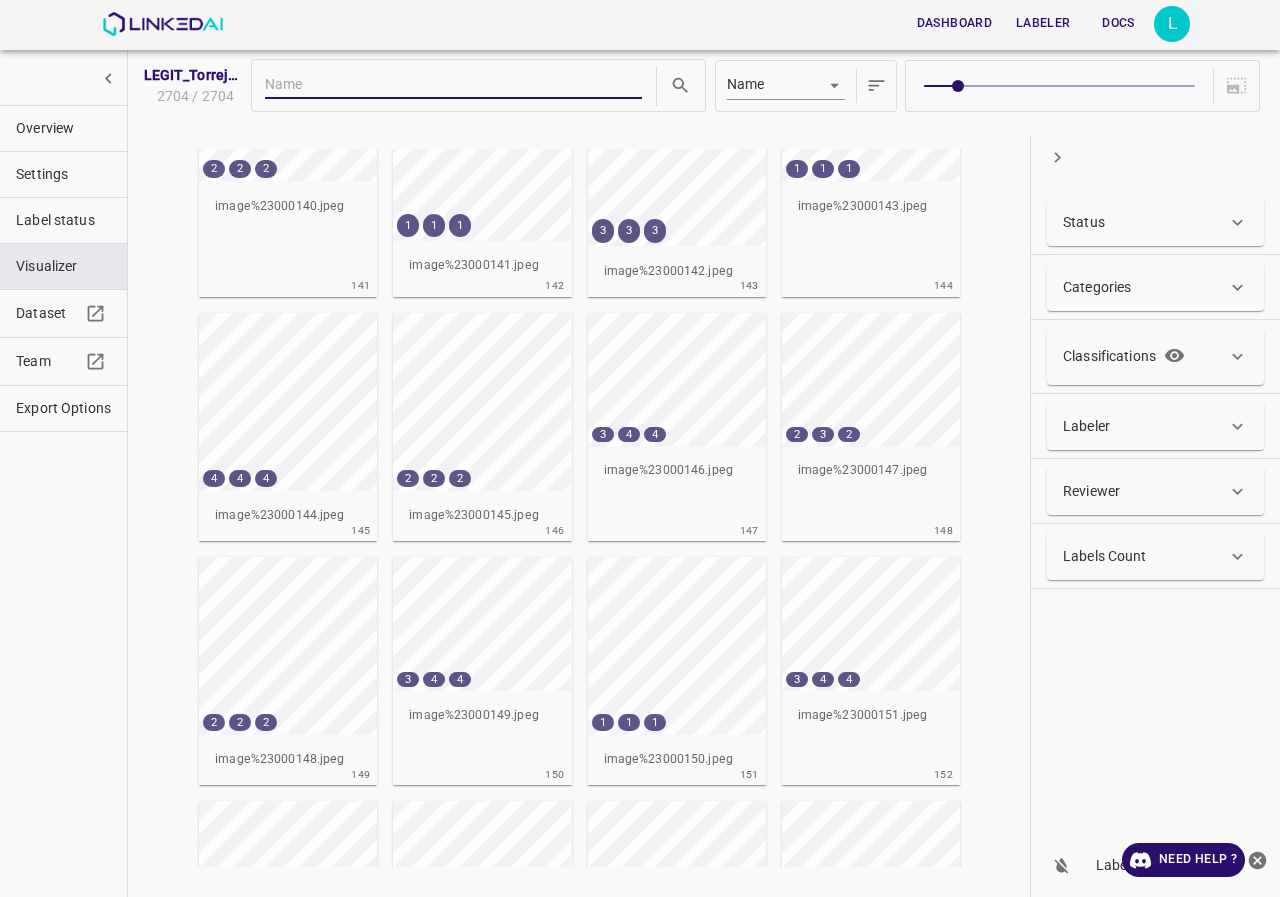 click on "Name key" at bounding box center [987, 86] 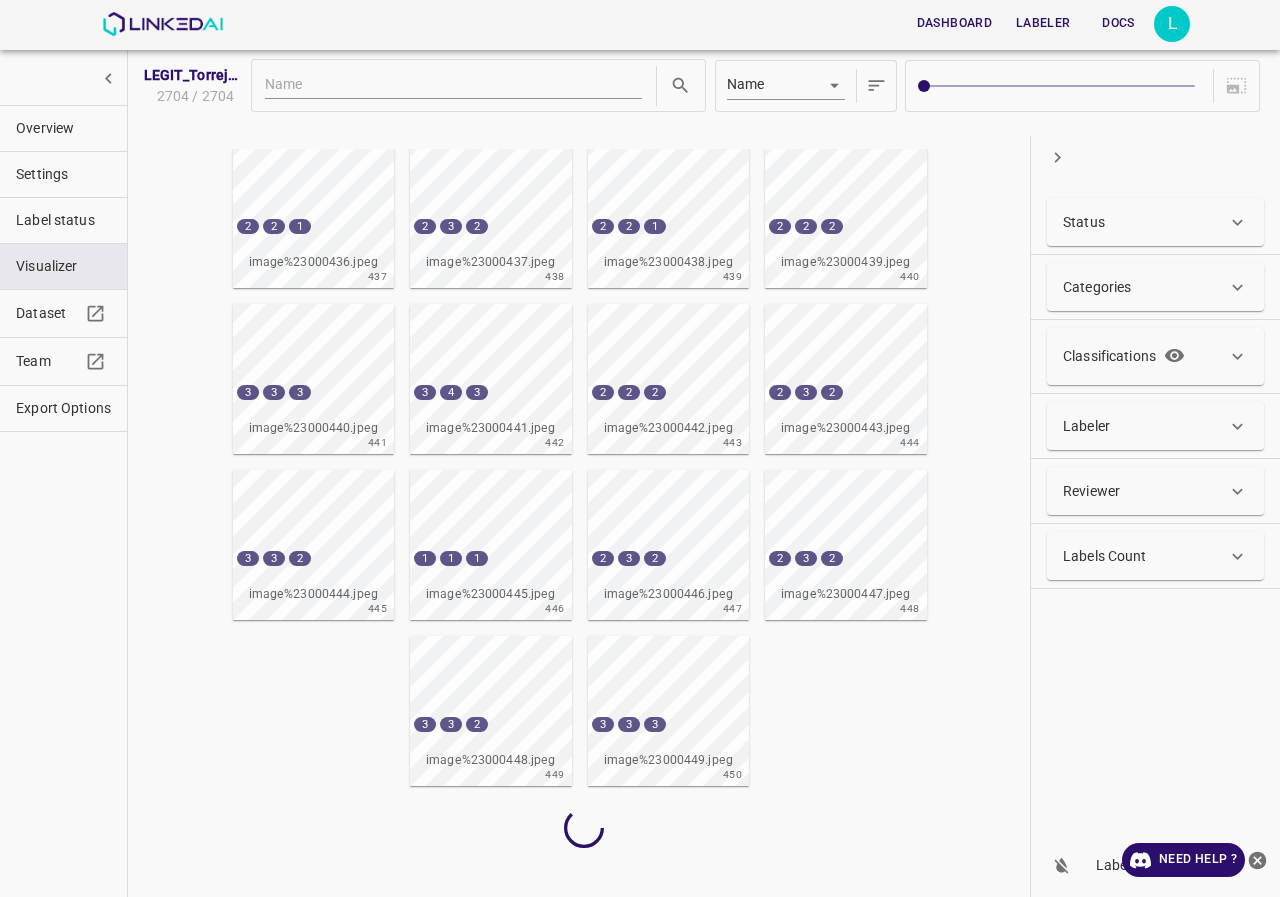 scroll, scrollTop: 8237, scrollLeft: 0, axis: vertical 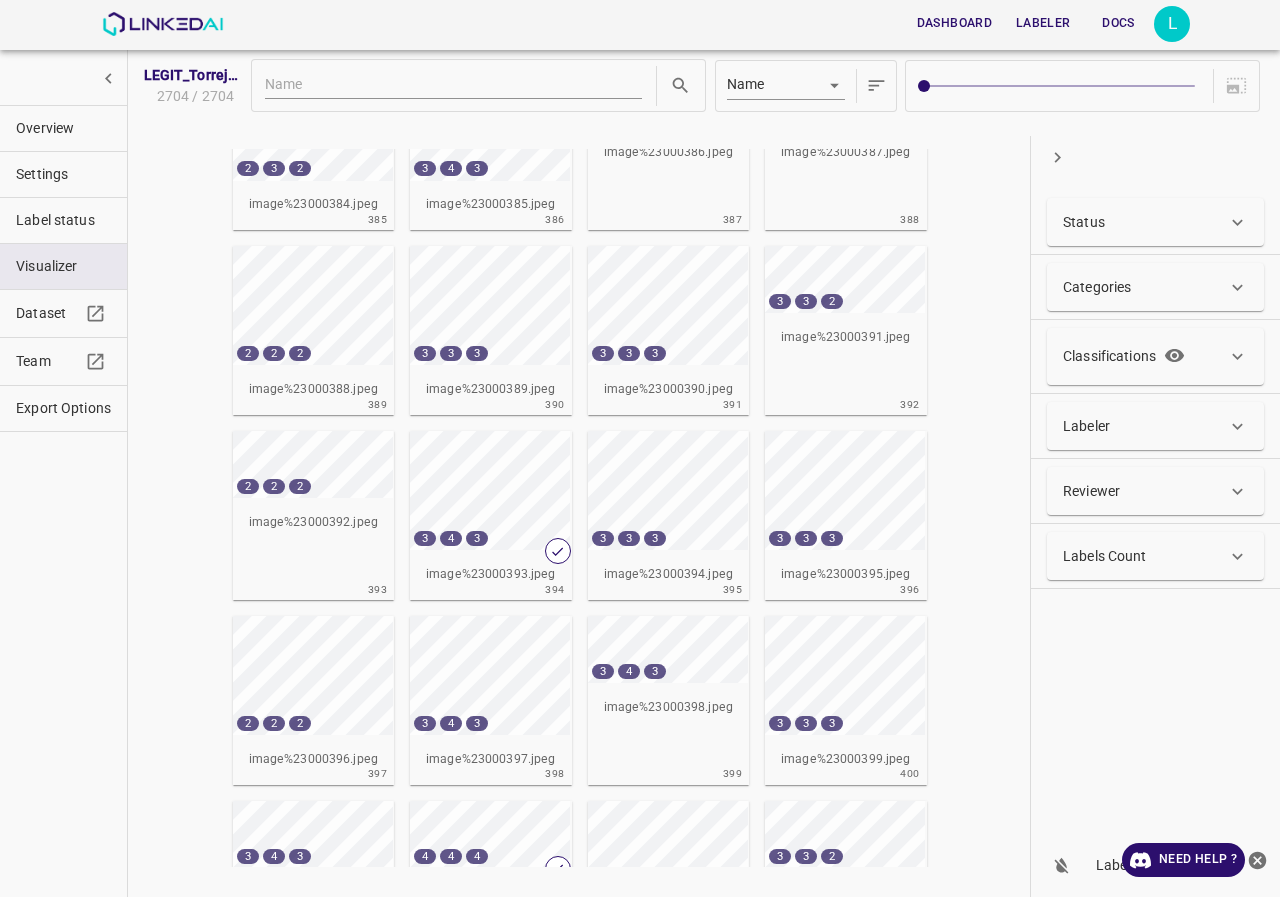 click on "Dashboard Labeler Docs L" at bounding box center [640, 25] 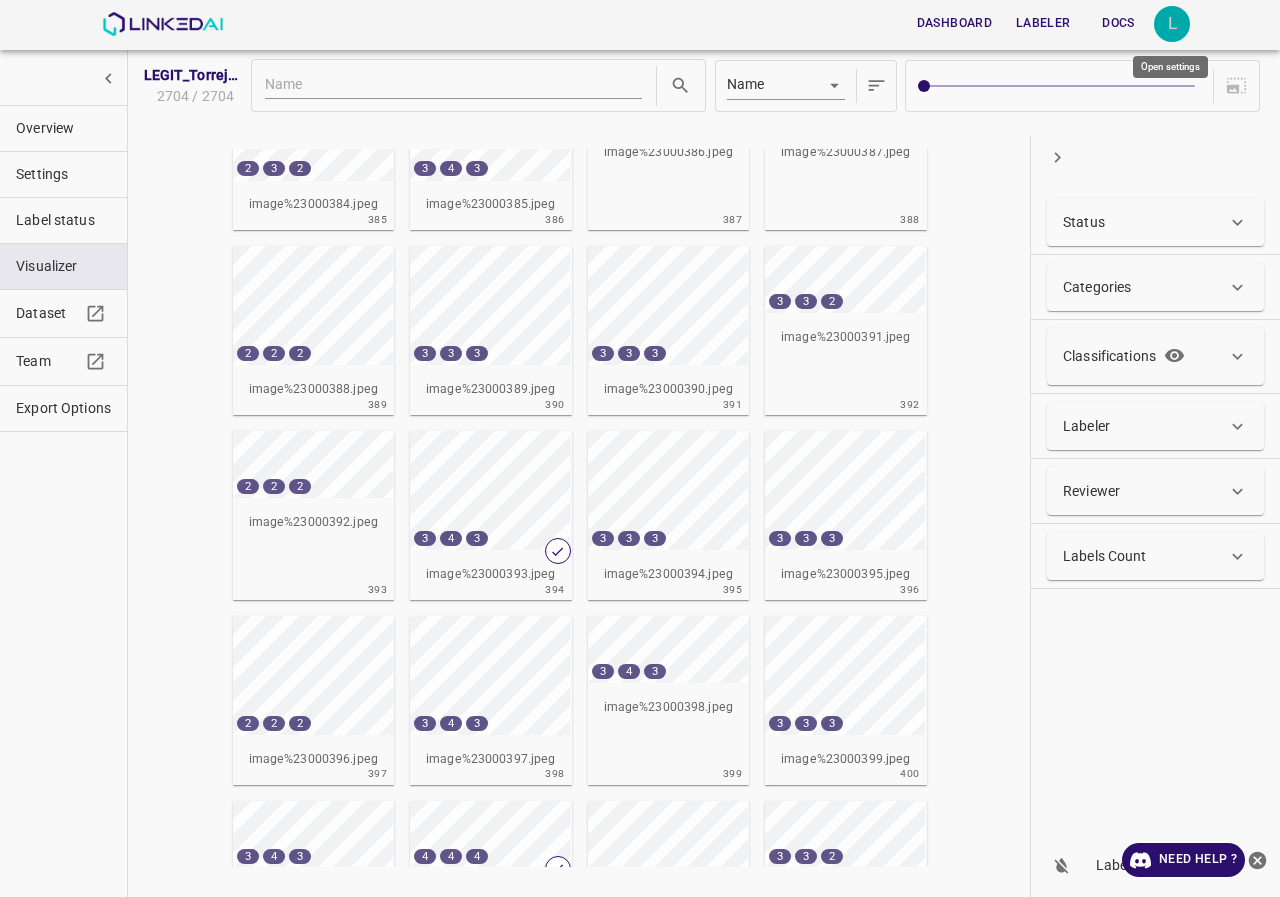 click on "L" at bounding box center (1172, 24) 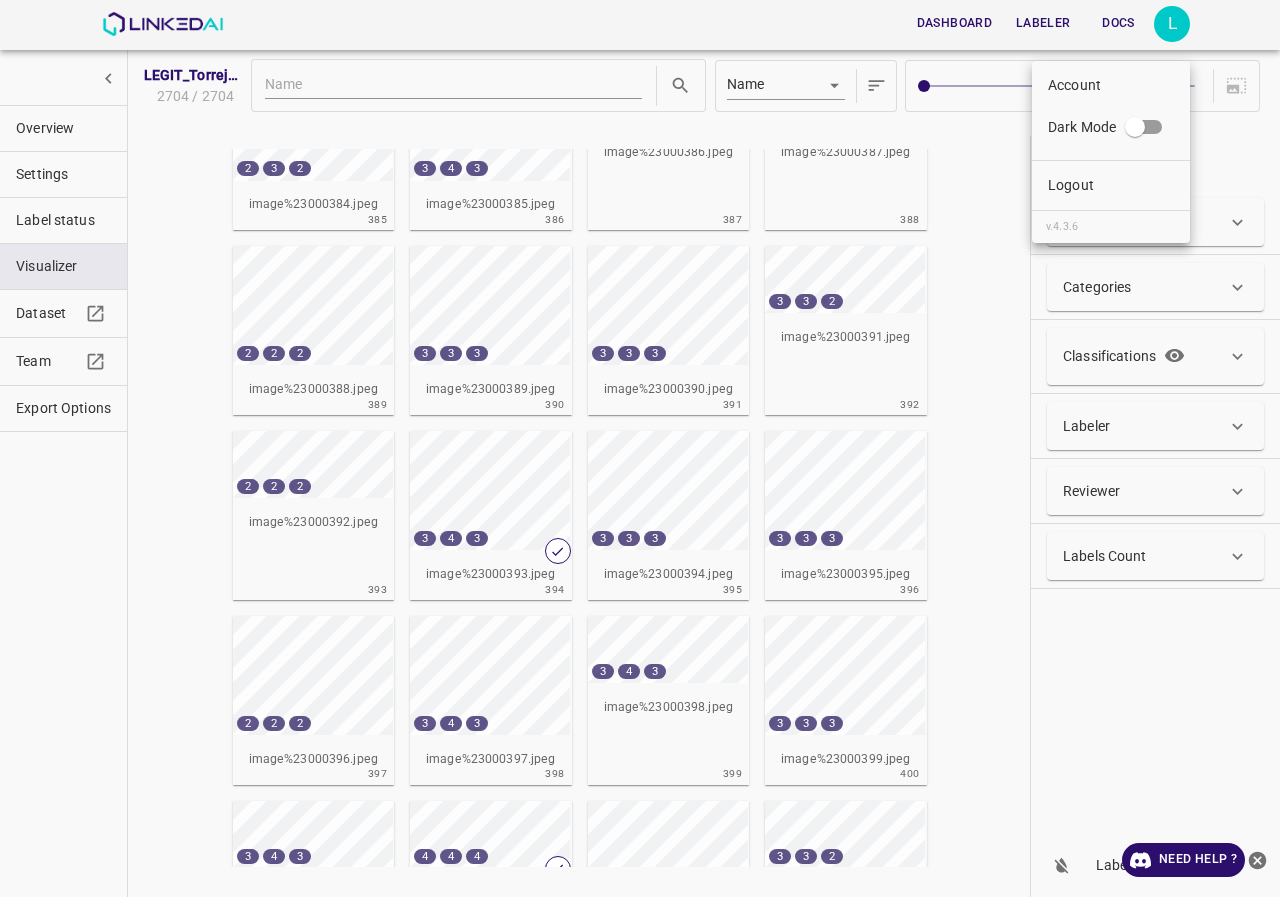 click on "Logout" at bounding box center [1111, 185] 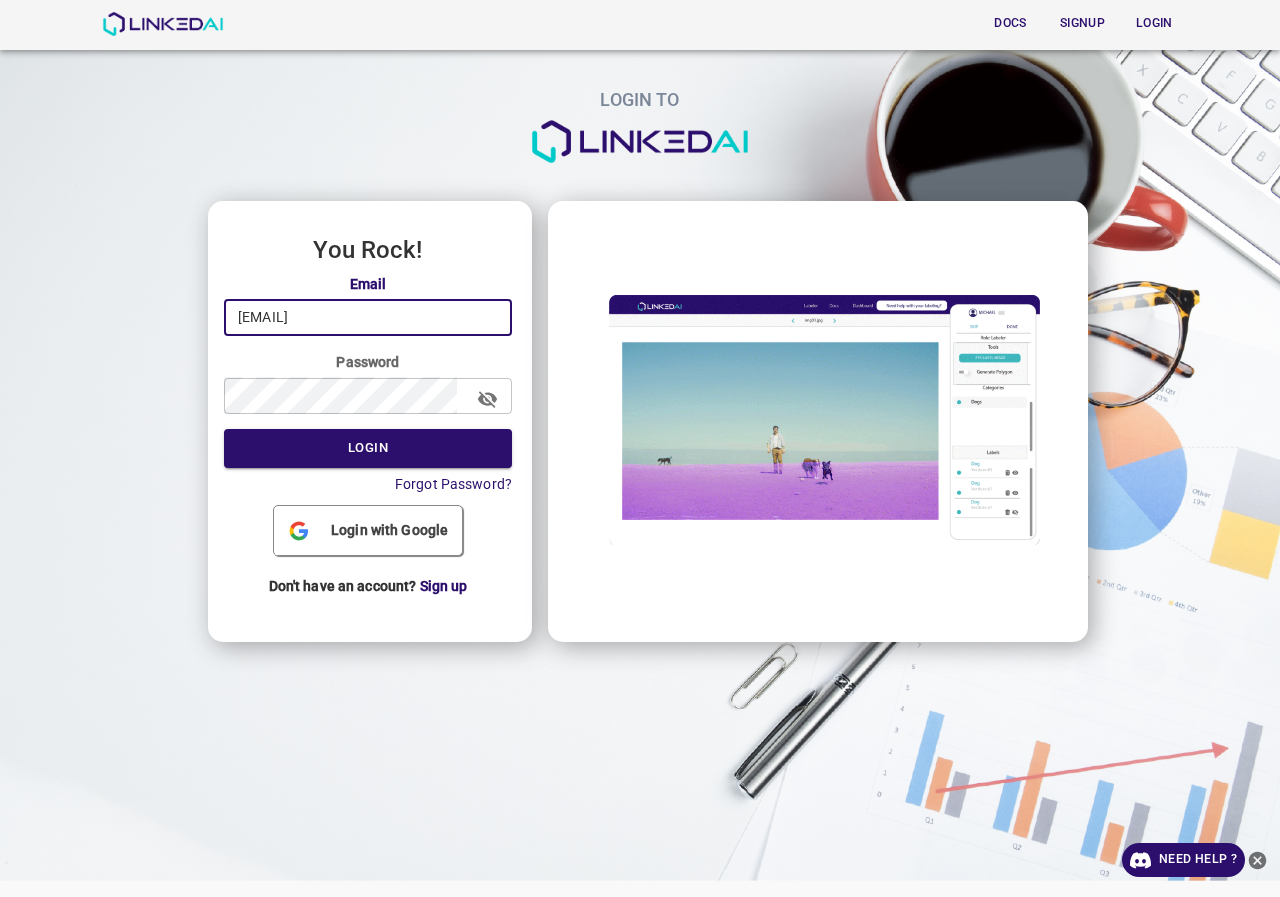 click on "[EMAIL]" at bounding box center (368, 317) 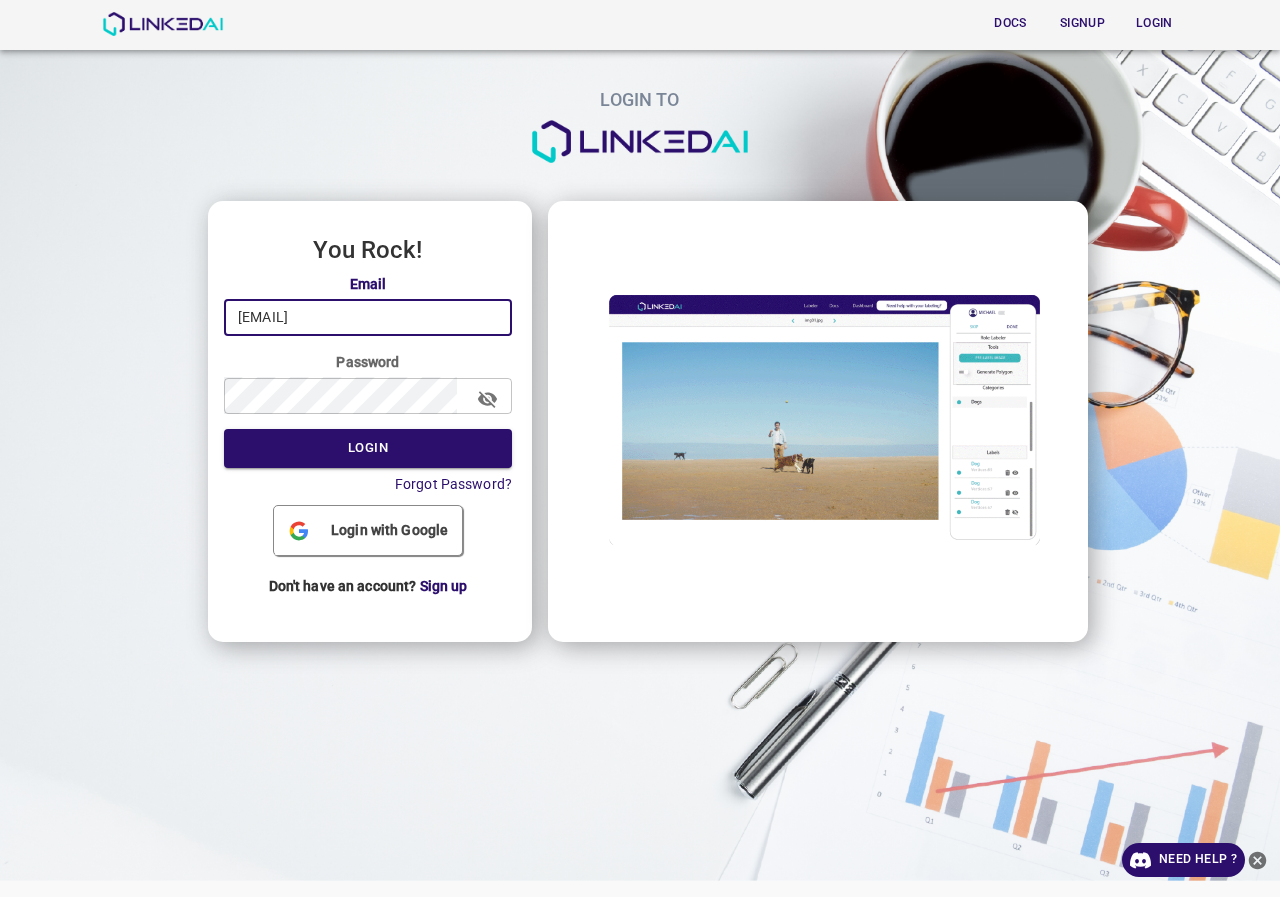drag, startPoint x: 384, startPoint y: 318, endPoint x: 126, endPoint y: 324, distance: 258.06976 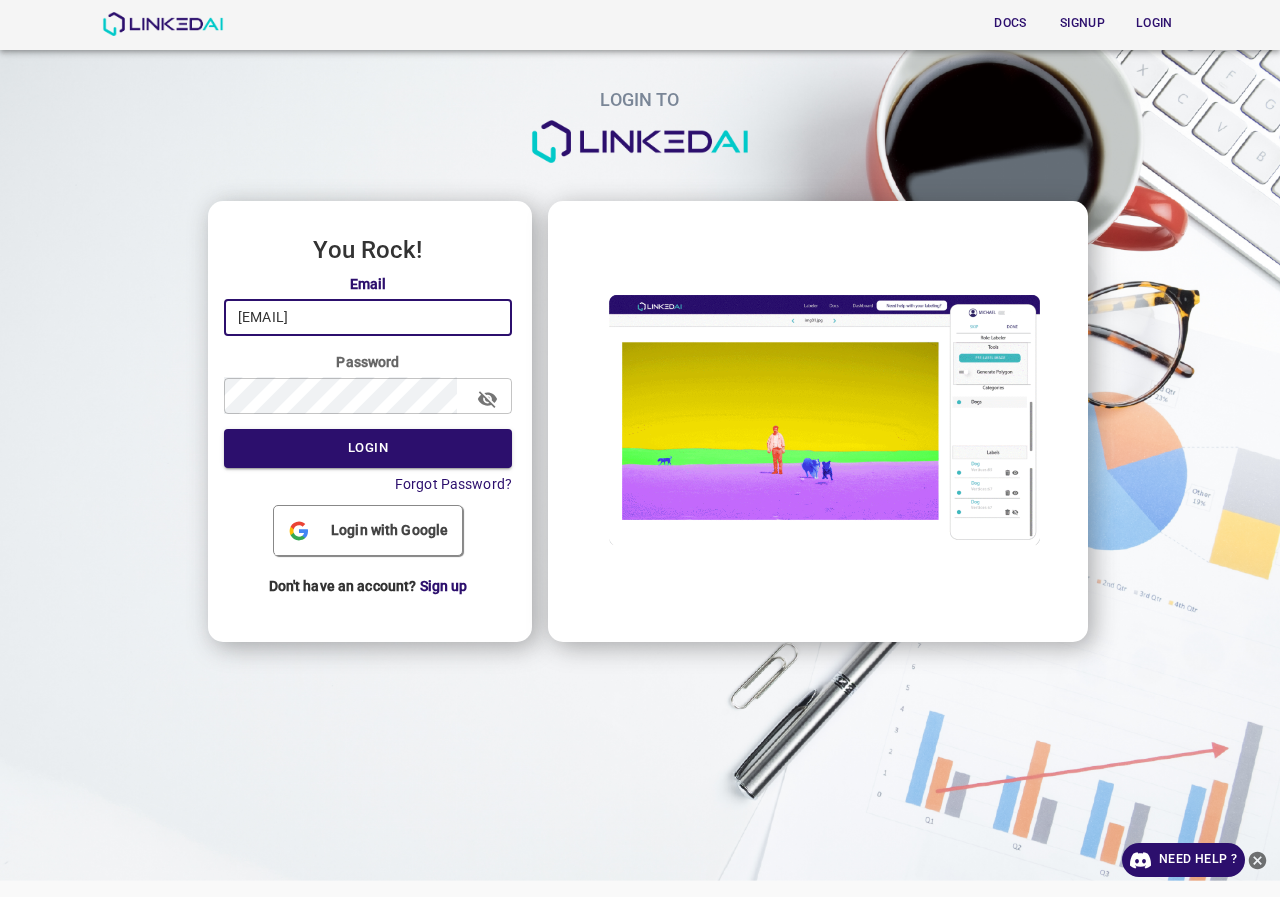 click on "LOGIN TO You Rock! Email legit@linkedai.co ​ Password ​ Login Forgot Password? Login with Google Don't have an account?   Sign up" at bounding box center (632, 317) 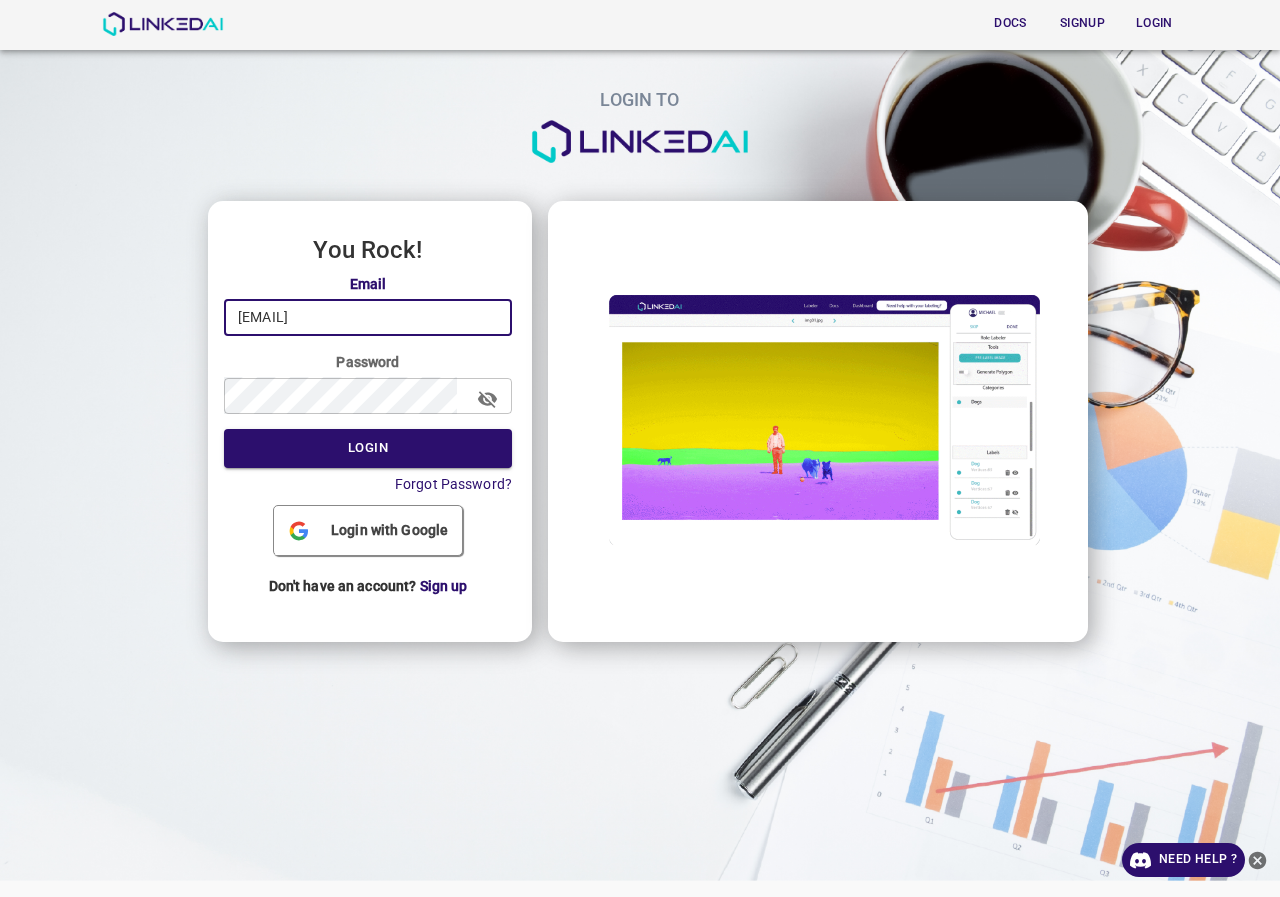 type on "natalia.fup0830@gmail.com" 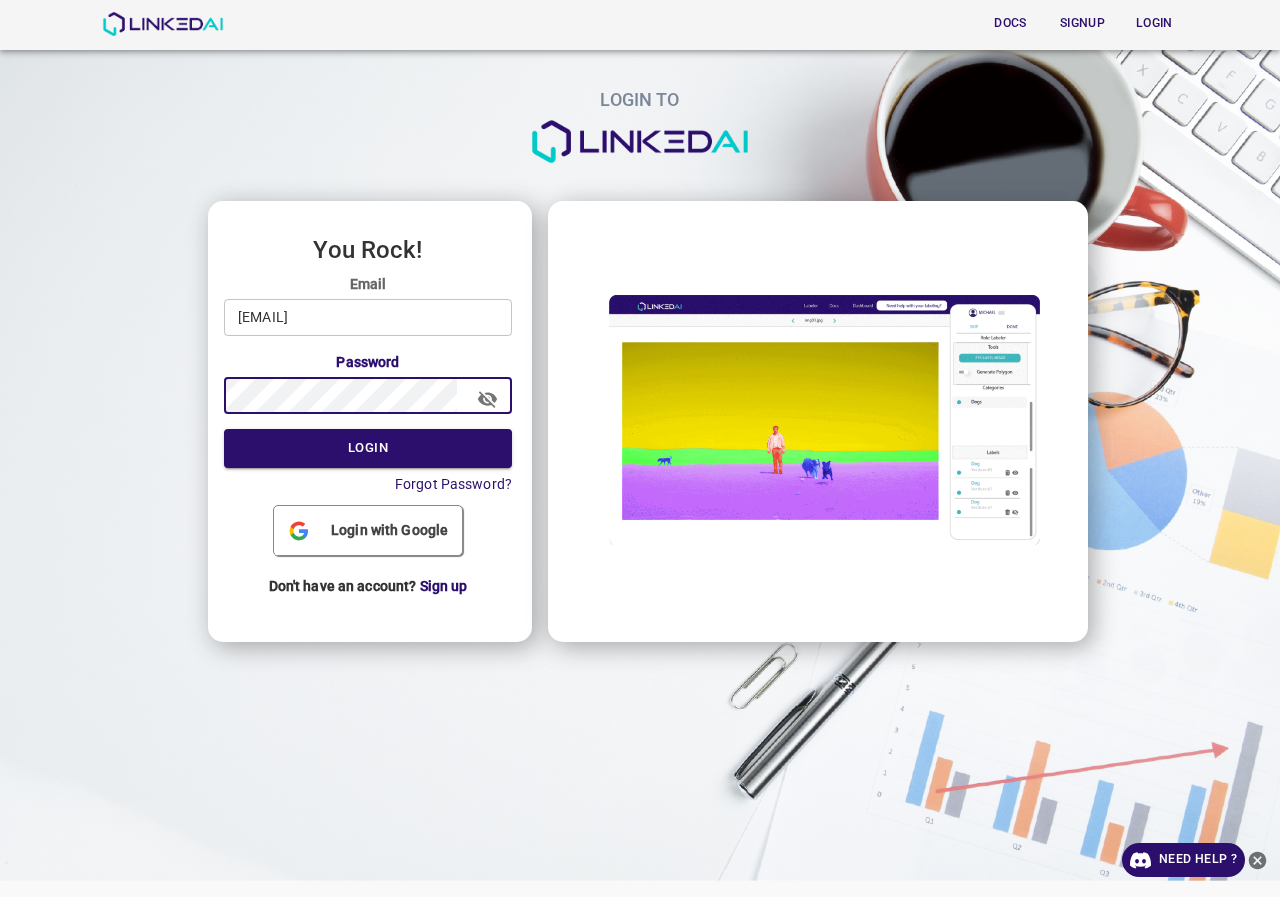click on "LOGIN TO You Rock! Email natalia.fup0830@gmail.com ​ Password ​ Login Forgot Password? Login with Google Don't have an account?   Sign up" at bounding box center (632, 317) 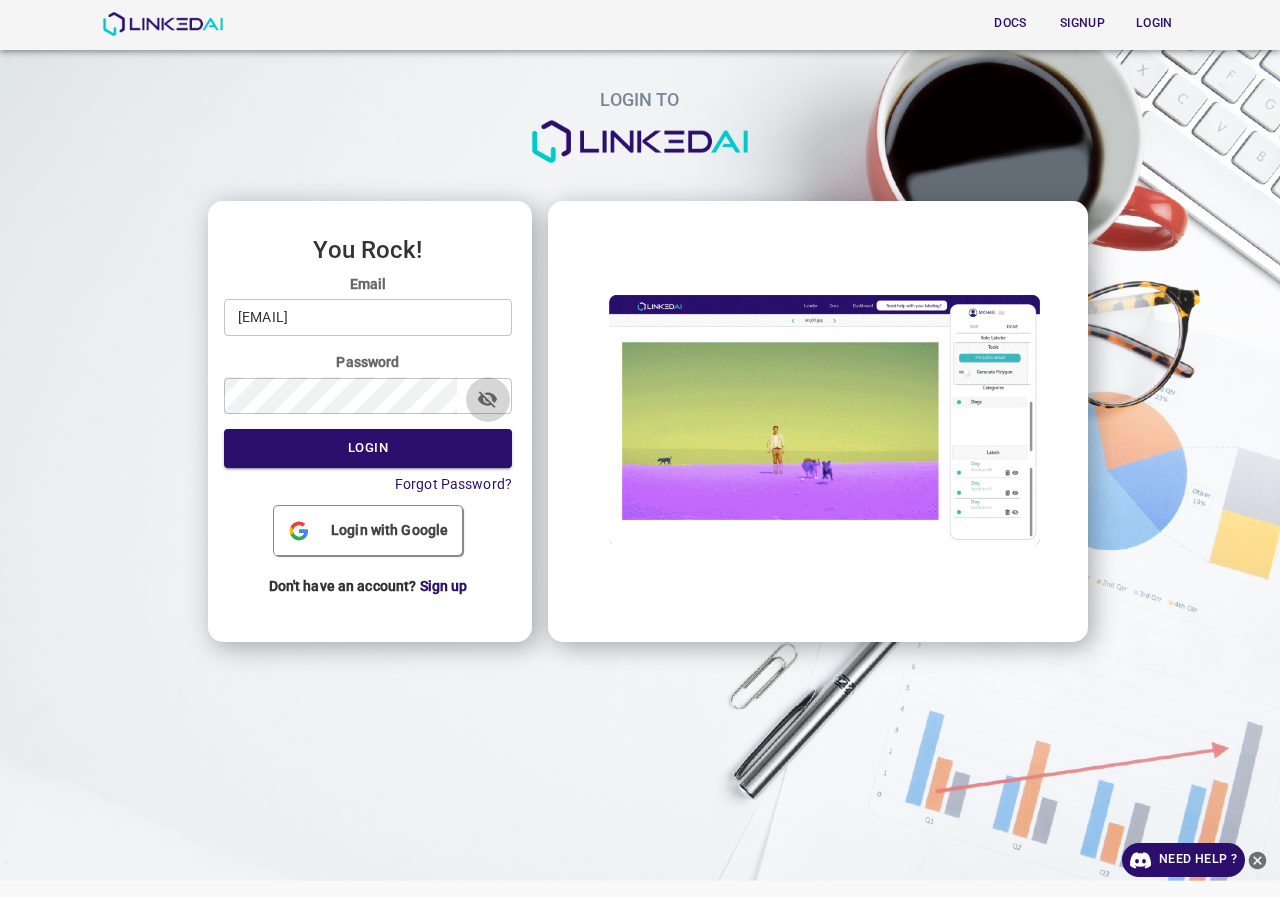 drag, startPoint x: 484, startPoint y: 398, endPoint x: 465, endPoint y: 403, distance: 19.646883 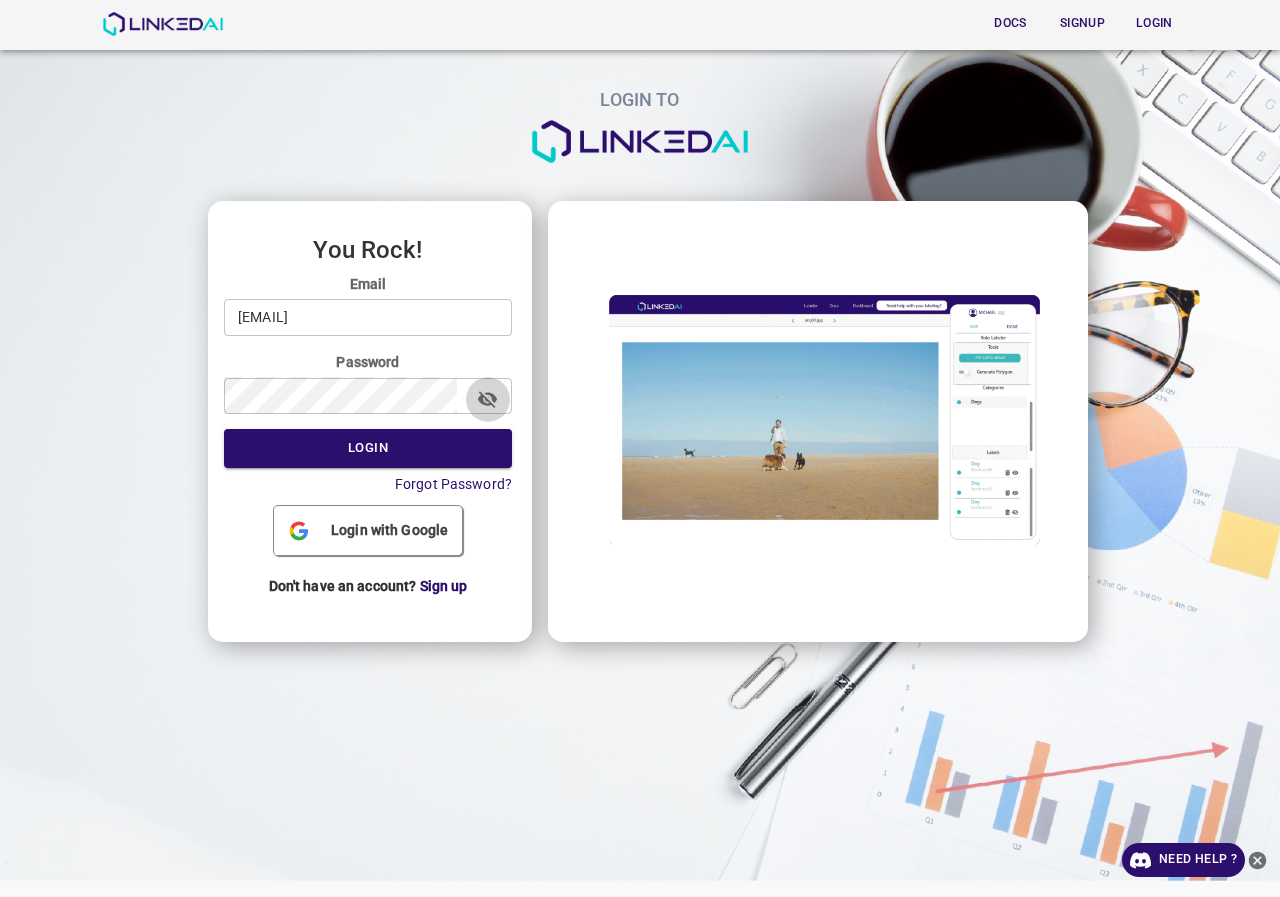 click at bounding box center [487, 399] 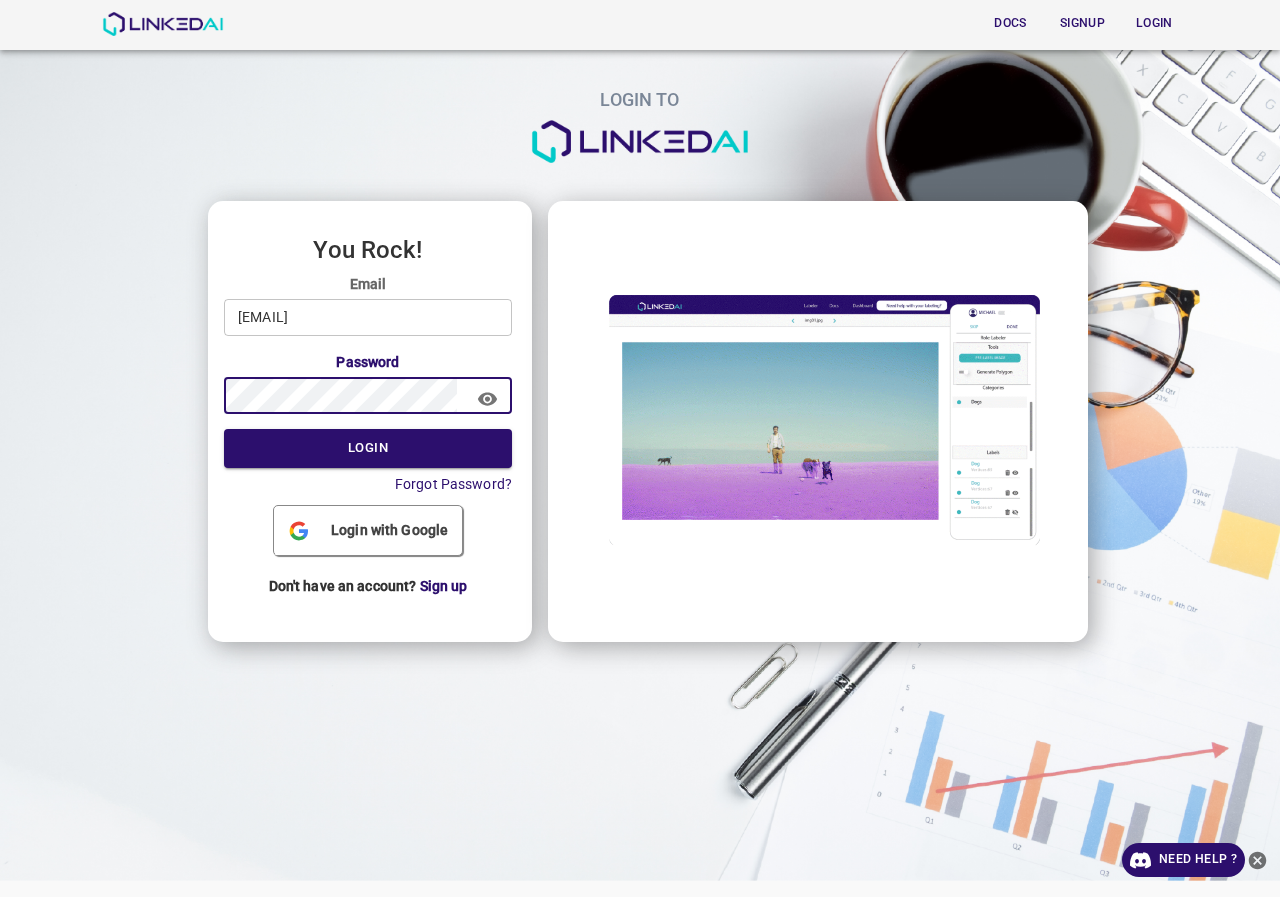 click on "Login" at bounding box center (368, 448) 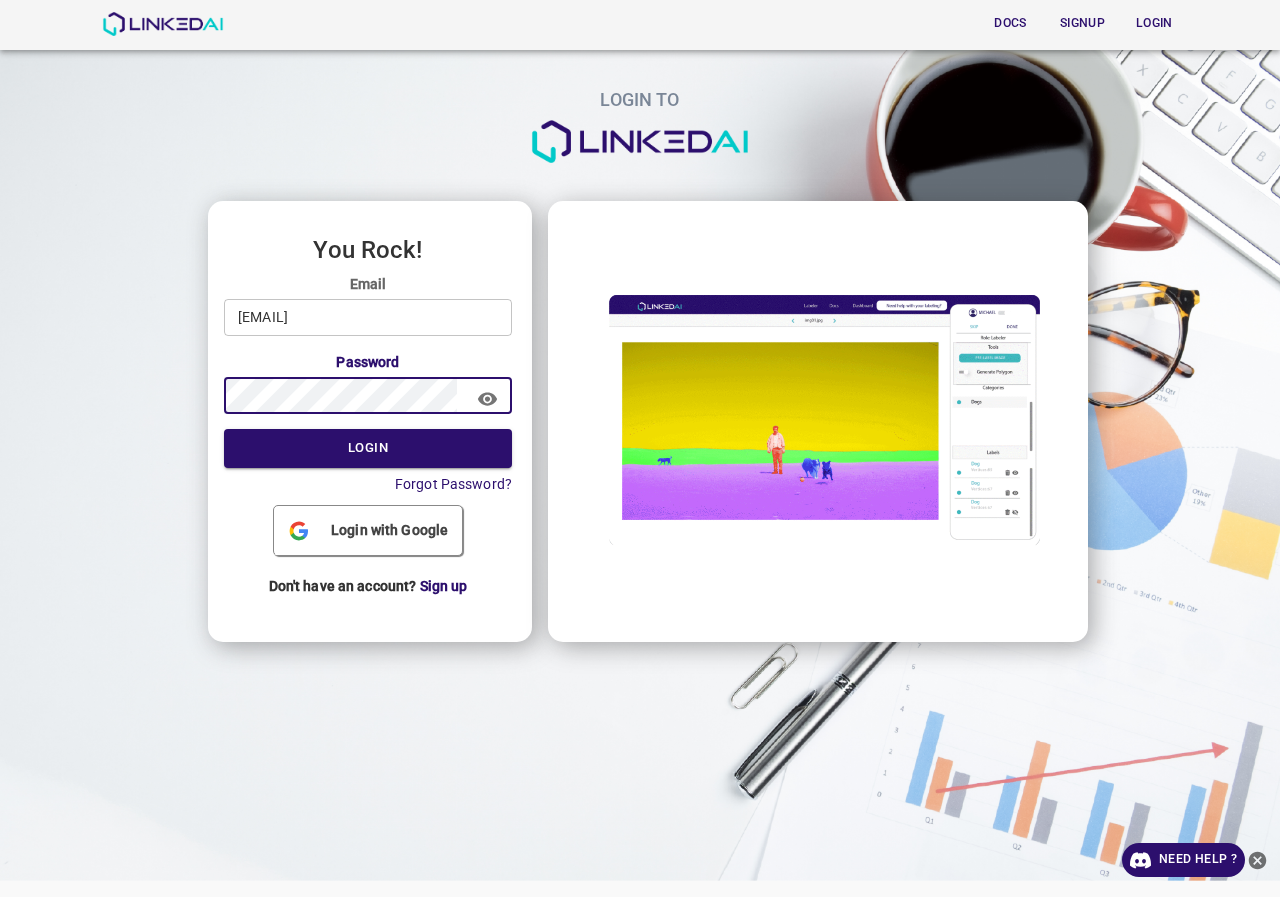 click on "Login" at bounding box center (368, 448) 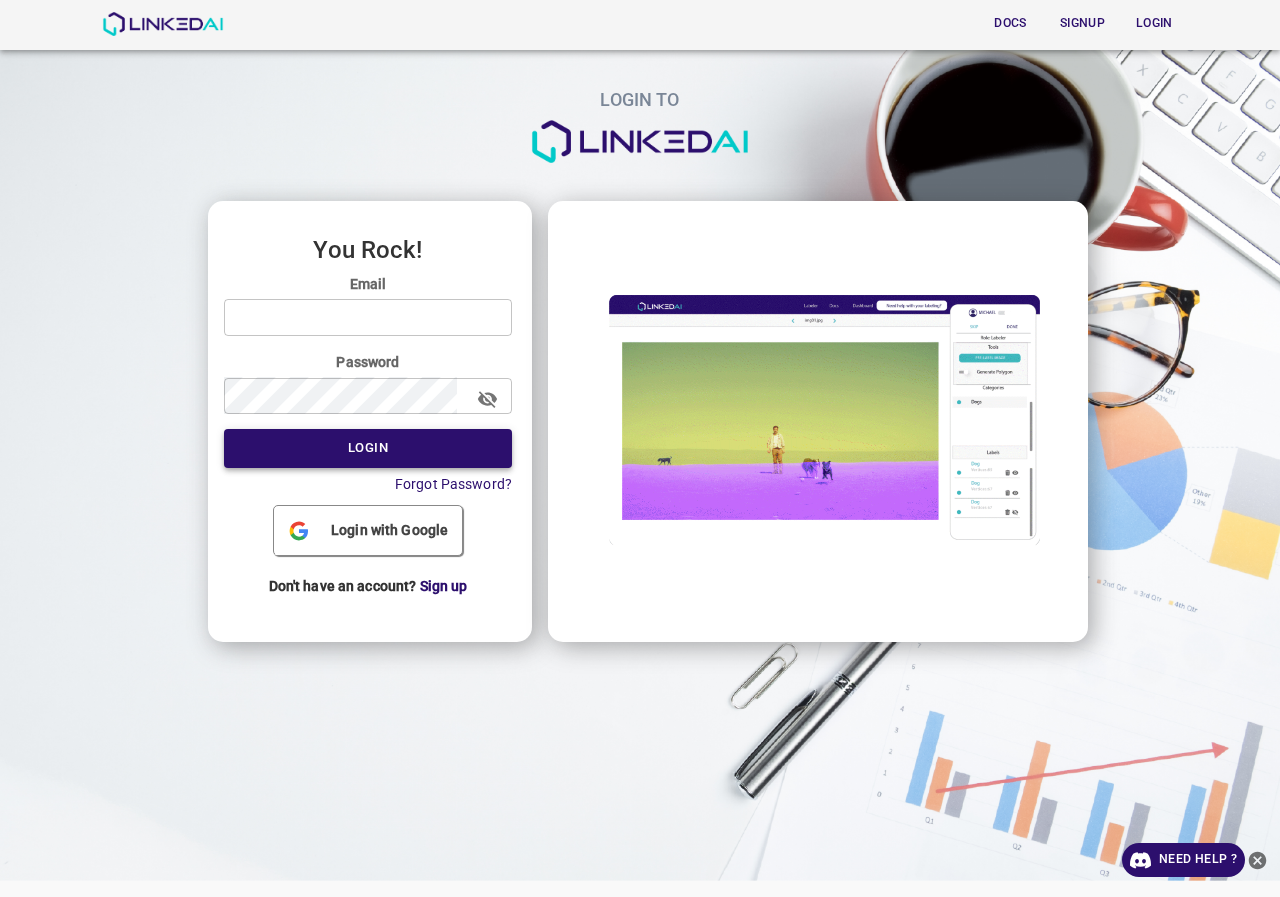 type on "[EMAIL]" 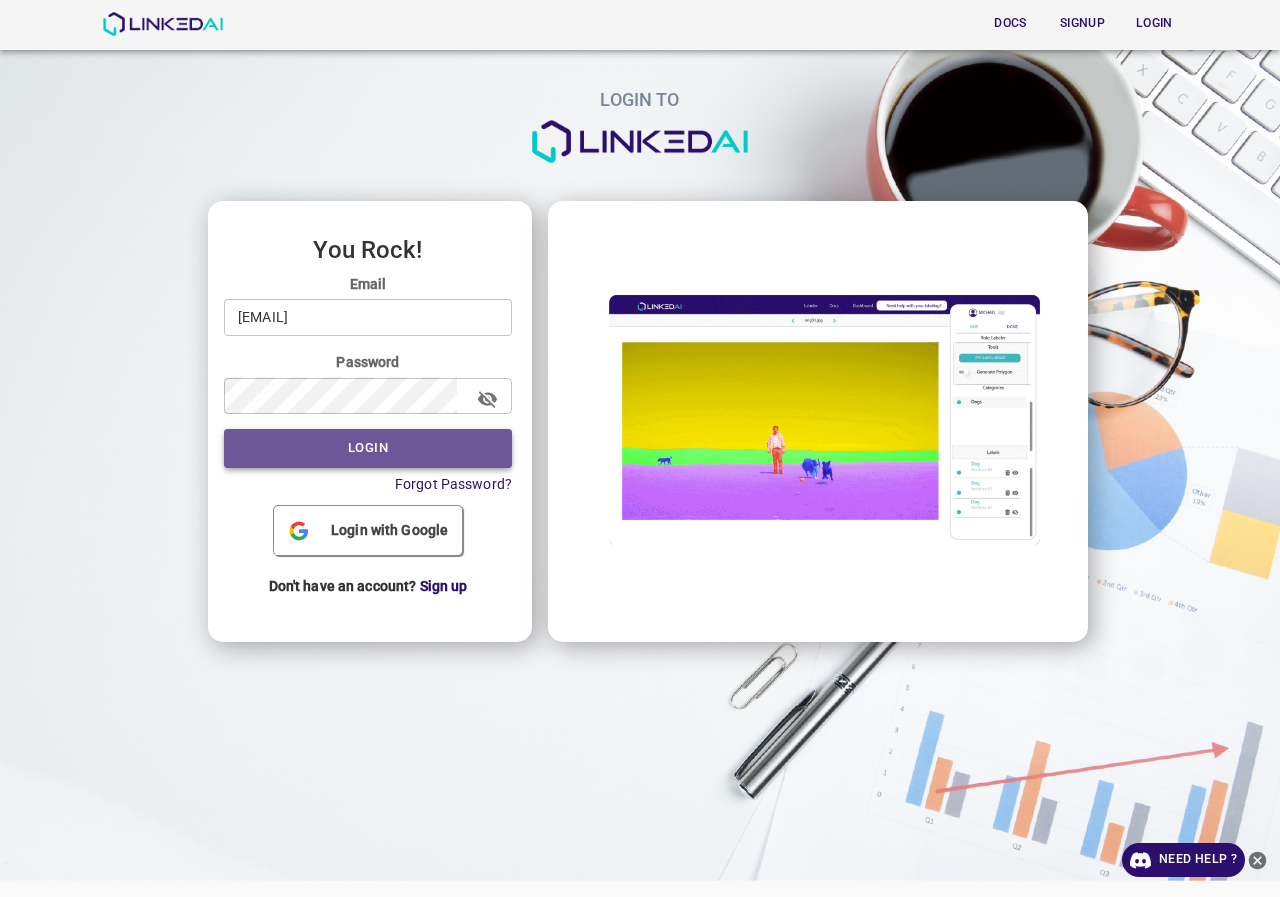 click on "Login" at bounding box center (368, 448) 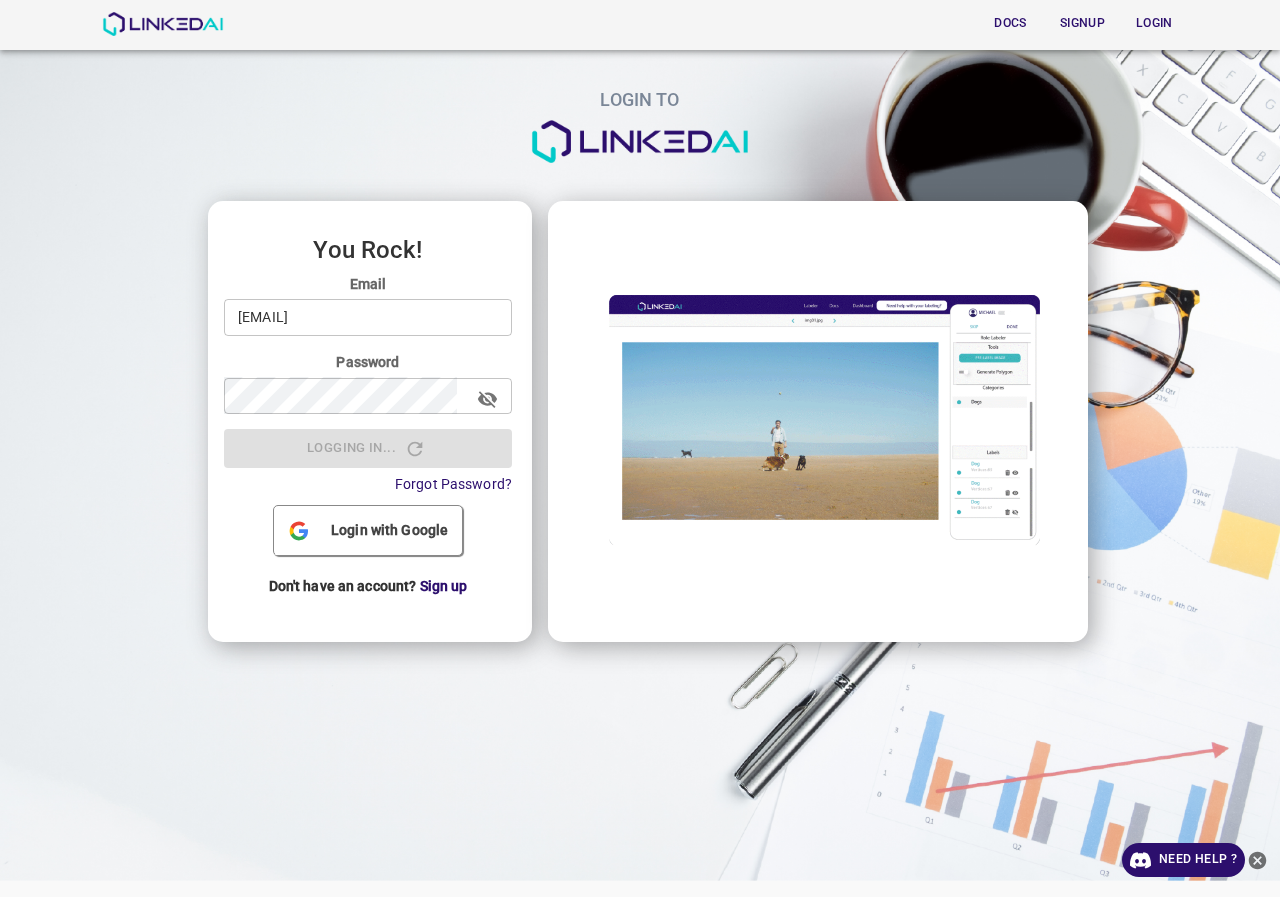 scroll, scrollTop: 0, scrollLeft: 0, axis: both 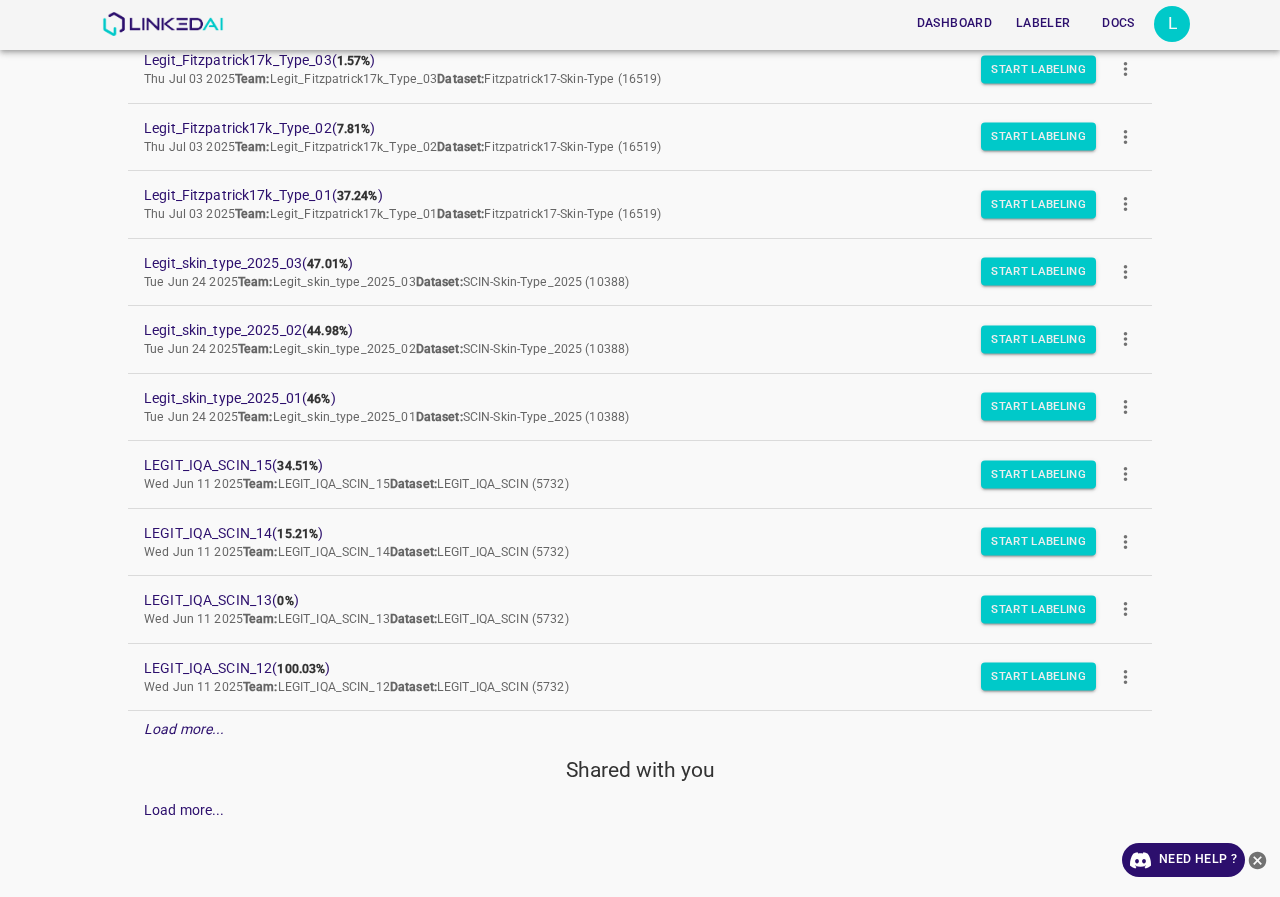 click on "Load more..." at bounding box center [184, 729] 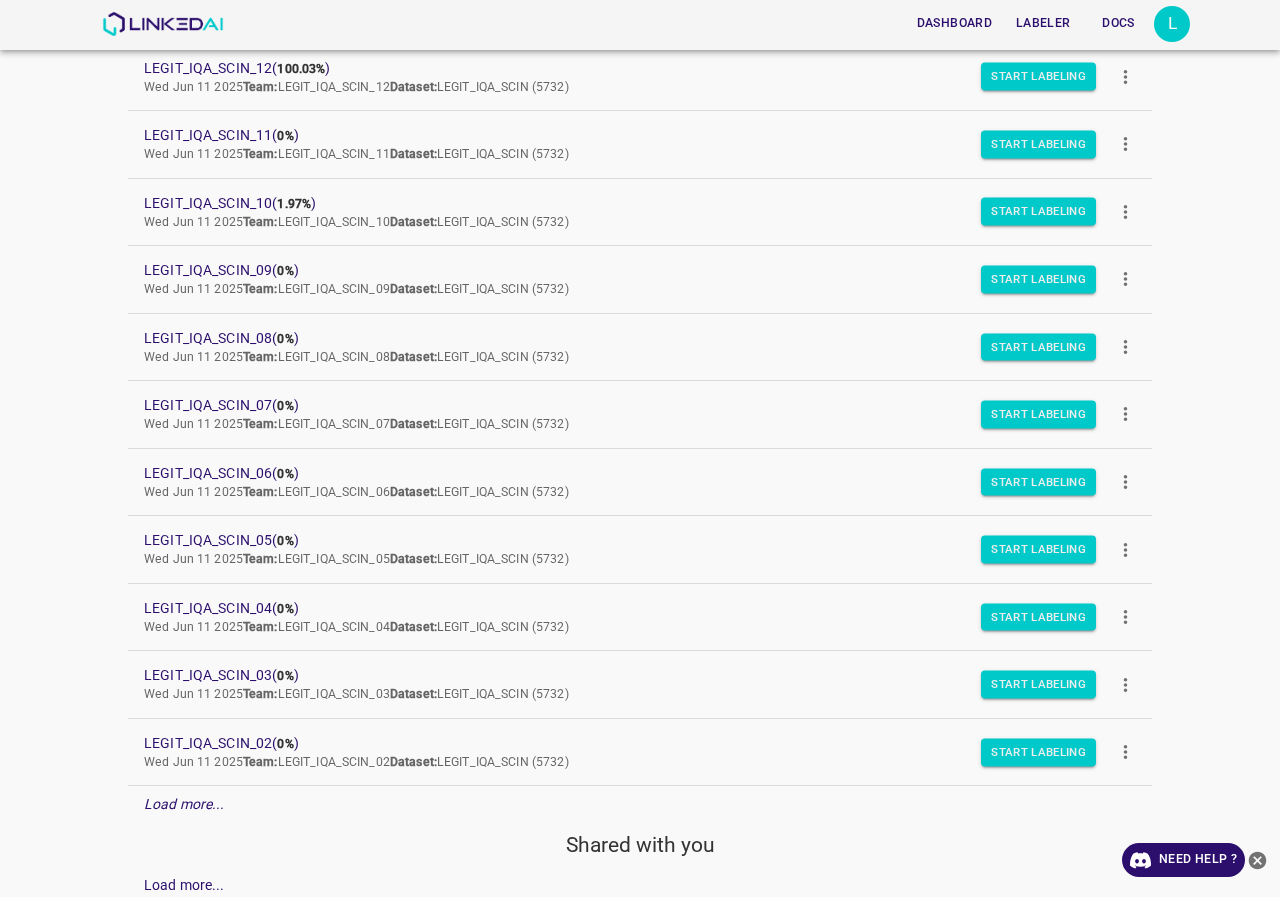 scroll, scrollTop: 844, scrollLeft: 0, axis: vertical 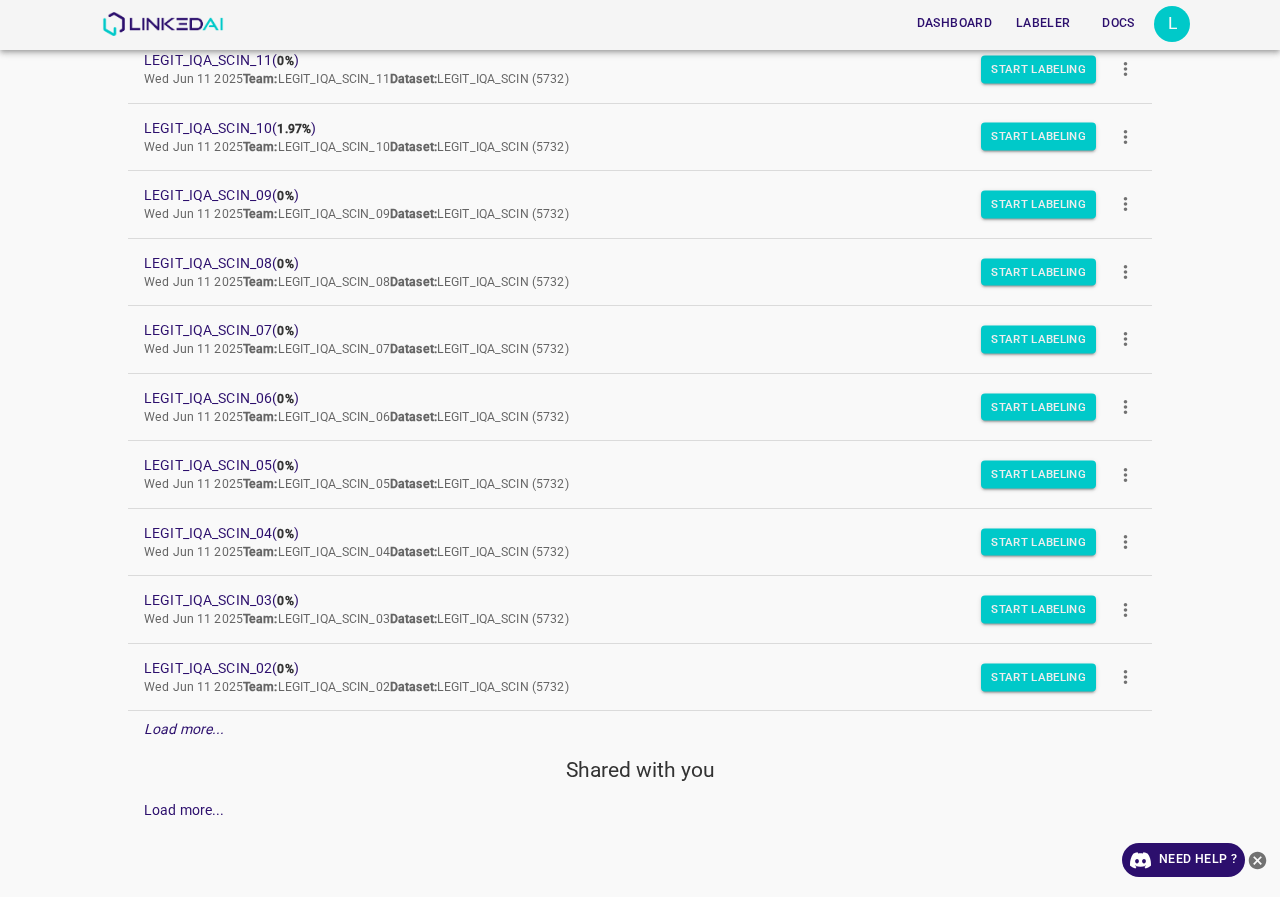 click on "Load more..." at bounding box center [184, 729] 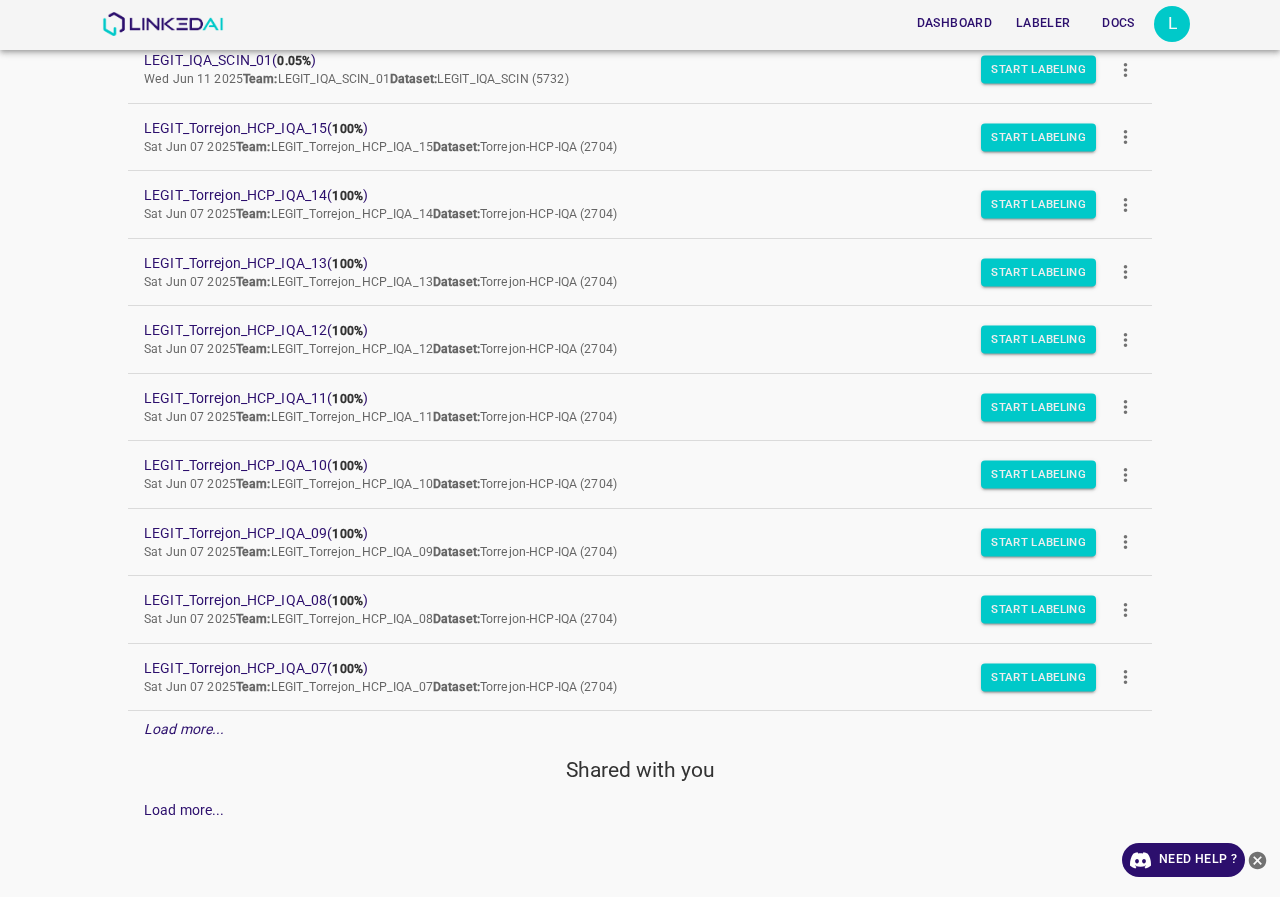 click on "Load more..." at bounding box center [184, 729] 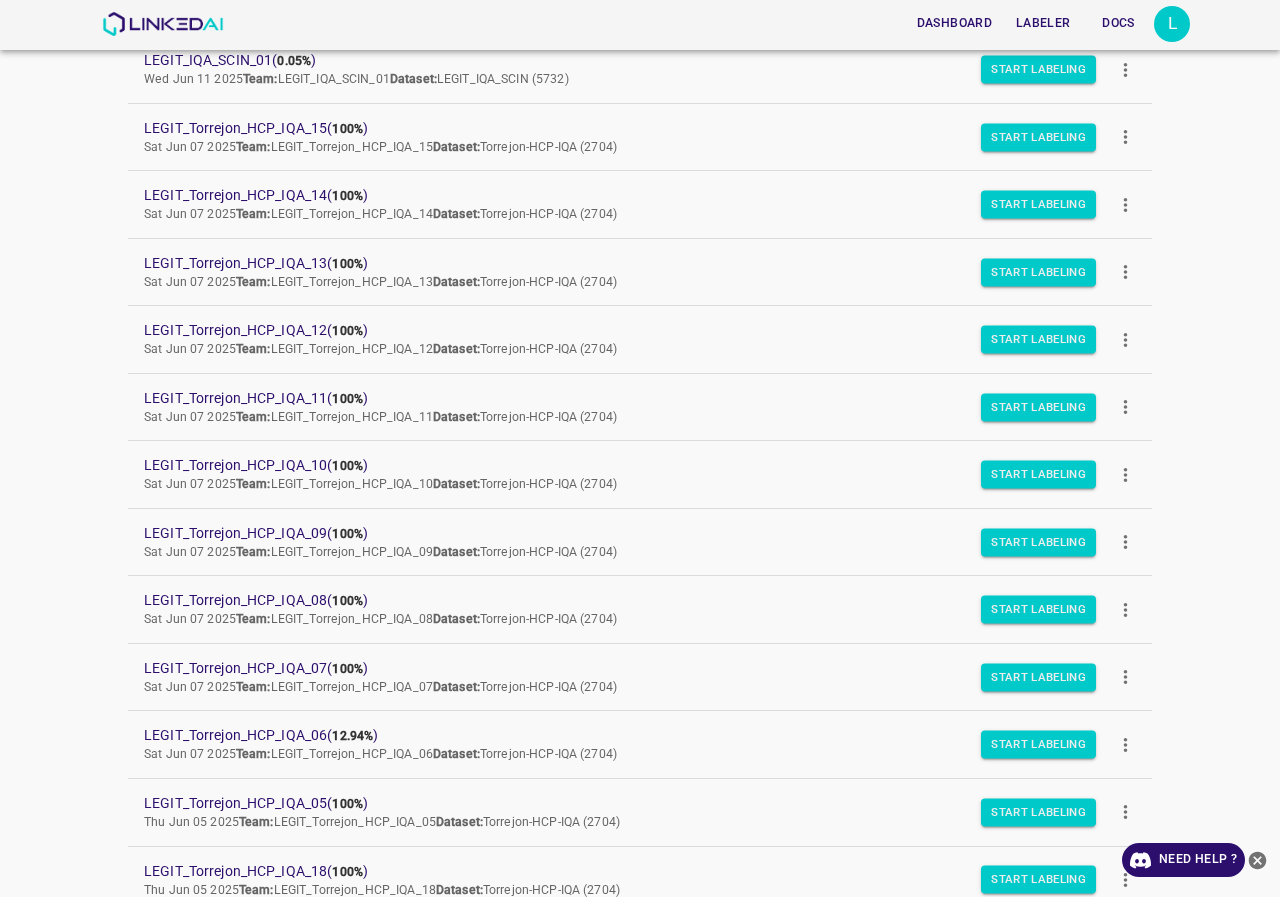 scroll, scrollTop: 2195, scrollLeft: 0, axis: vertical 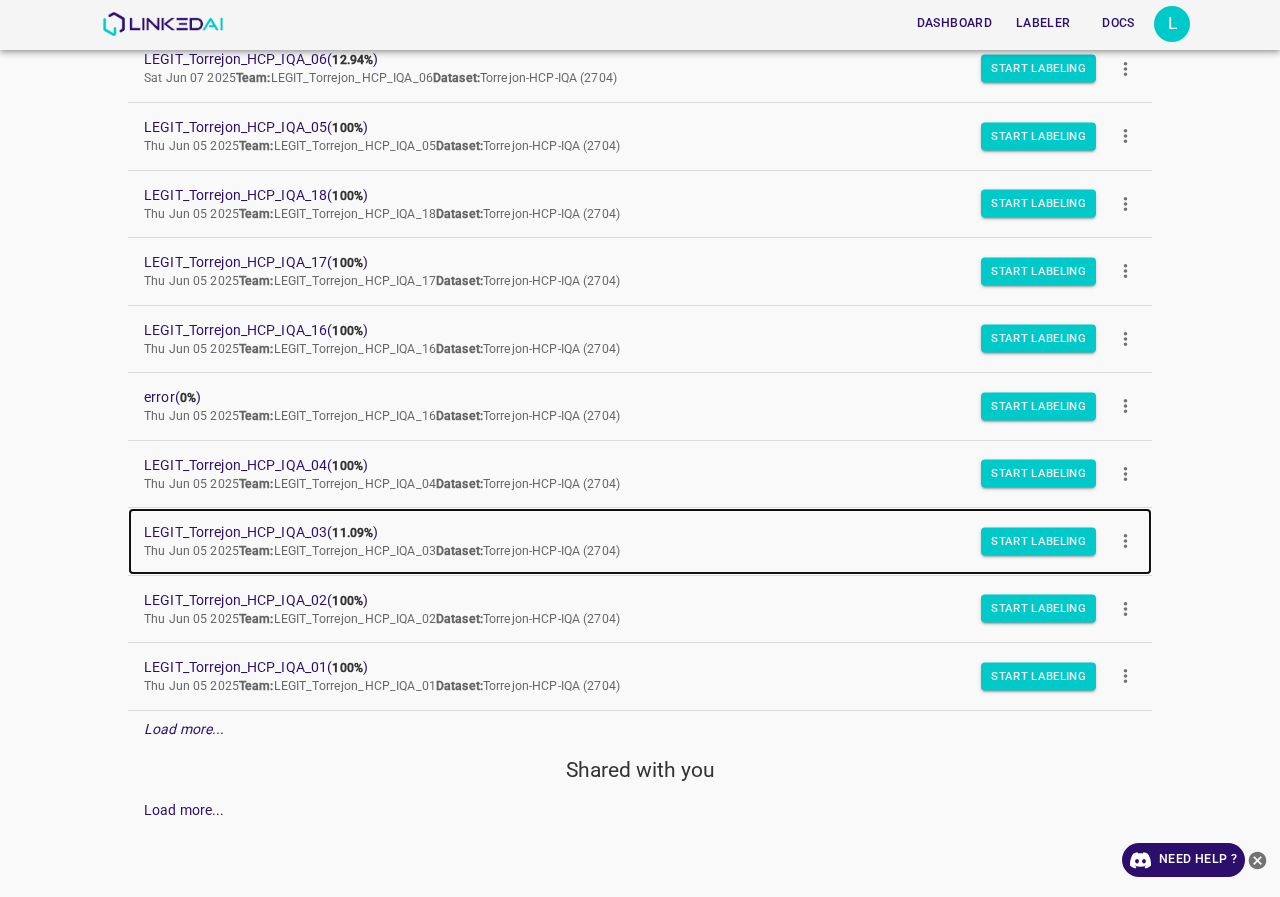 click on "LEGIT_Torrejon_HCP_IQA_03  ( 11.09% )" at bounding box center (624, 532) 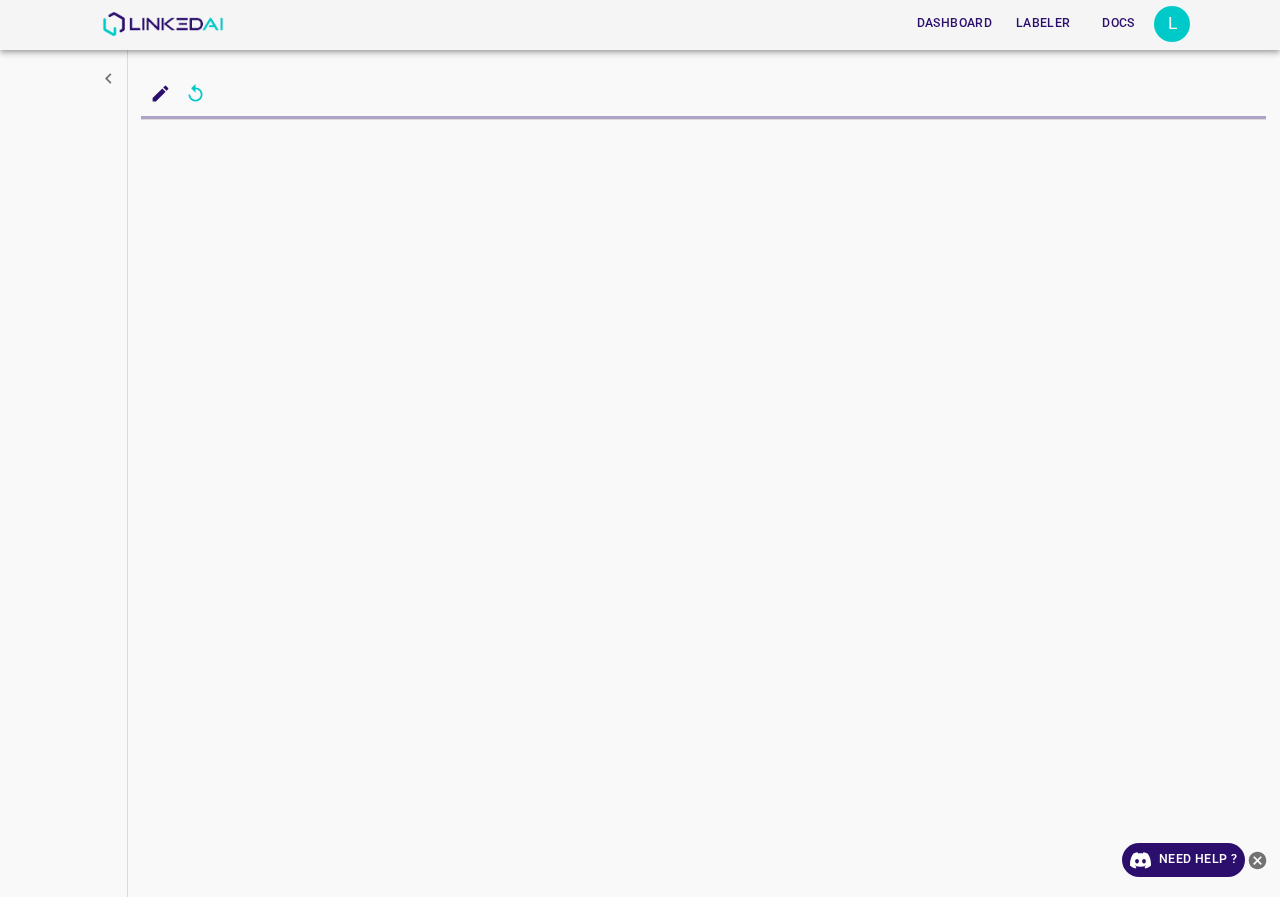 scroll, scrollTop: 0, scrollLeft: 0, axis: both 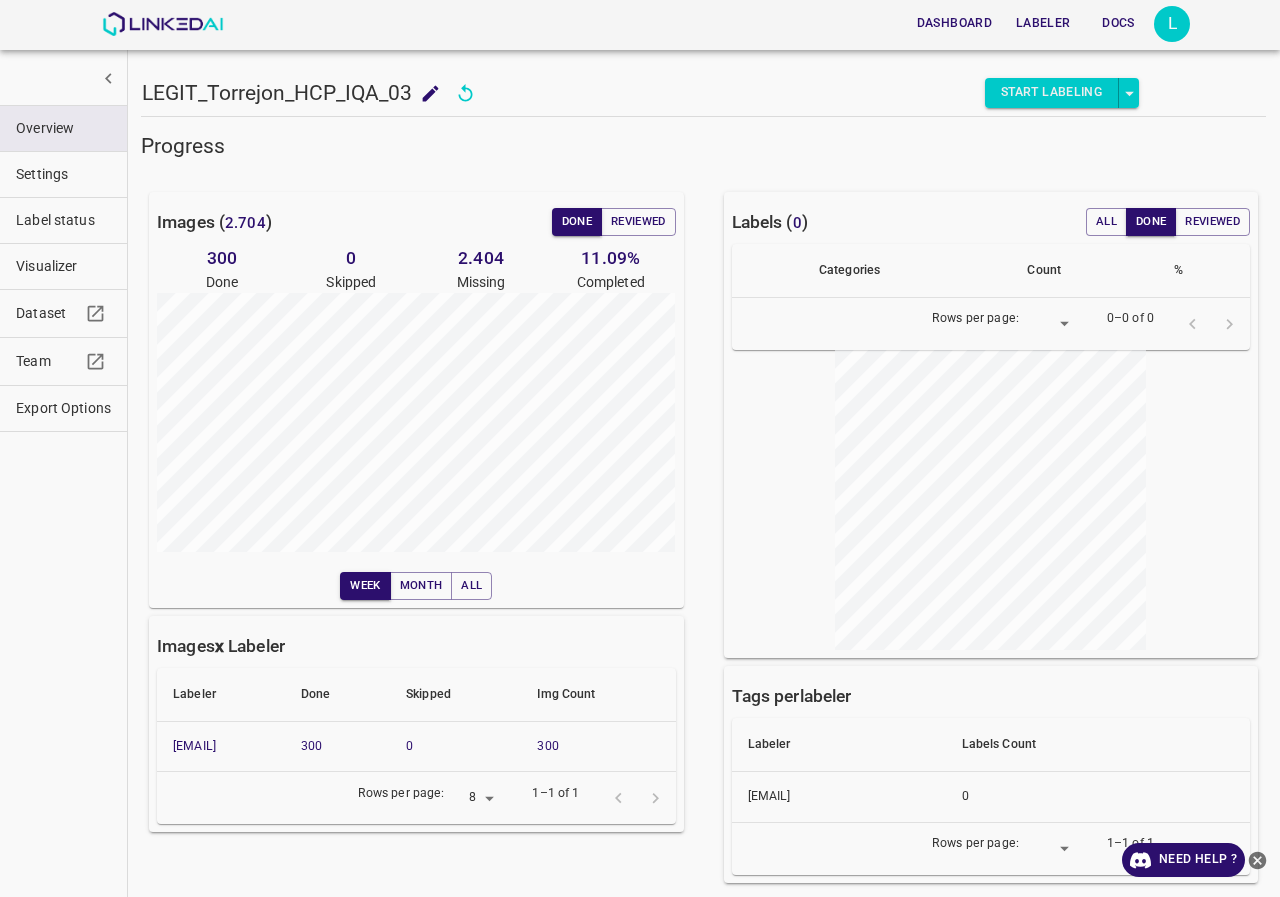 click on "L" at bounding box center [1172, 24] 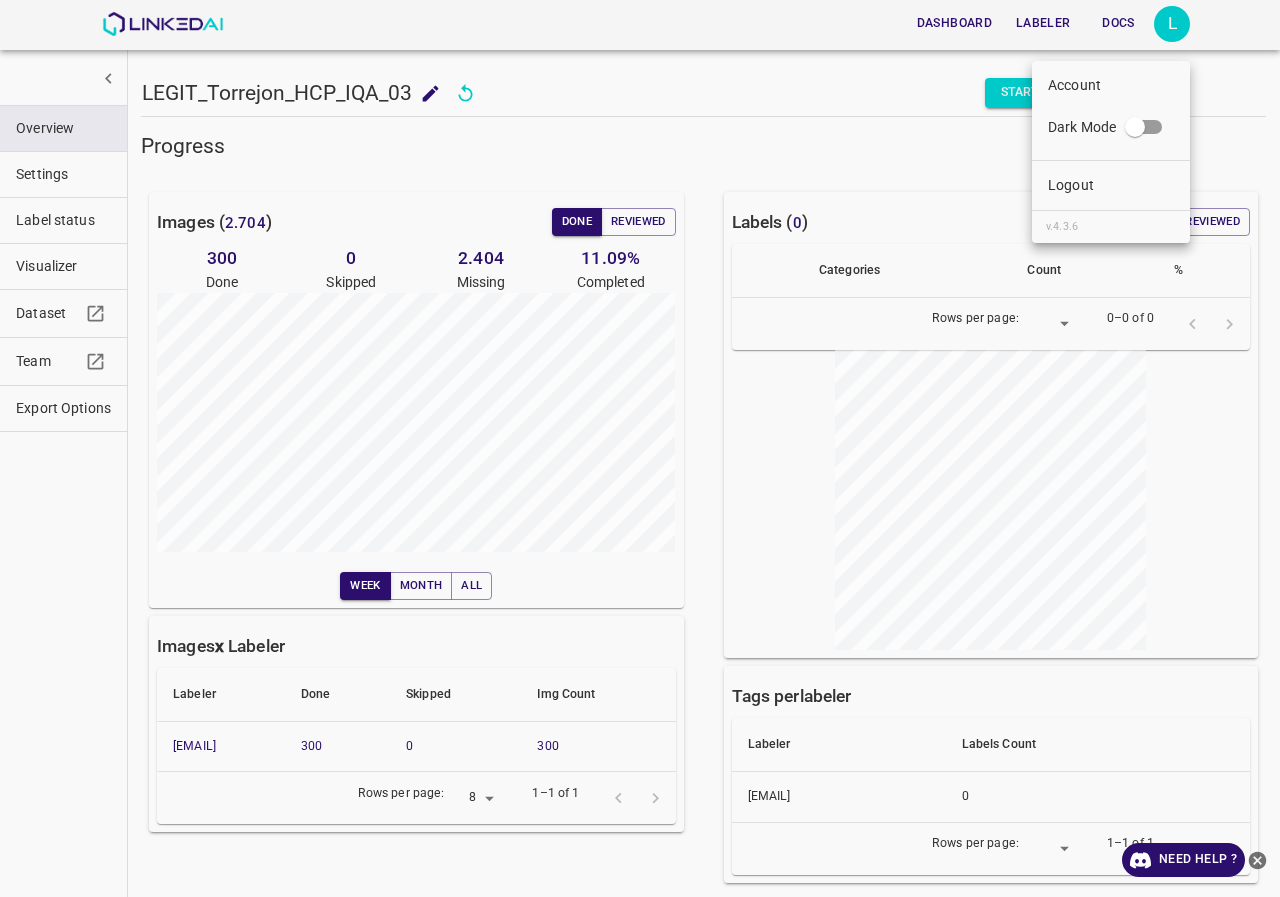 click on "Logout" at bounding box center [1074, 85] 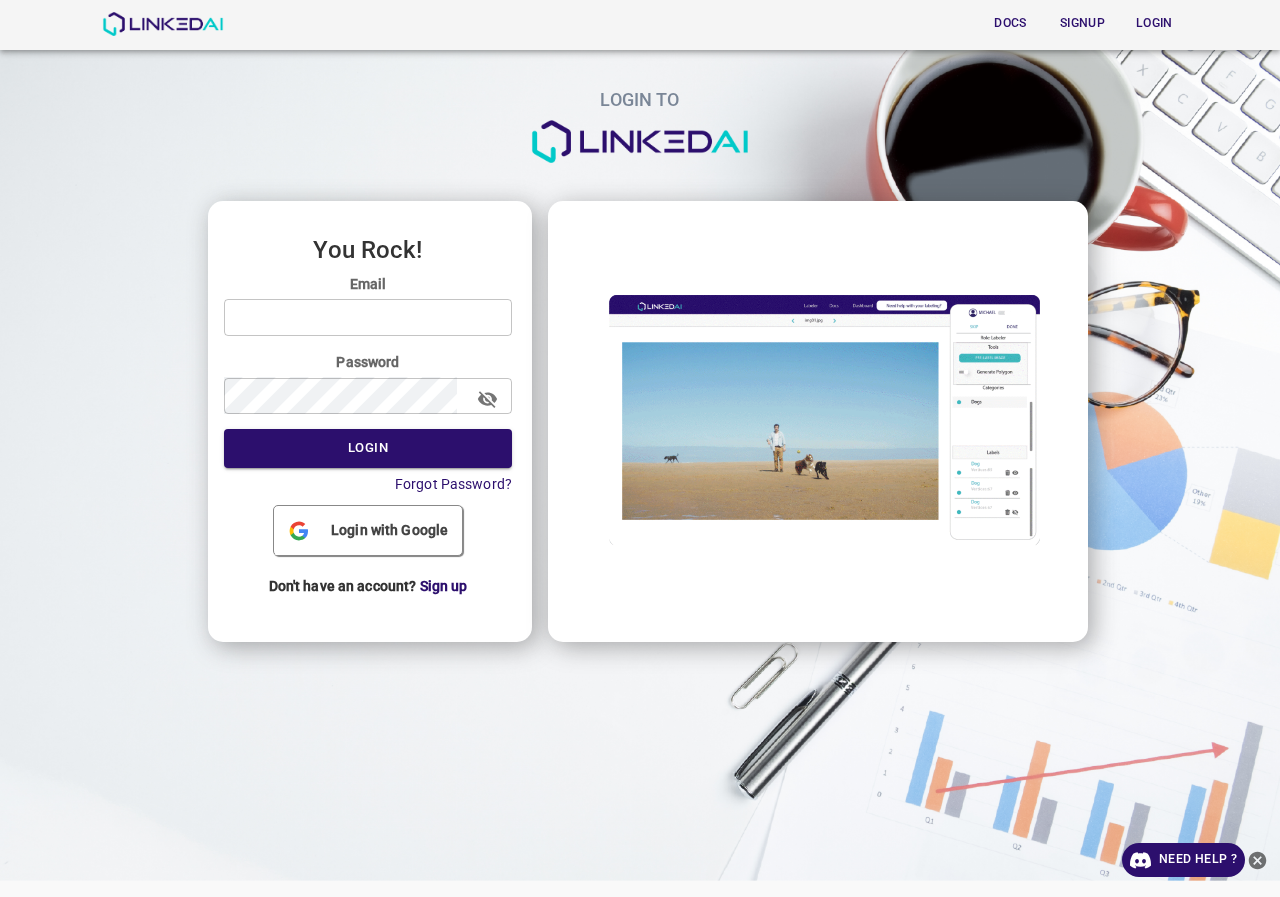 type on "[EMAIL]" 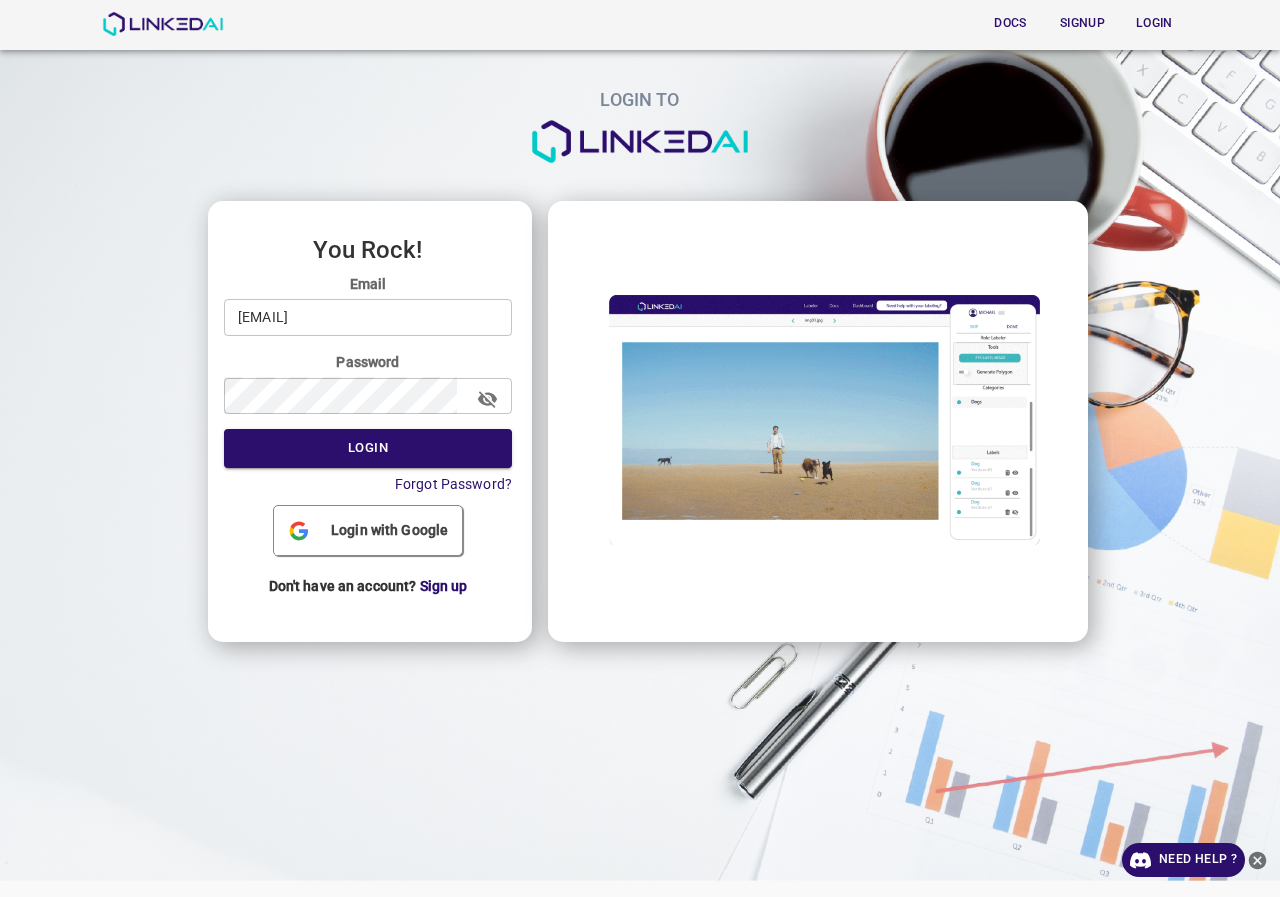 click on "[EMAIL]" at bounding box center [368, 317] 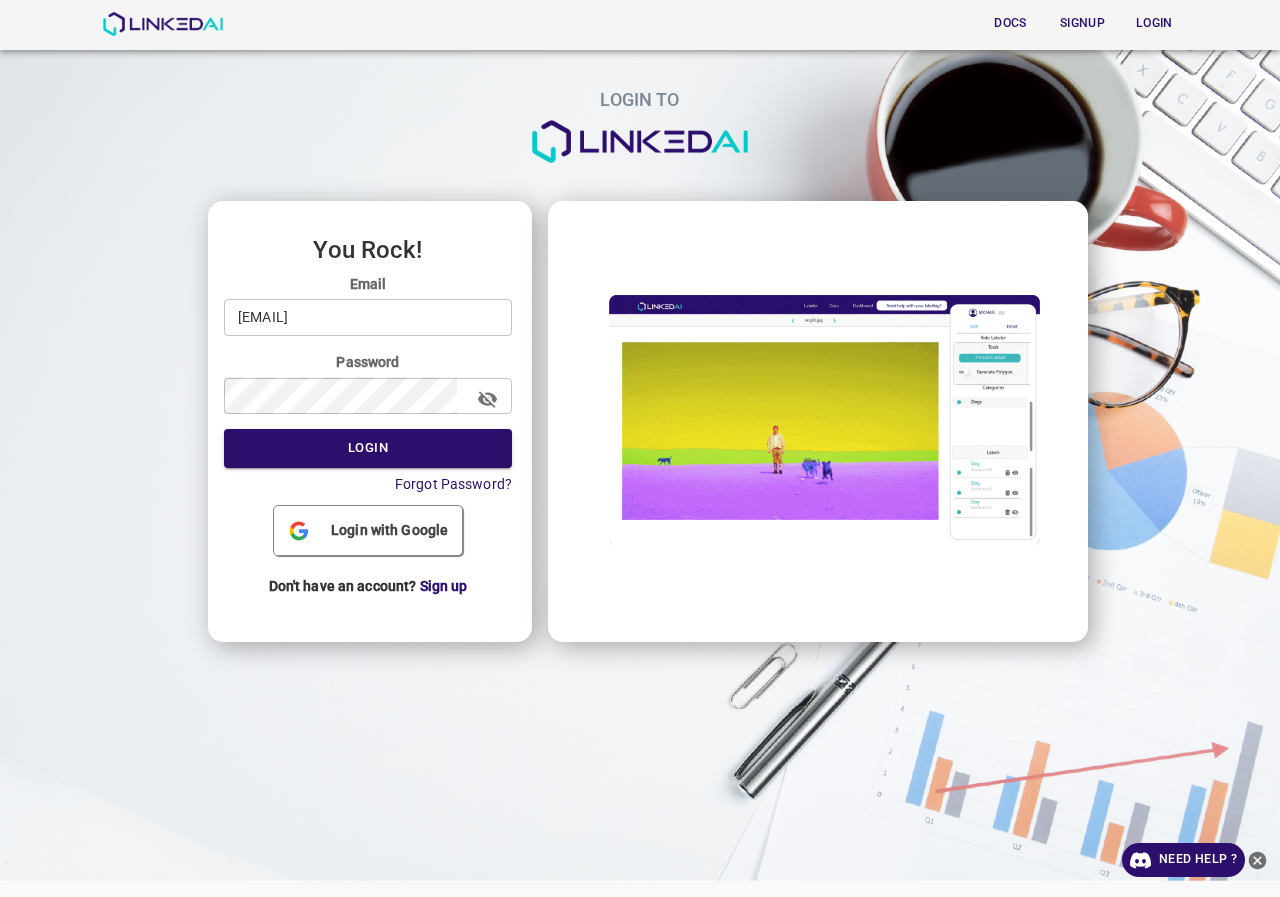 click on "You Rock!" at bounding box center [368, 250] 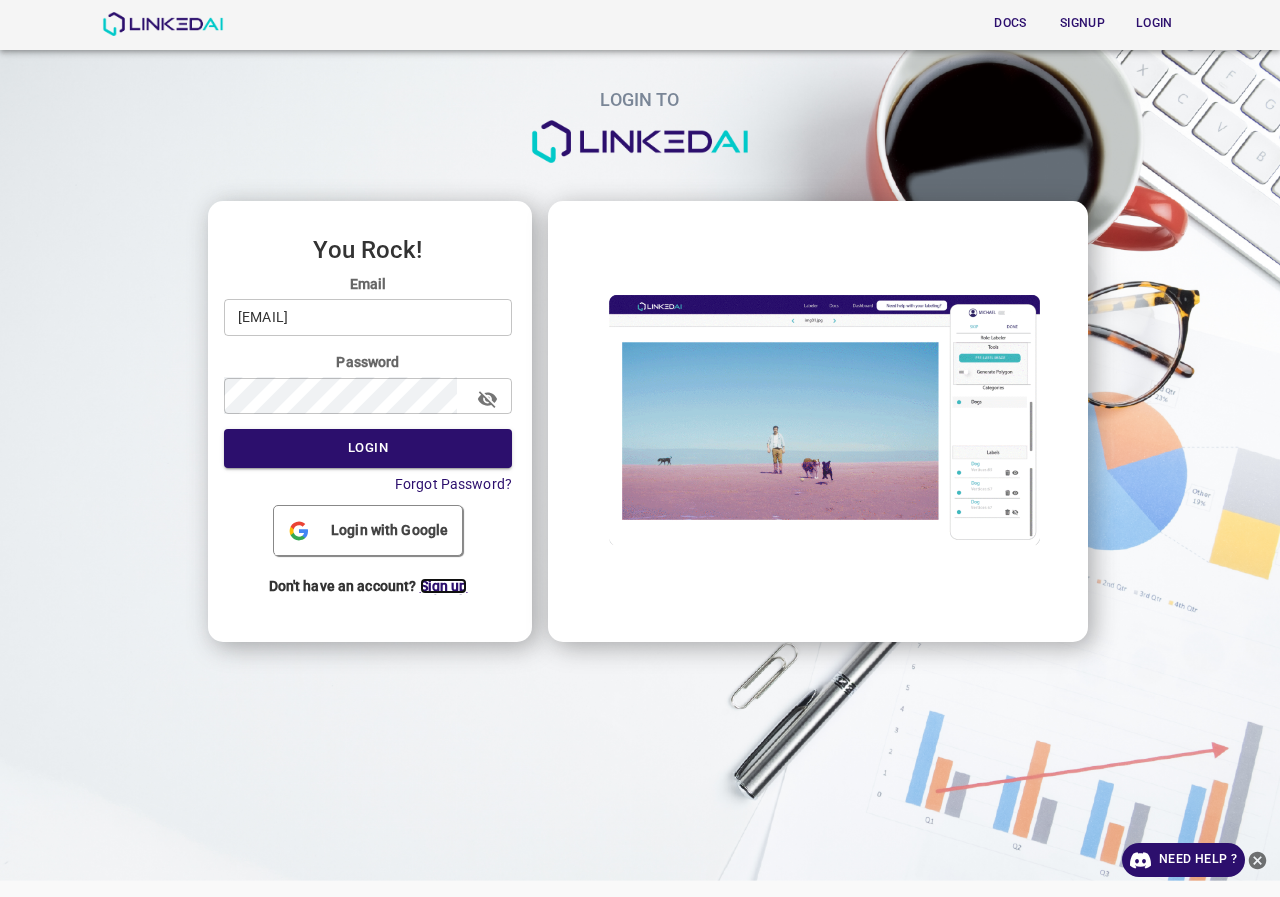 click on "Sign up" at bounding box center [444, 586] 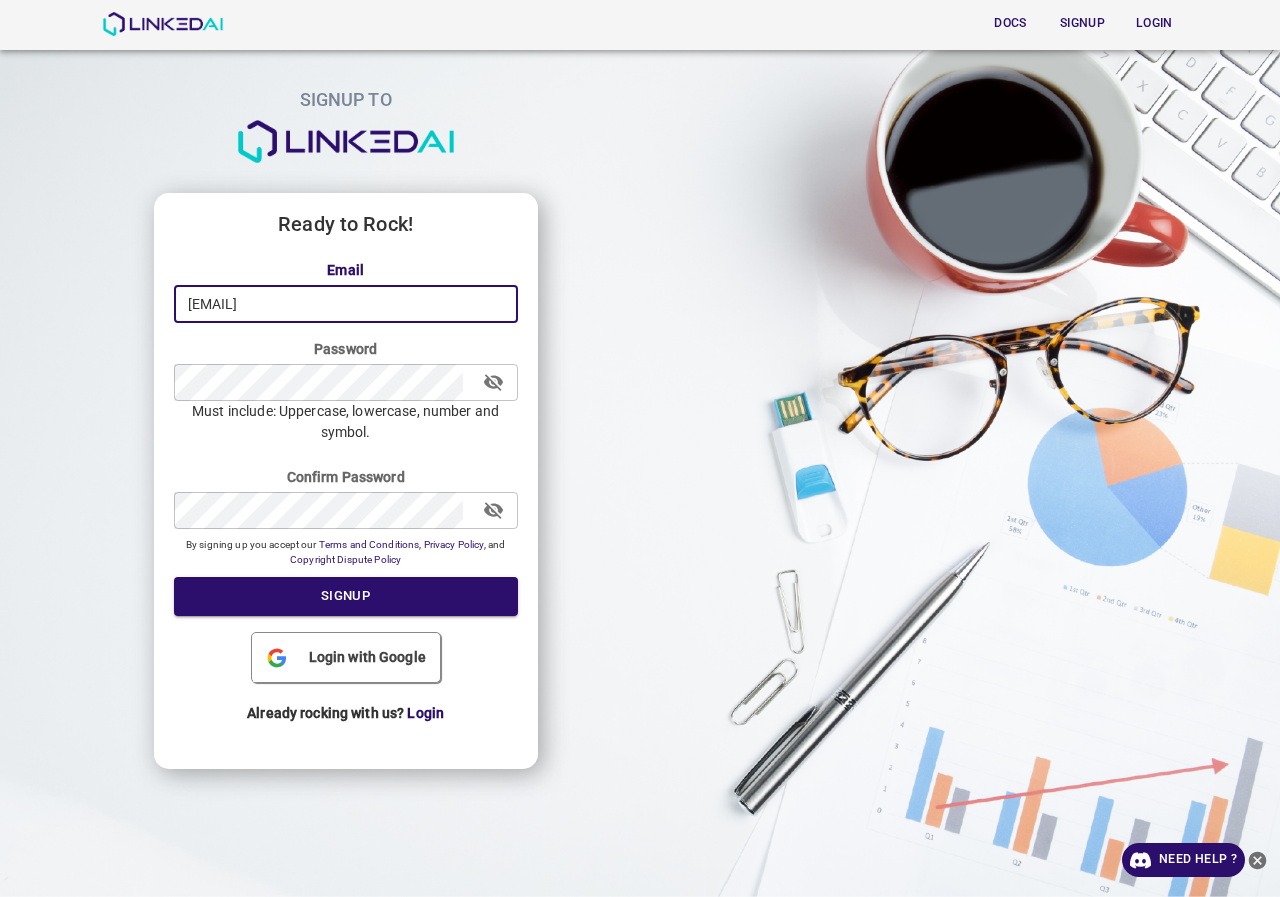 drag, startPoint x: 343, startPoint y: 304, endPoint x: 25, endPoint y: 305, distance: 318.0016 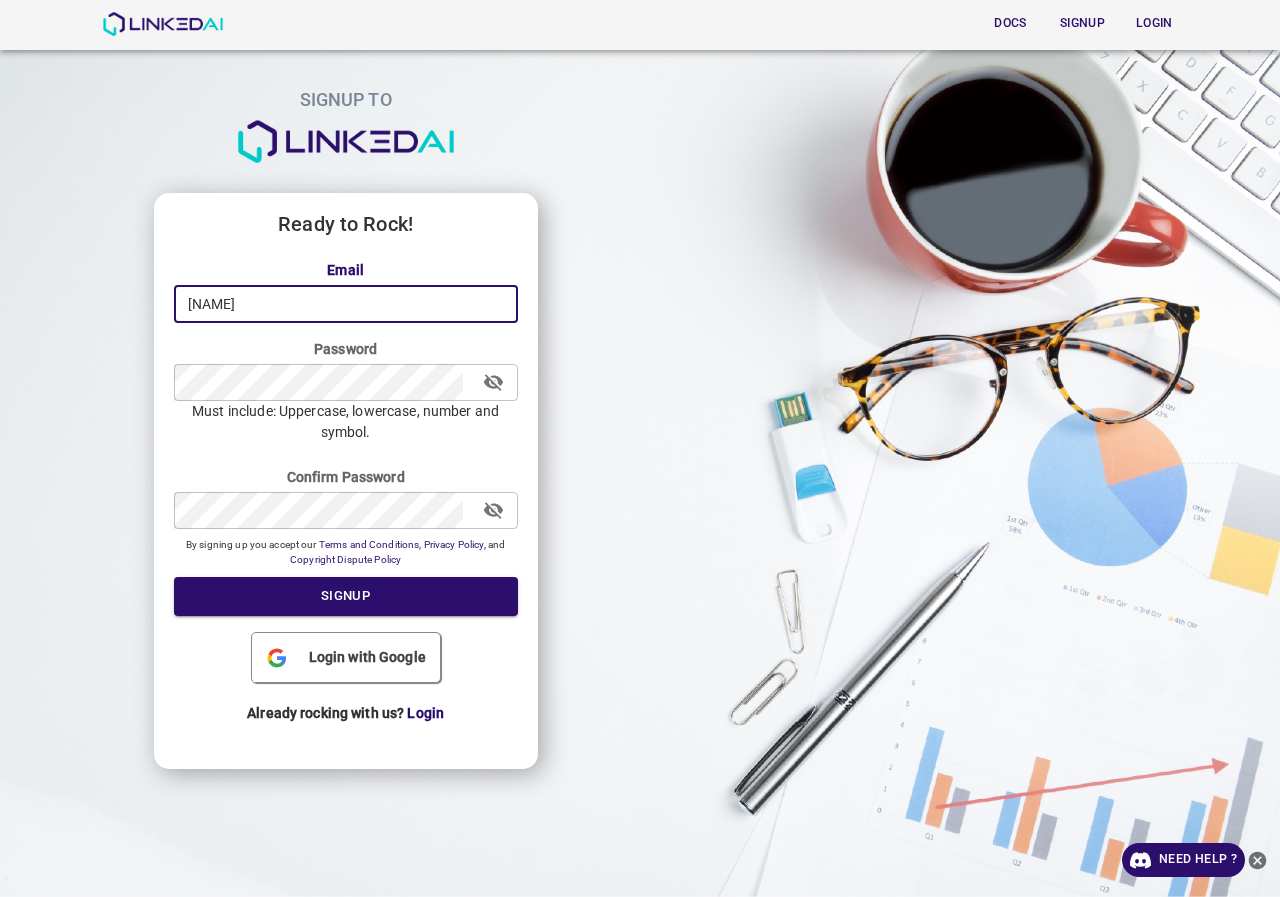 type on "[USERNAME]@[DOMAIN]" 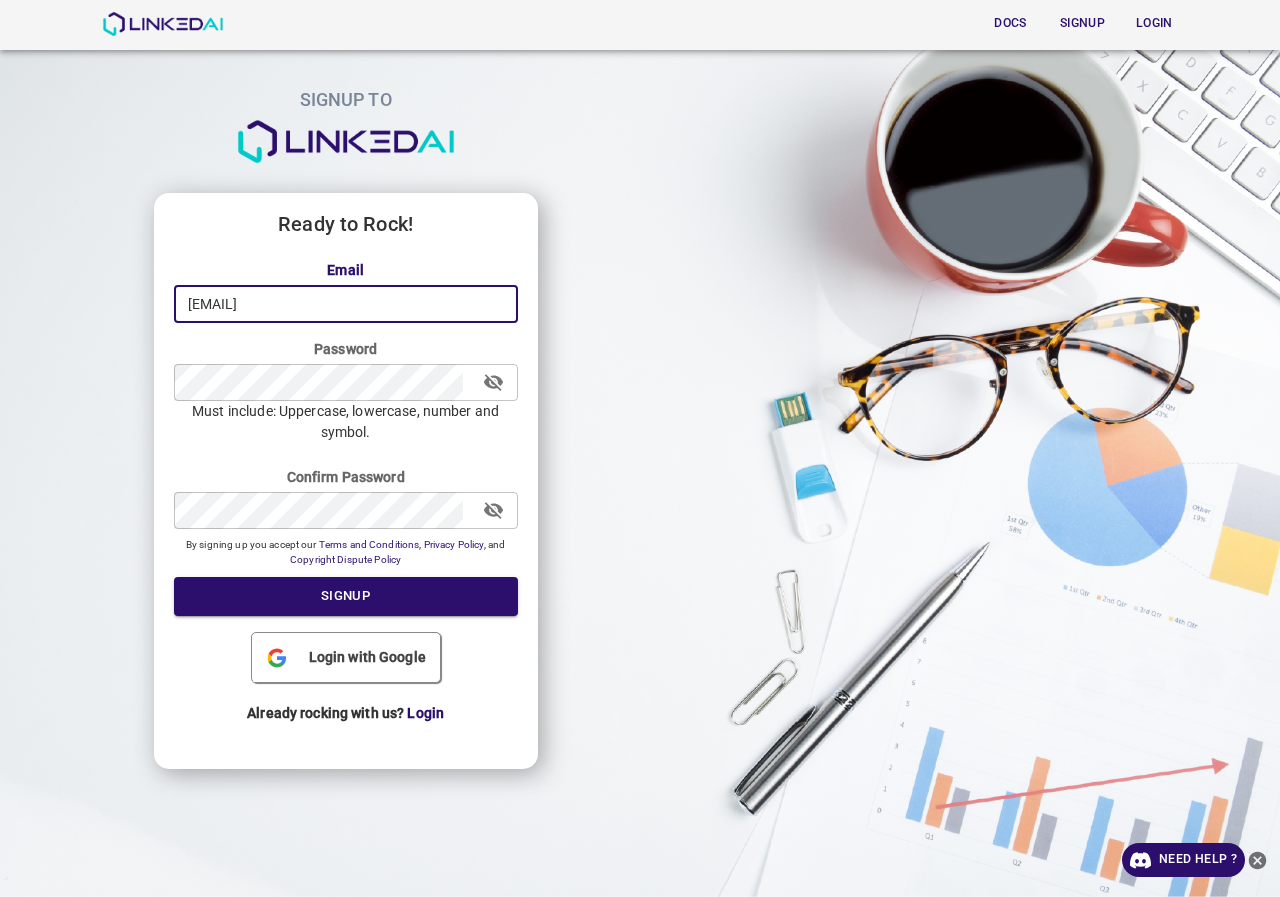 drag, startPoint x: 490, startPoint y: 383, endPoint x: 473, endPoint y: 385, distance: 17.117243 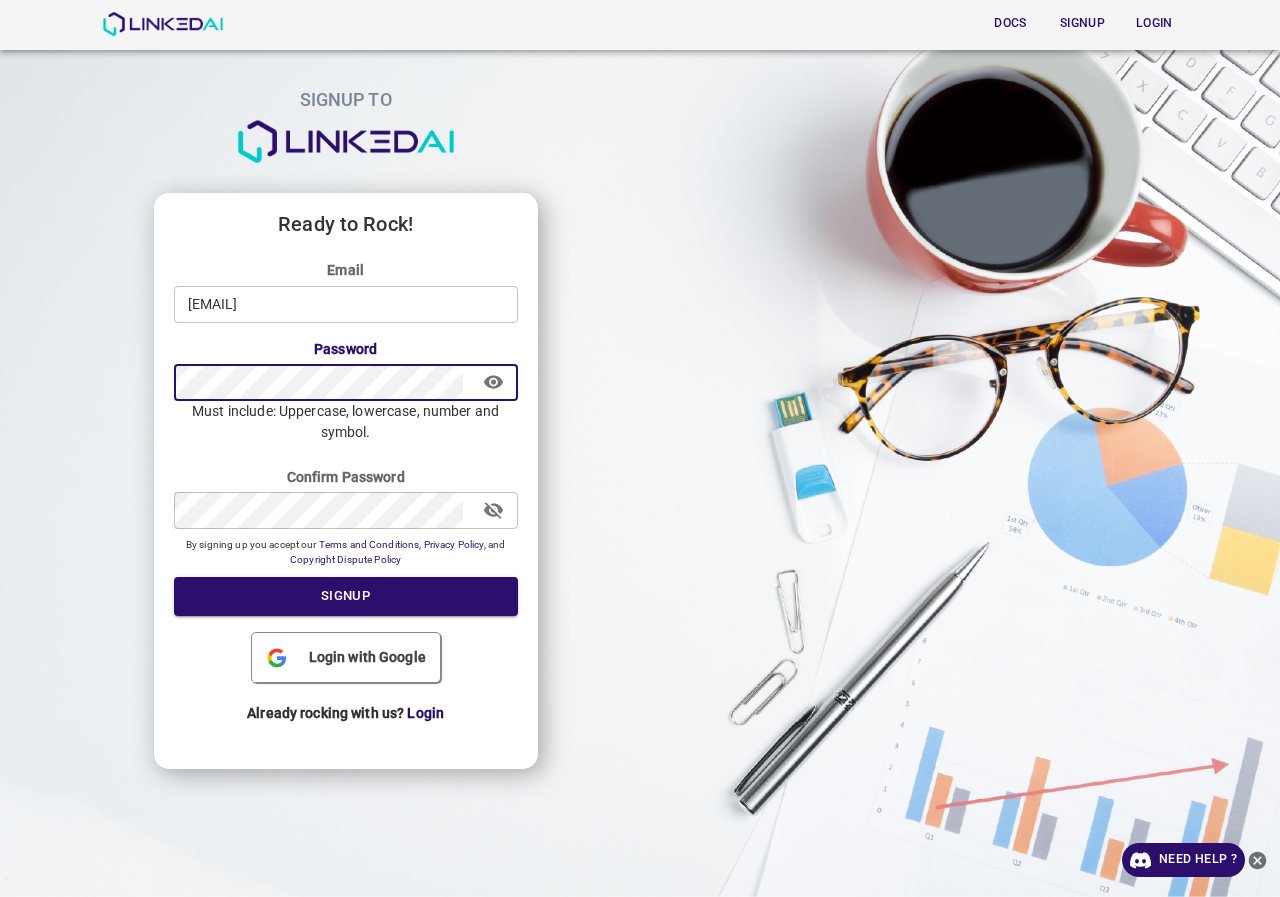 click on "SIGNUP TO Ready to Rock! Email natalia.fup0830@gmail.com ​ Password ​ Must include:   Uppercase, lowercase, number and symbol. Confirm Password ​ By signing up you accept our   Terms and Conditions ,     Privacy Policy , and     Copyright Dispute Policy Signup Login with Google Already rocking with us?   Login" at bounding box center [640, 448] 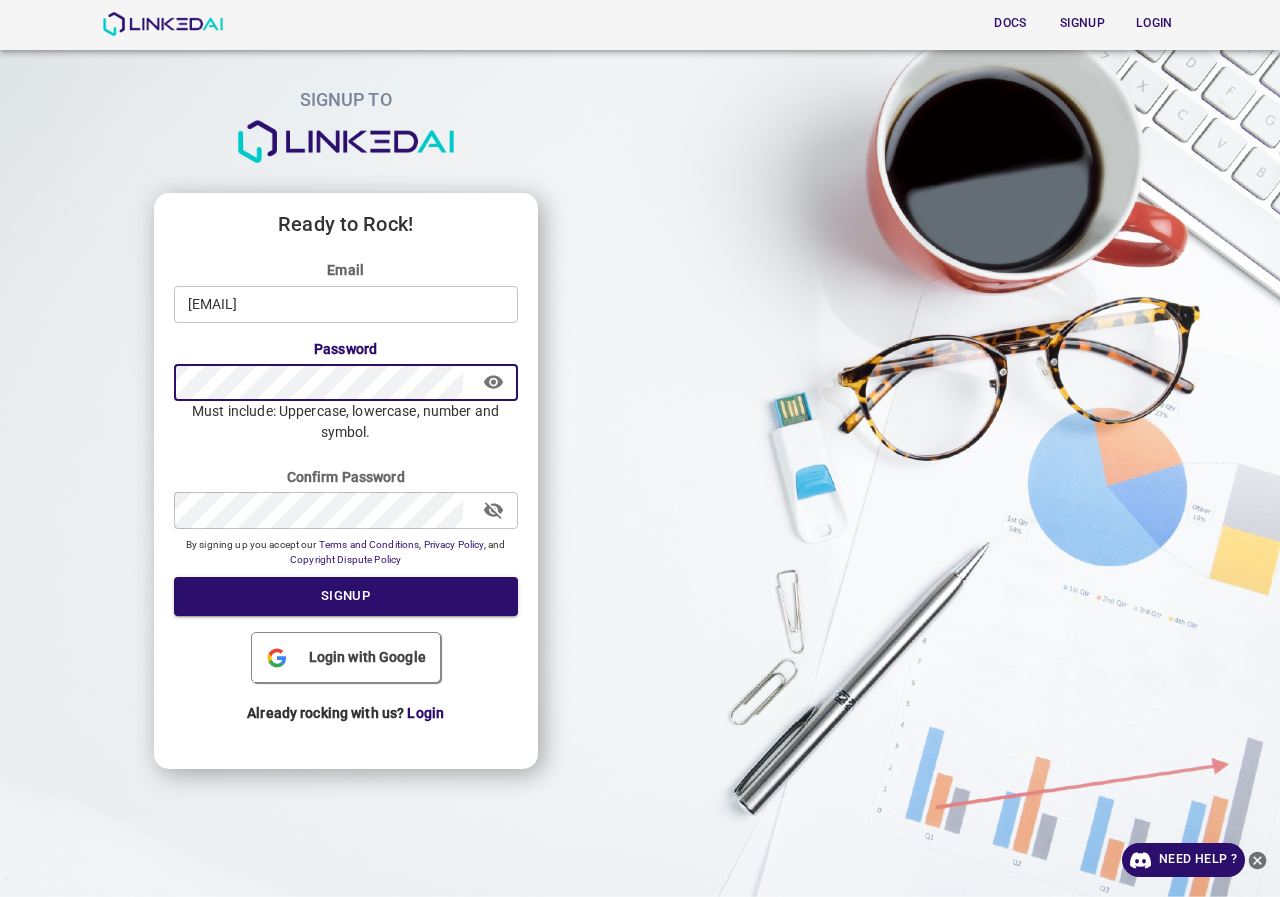click on "SIGNUP TO Ready to Rock! Email natalia.fup0830@gmail.com ​ Password ​ Must include:   Uppercase, lowercase, number and symbol. Confirm Password ​ By signing up you accept our   Terms and Conditions ,     Privacy Policy , and     Copyright Dispute Policy Signup Login with Google Already rocking with us?   Login" at bounding box center (640, 448) 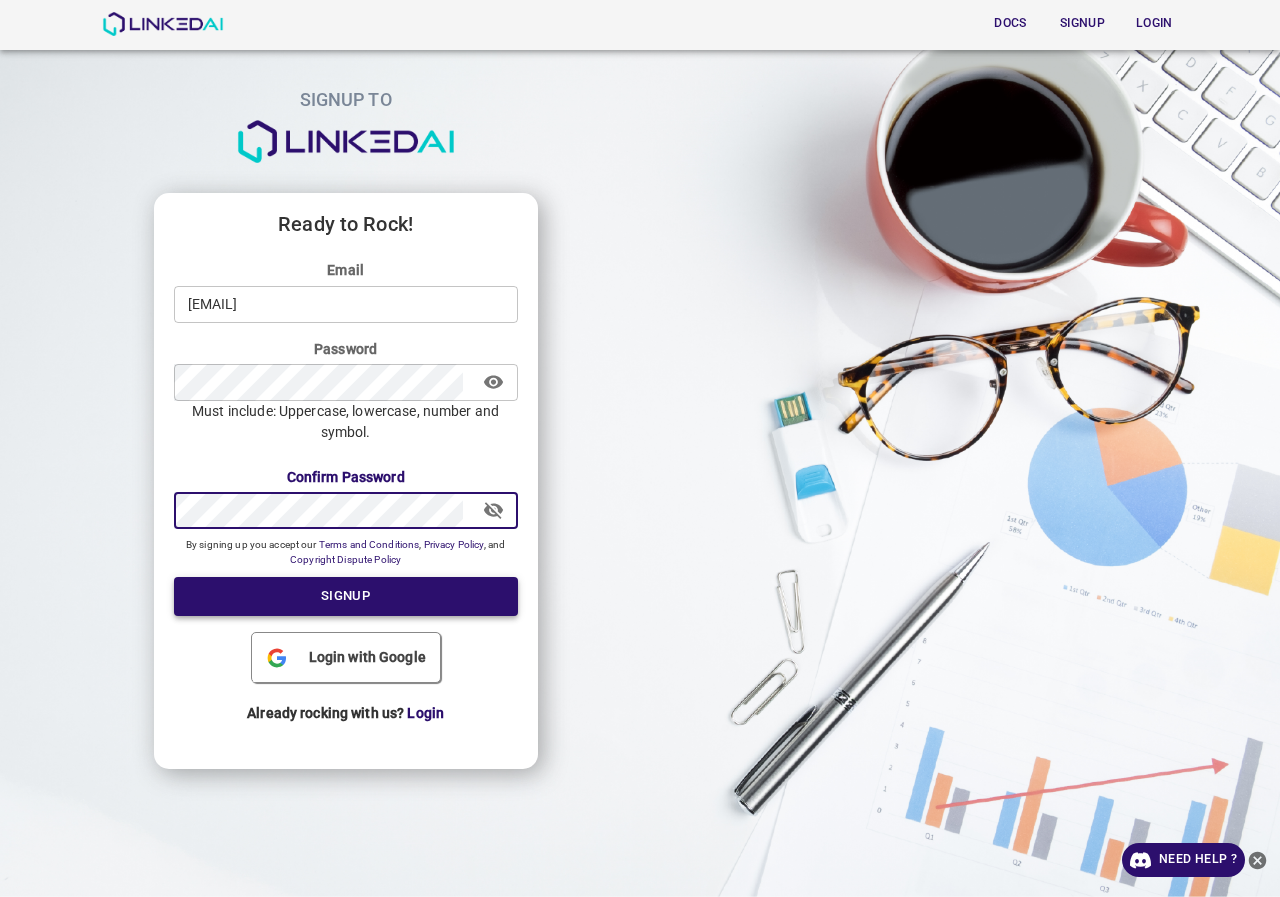 click on "Signup" at bounding box center (346, 596) 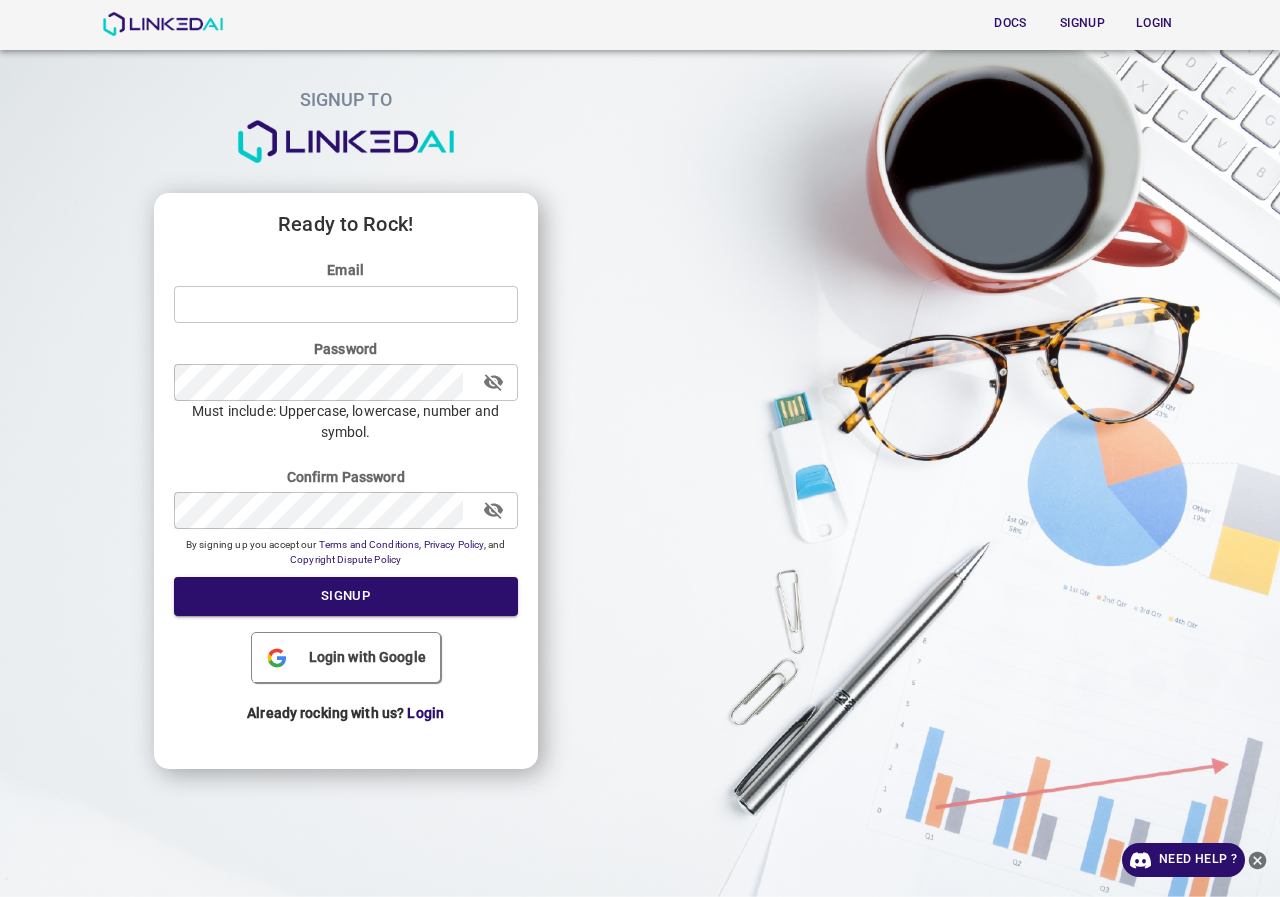 scroll, scrollTop: 0, scrollLeft: 0, axis: both 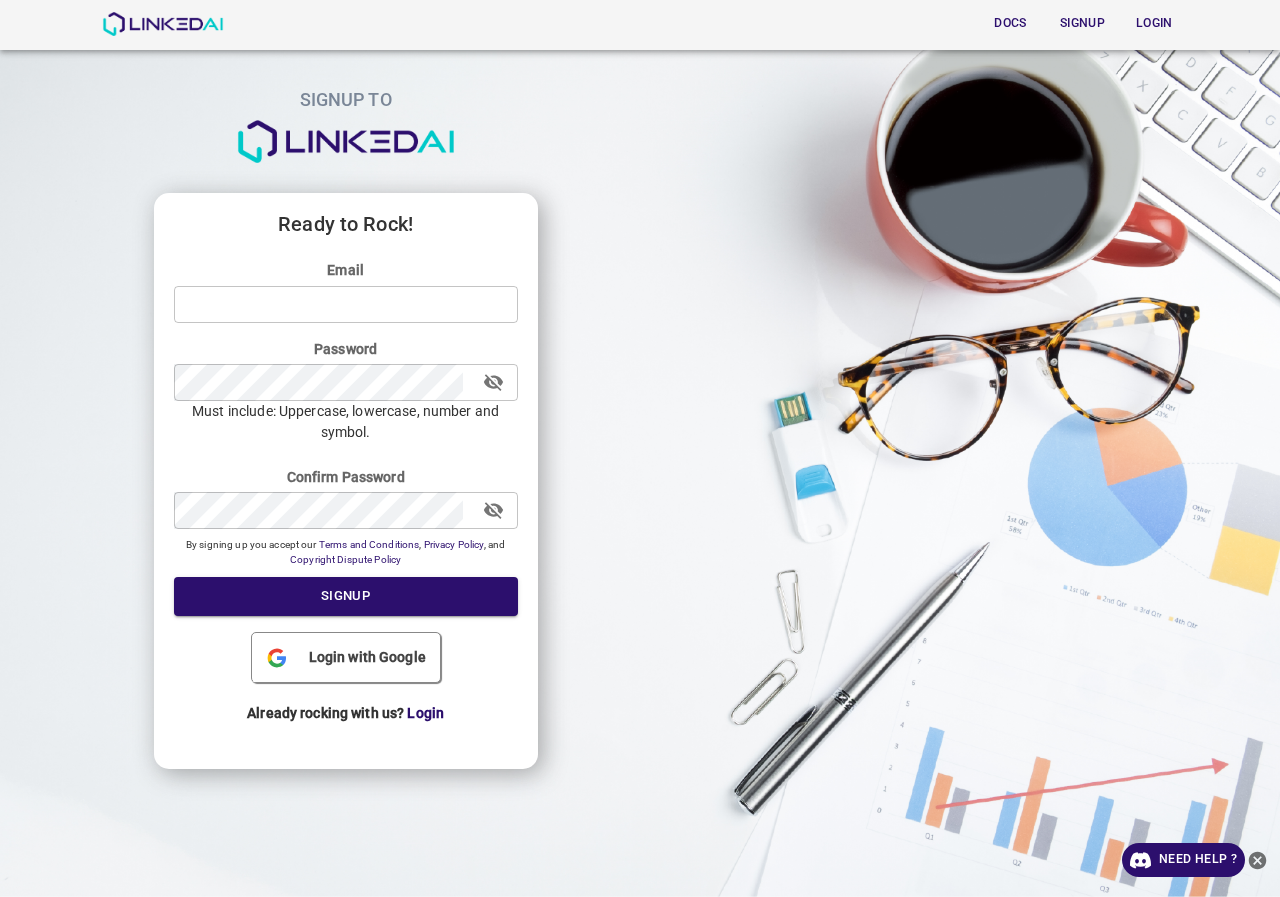type on "[USERNAME]@[DOMAIN]" 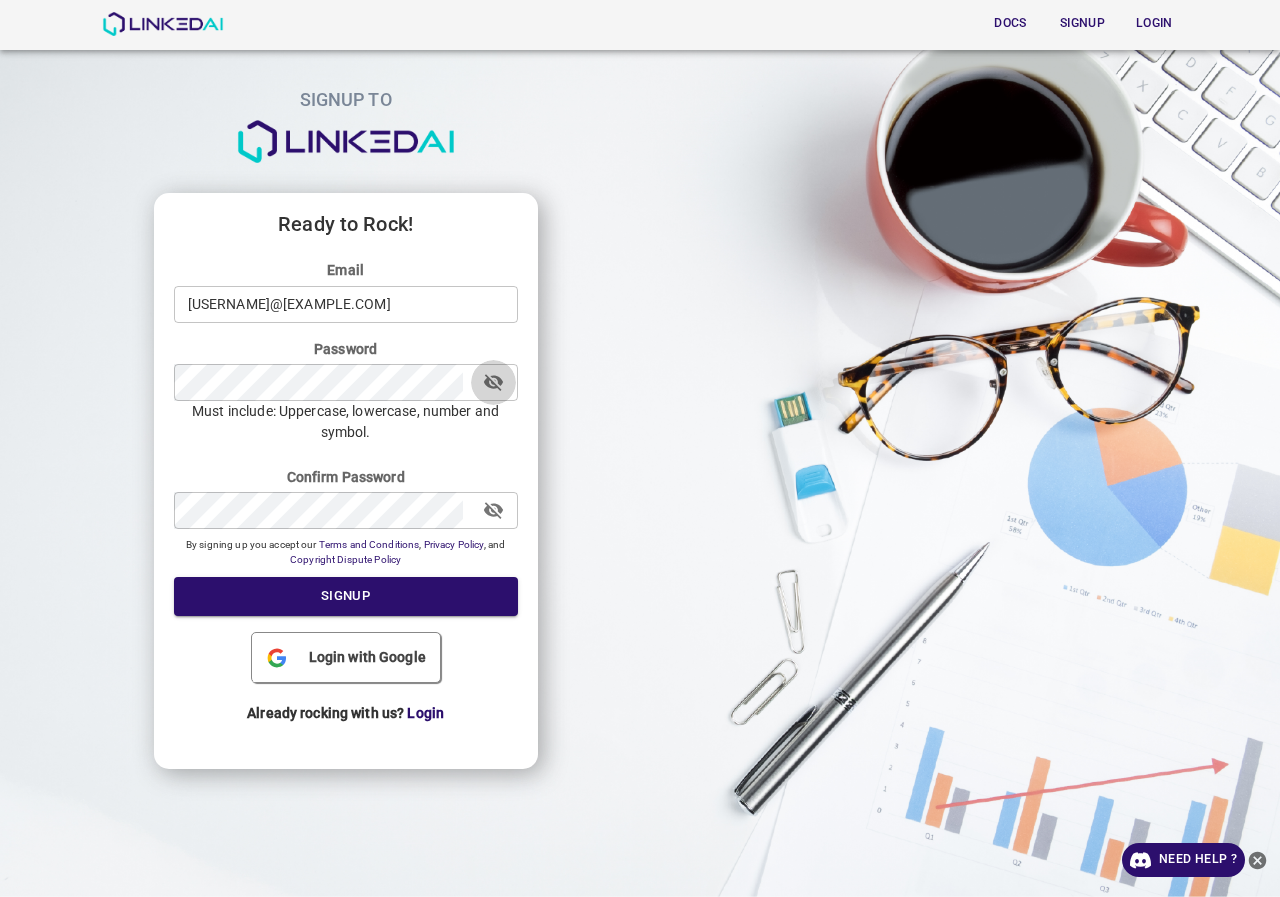 click at bounding box center (492, 382) 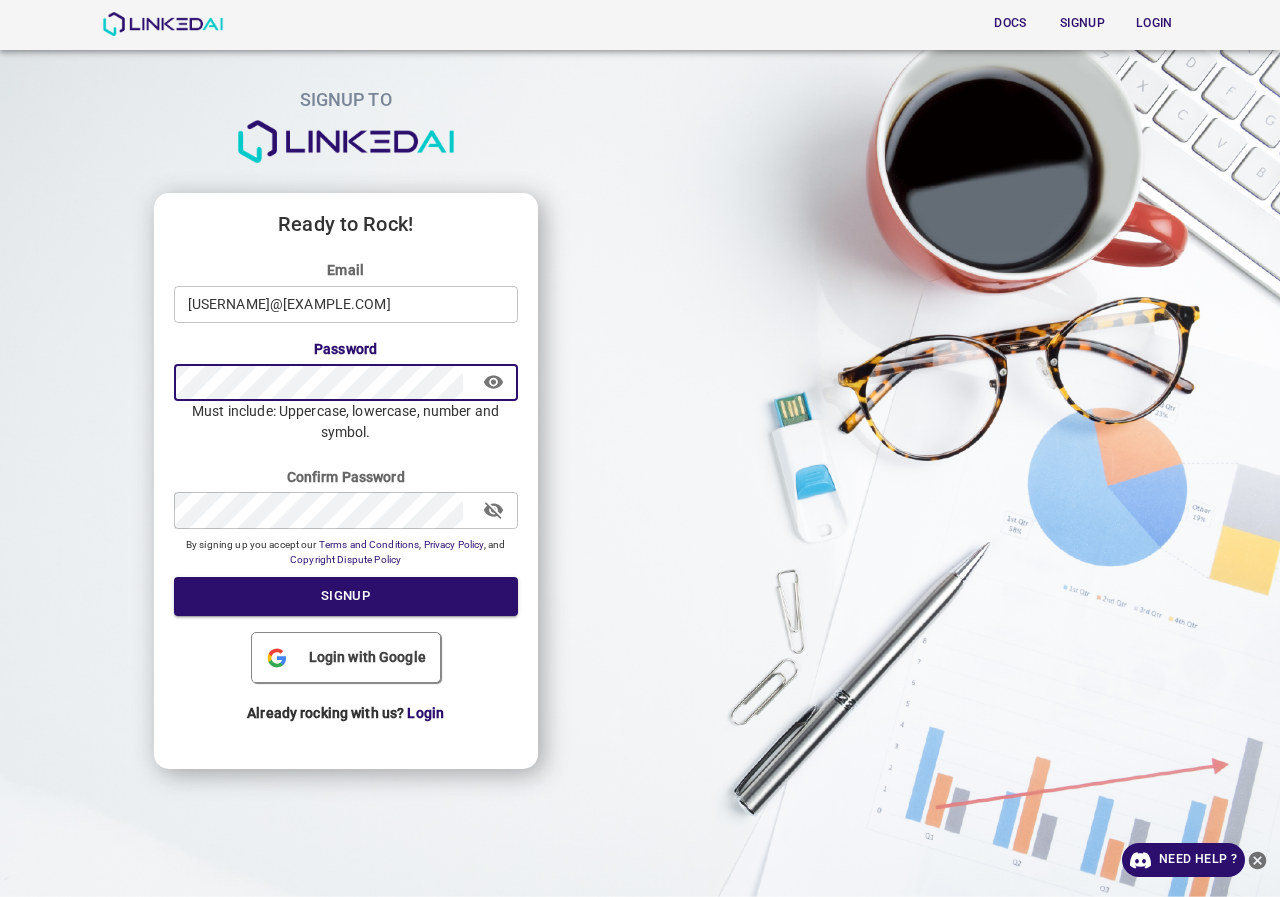 click on "SIGNUP TO Ready to Rock! Email natalia.fup0830@gmail.com ​ Password ​ Must include:   Uppercase, lowercase, number and symbol. Confirm Password ​ By signing up you accept our   Terms and Conditions ,     Privacy Policy , and     Copyright Dispute Policy Signup Login with Google Already rocking with us?   Login" at bounding box center (640, 448) 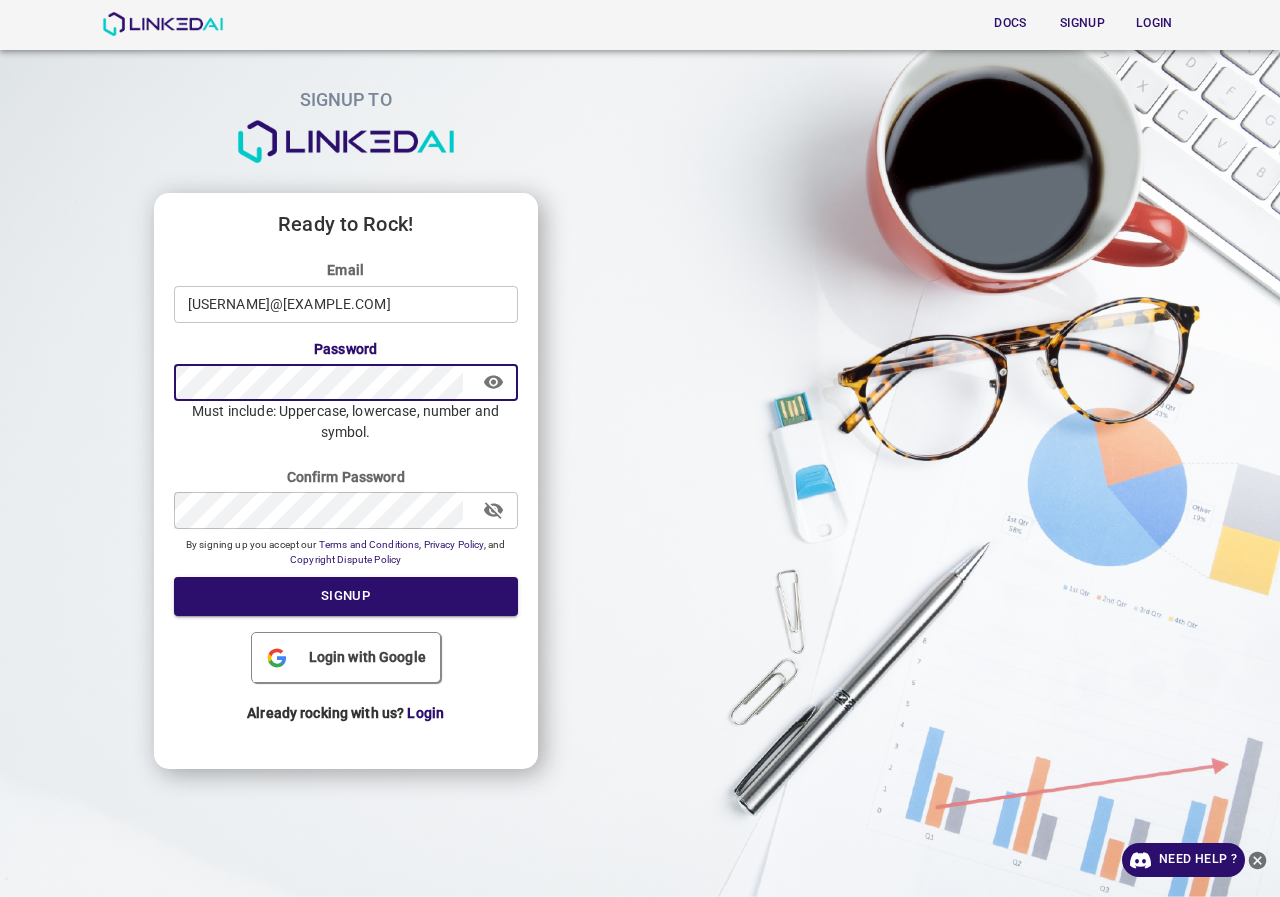click on "Already rocking with us?   Login" at bounding box center (346, 713) 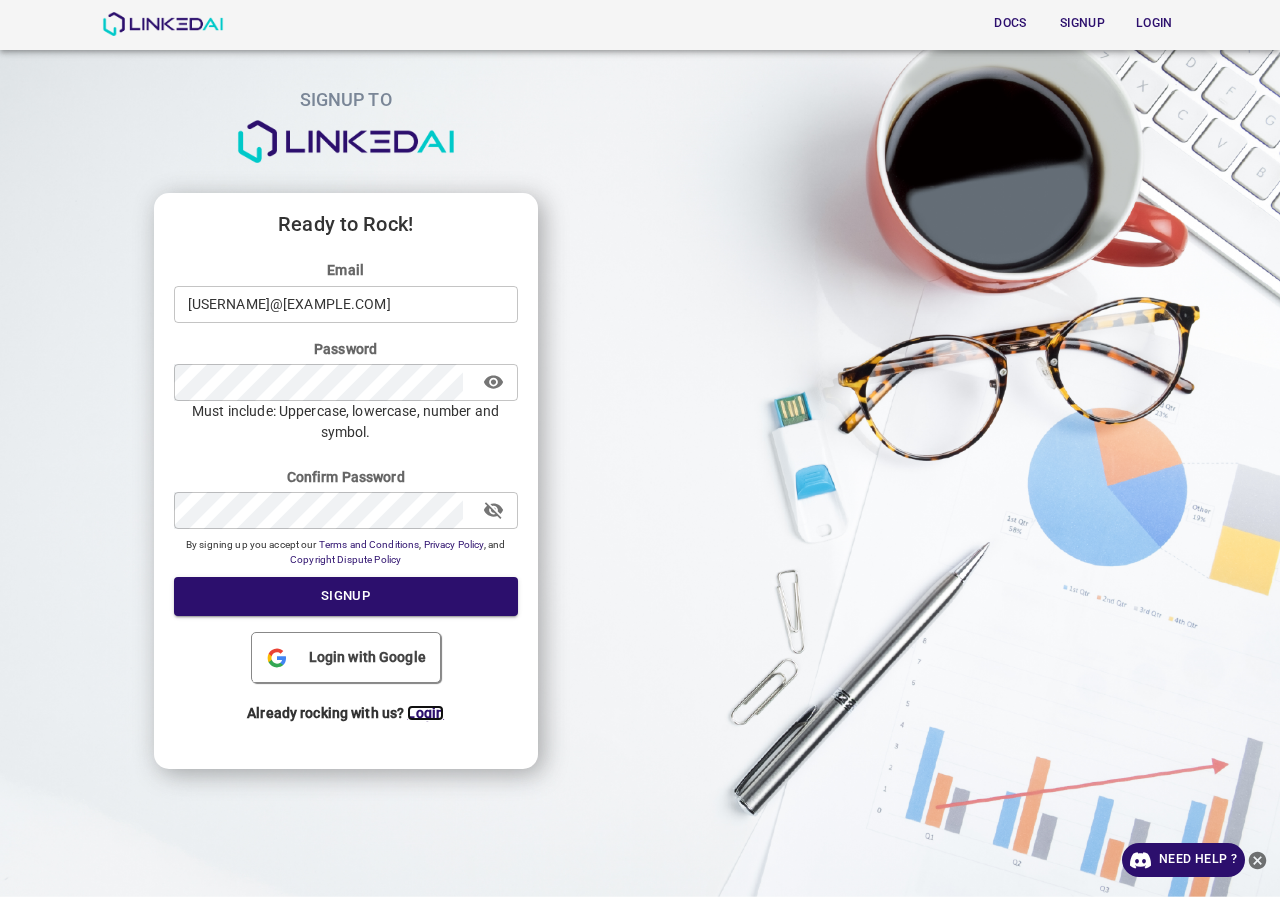 click on "Login" at bounding box center [425, 713] 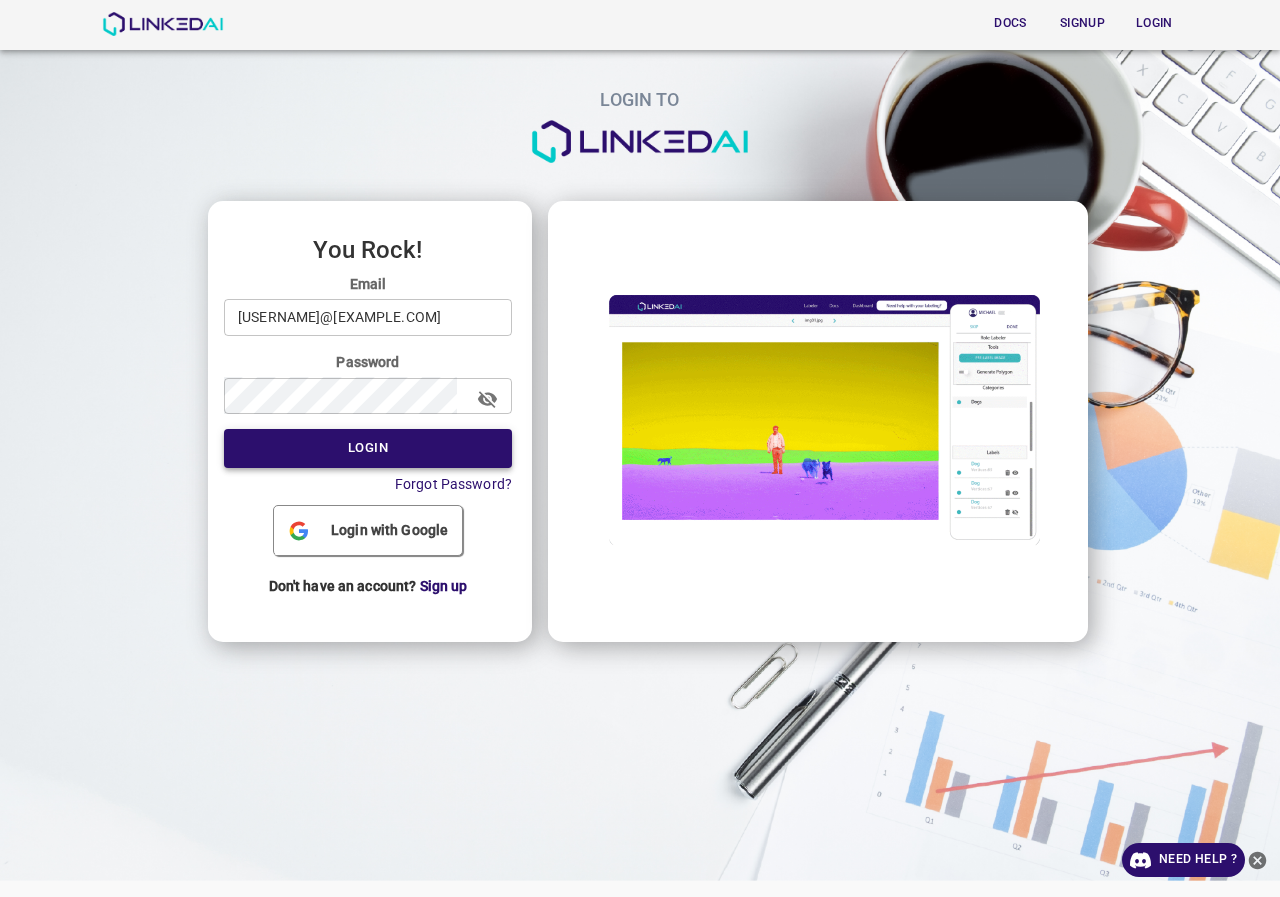 click on "Login" at bounding box center (368, 448) 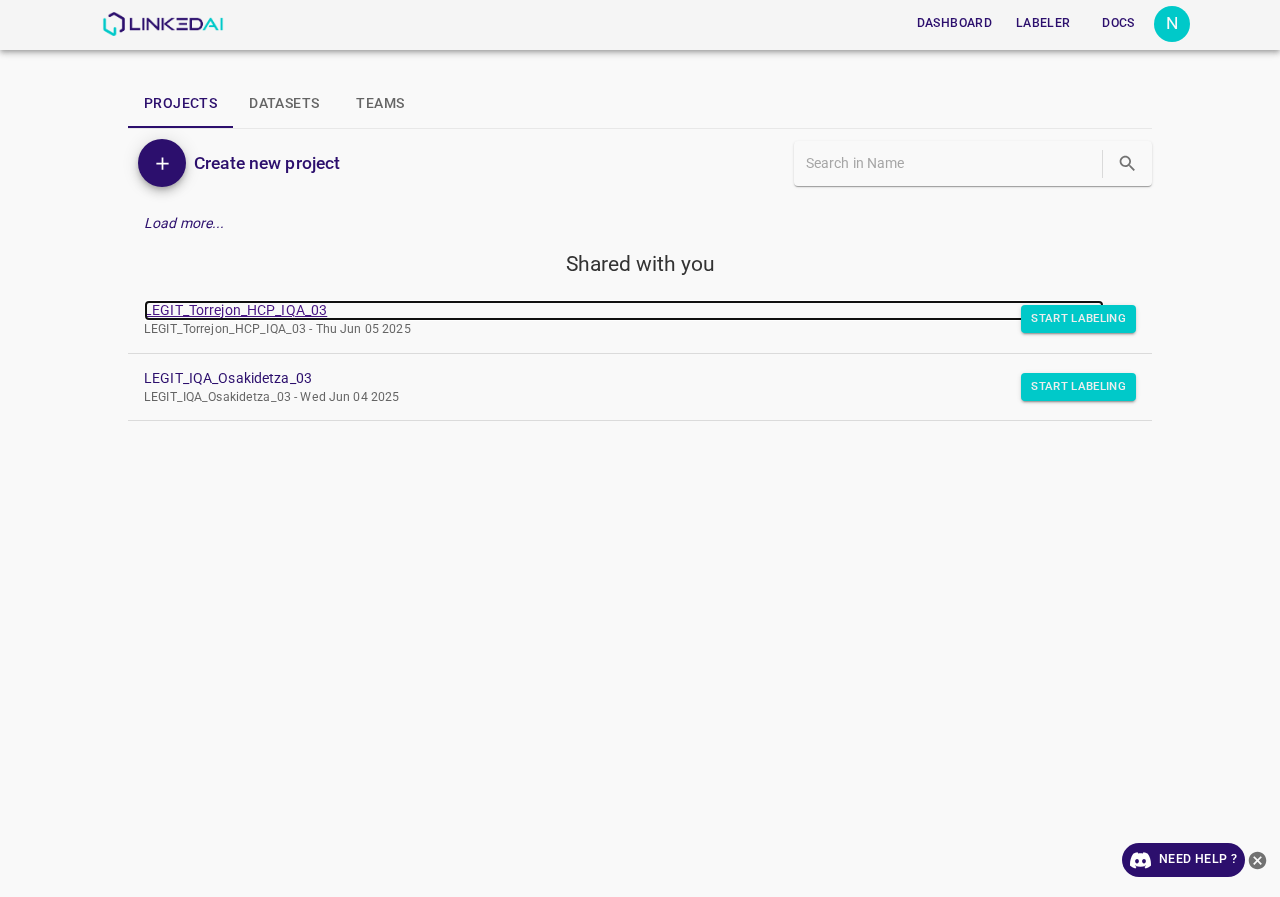 click on "LEGIT_Torrejon_HCP_IQA_03" at bounding box center (624, 310) 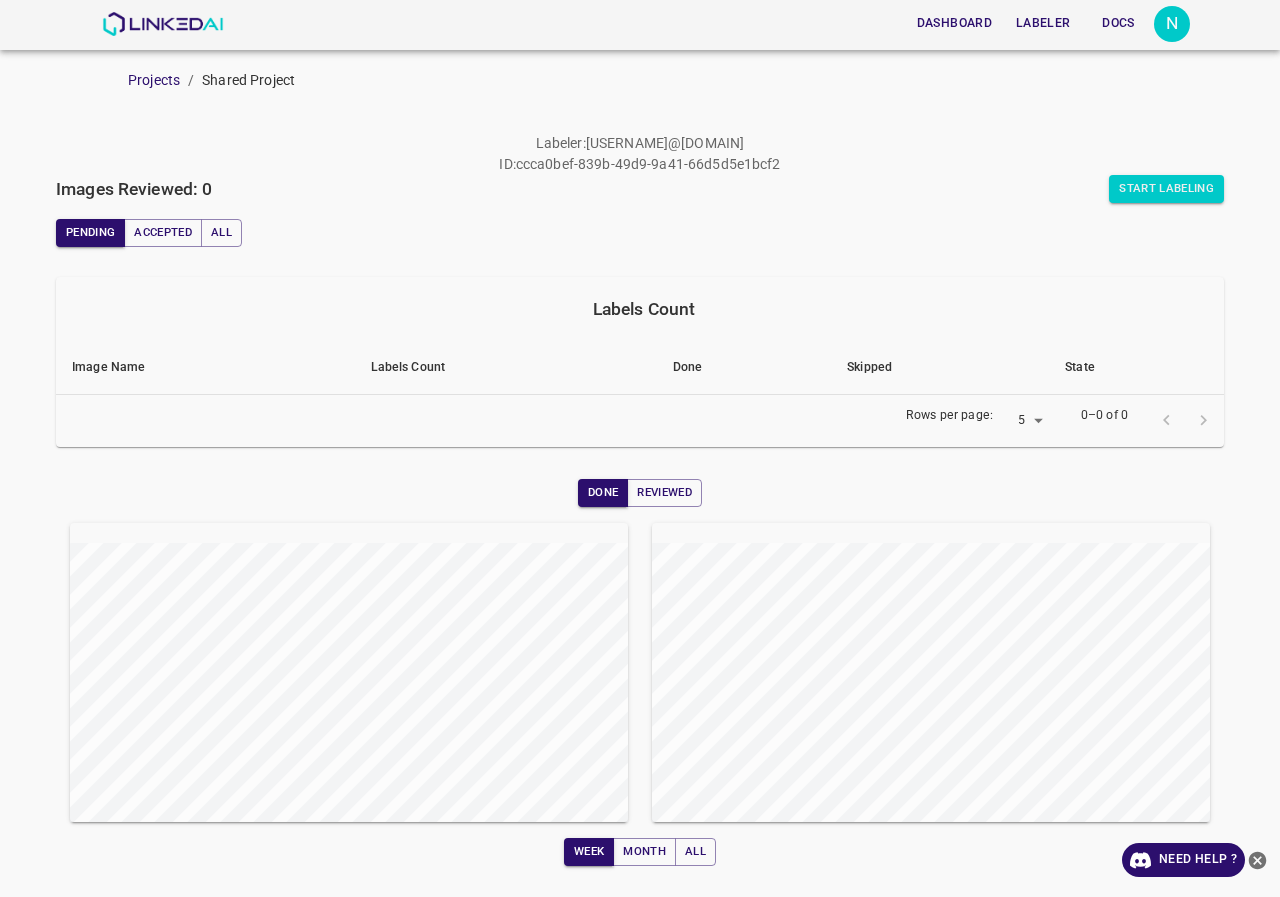 scroll, scrollTop: 0, scrollLeft: 0, axis: both 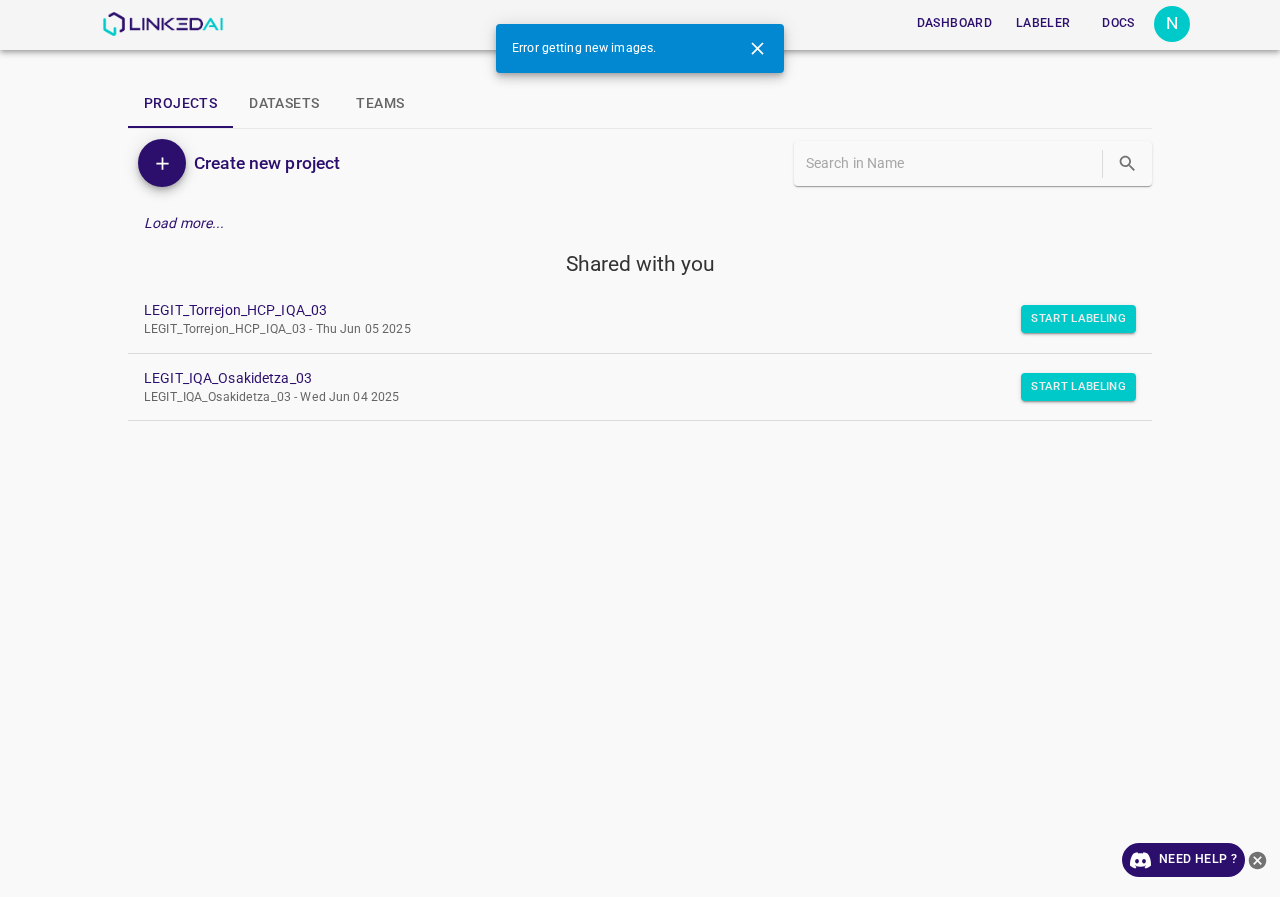 click on "N" at bounding box center [1172, 24] 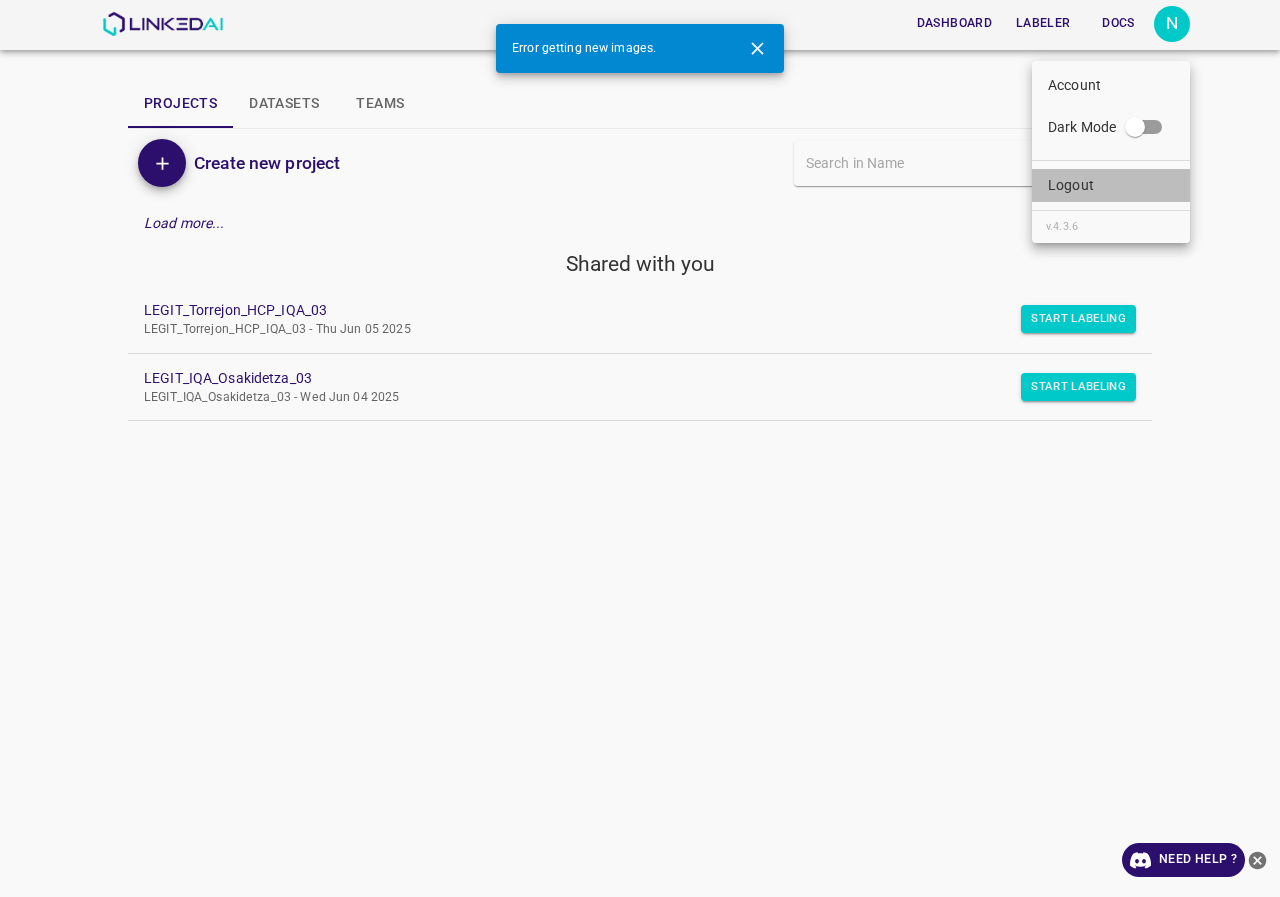 click on "Logout" at bounding box center [1074, 85] 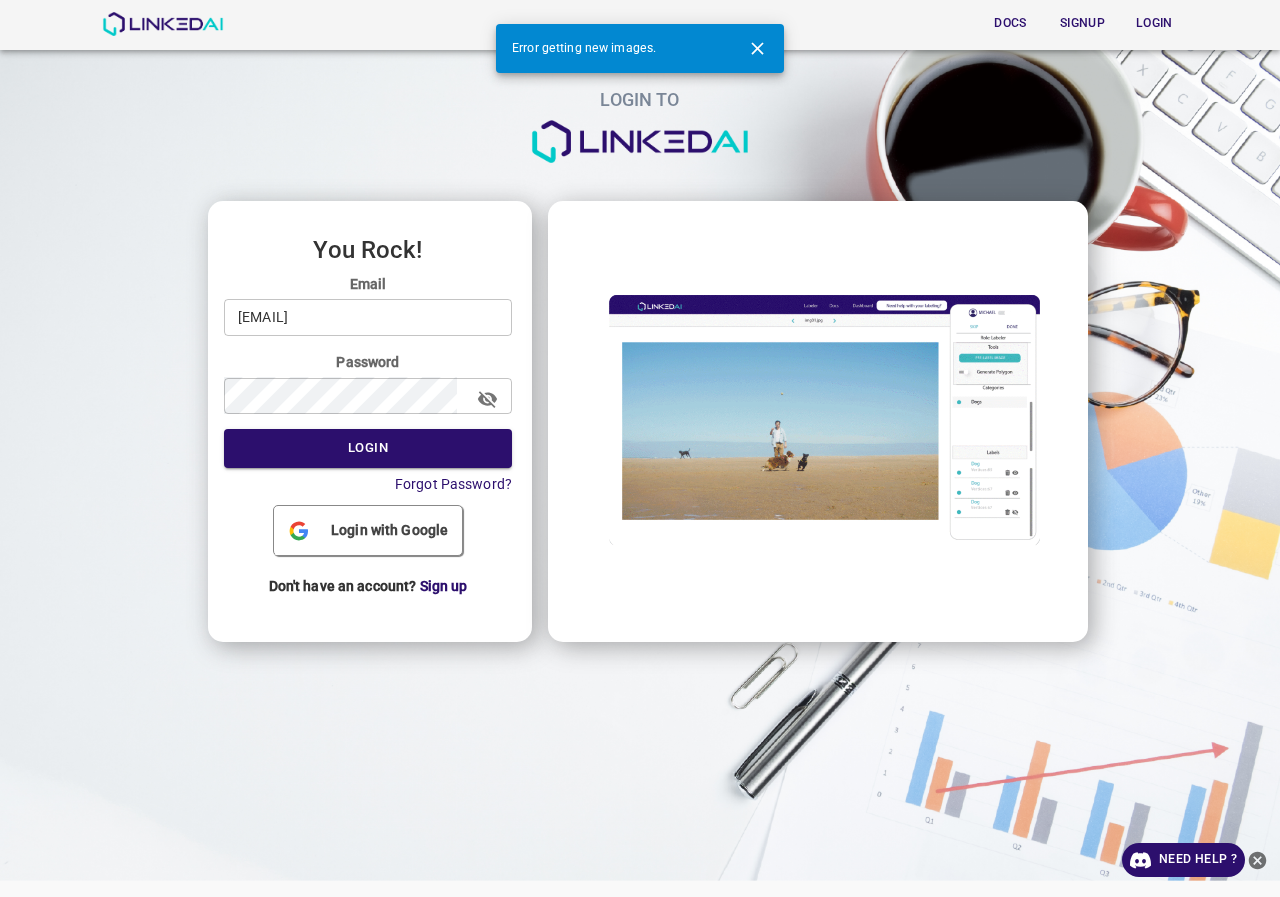 click on "natalia.fup0830@gmail.com" at bounding box center [368, 317] 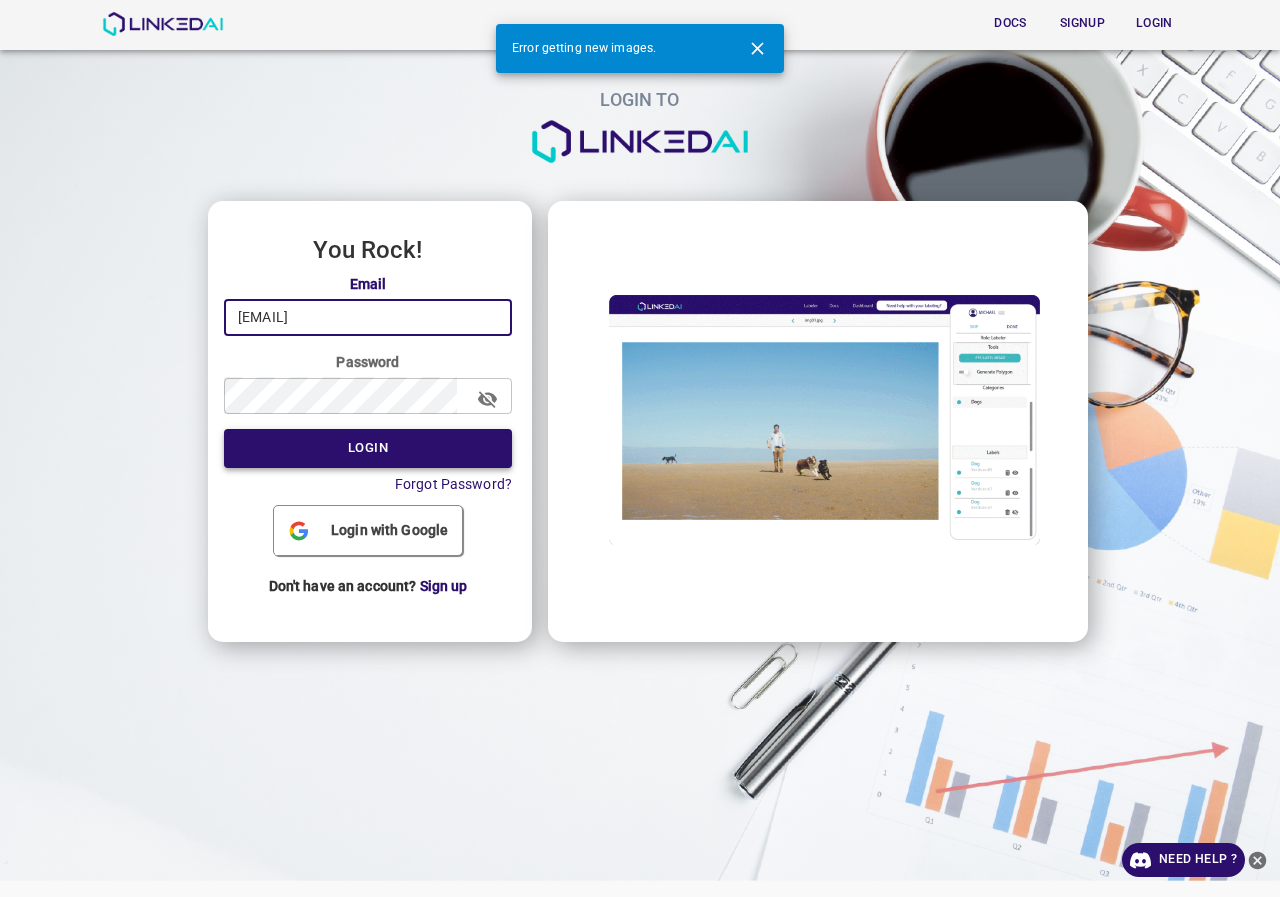 type on "[EMAIL]" 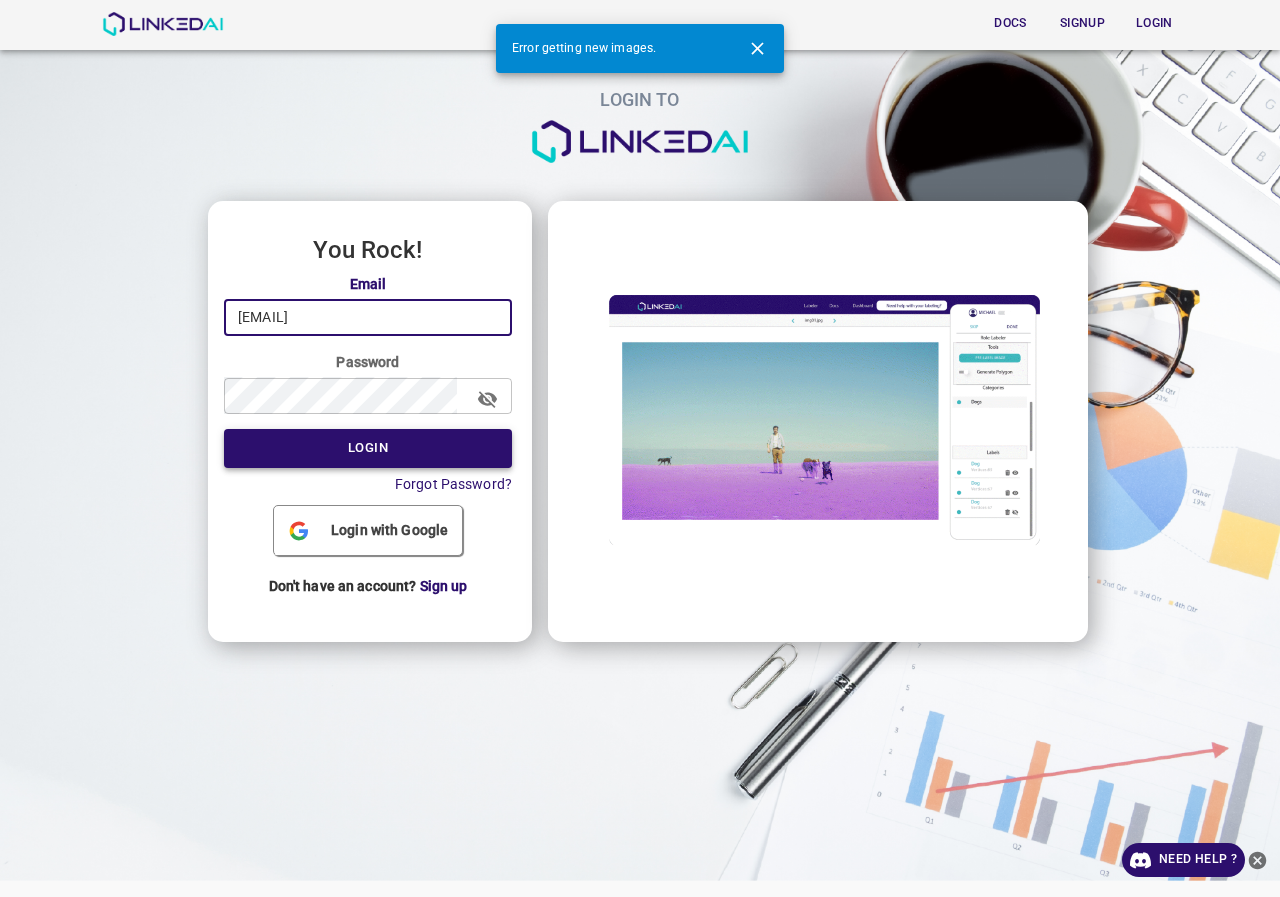 click on "Login" at bounding box center [368, 448] 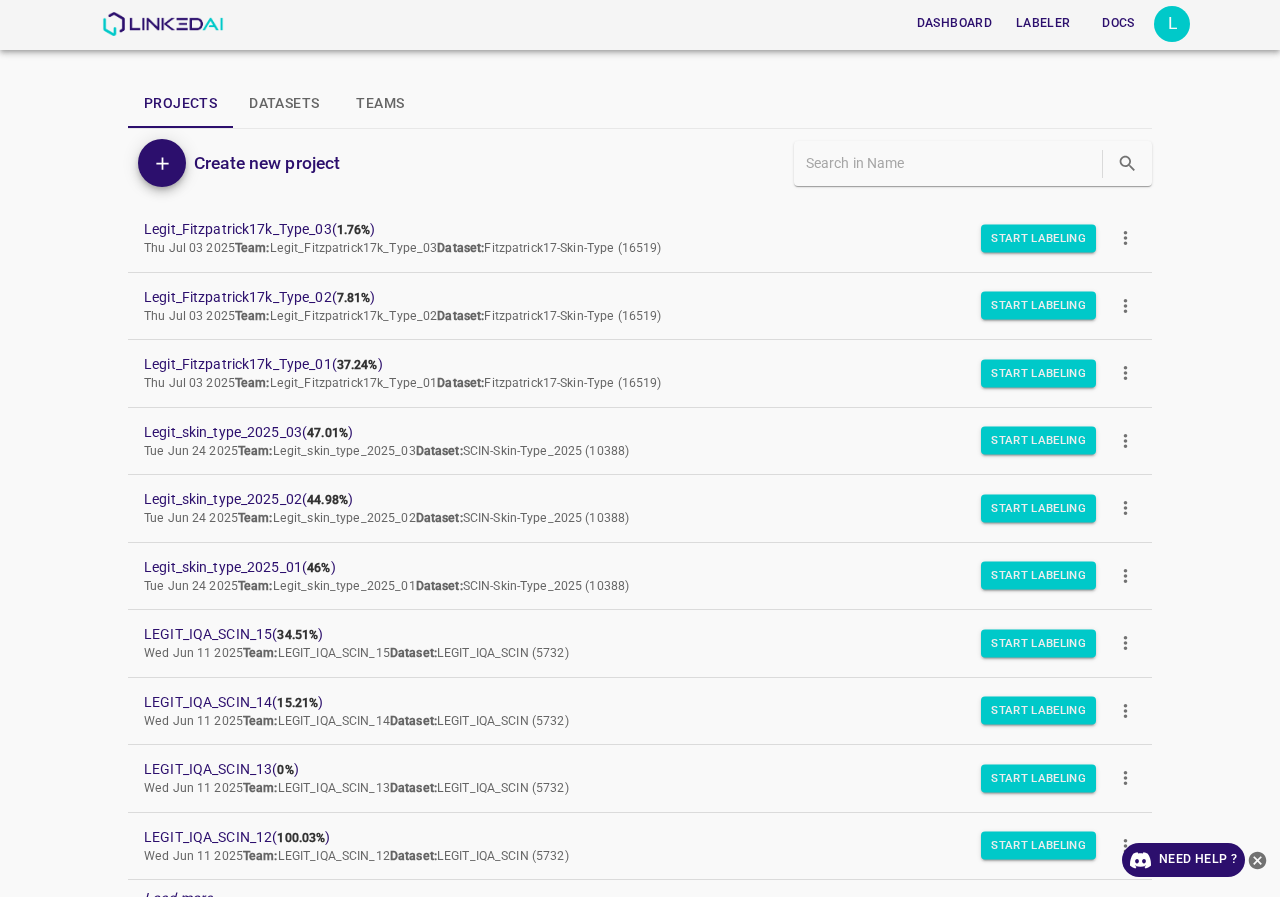 scroll, scrollTop: 169, scrollLeft: 0, axis: vertical 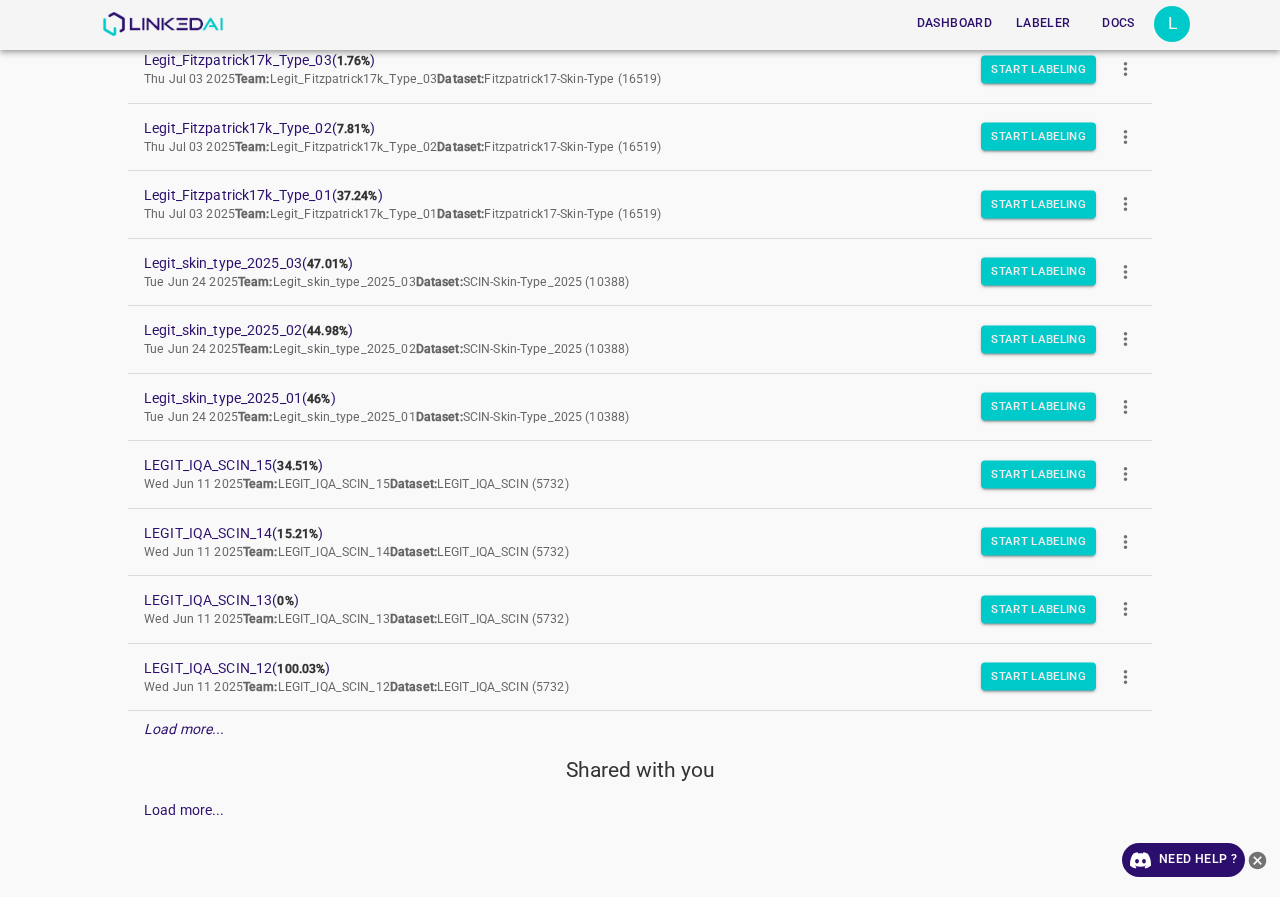 click on "Load more..." at bounding box center (184, 729) 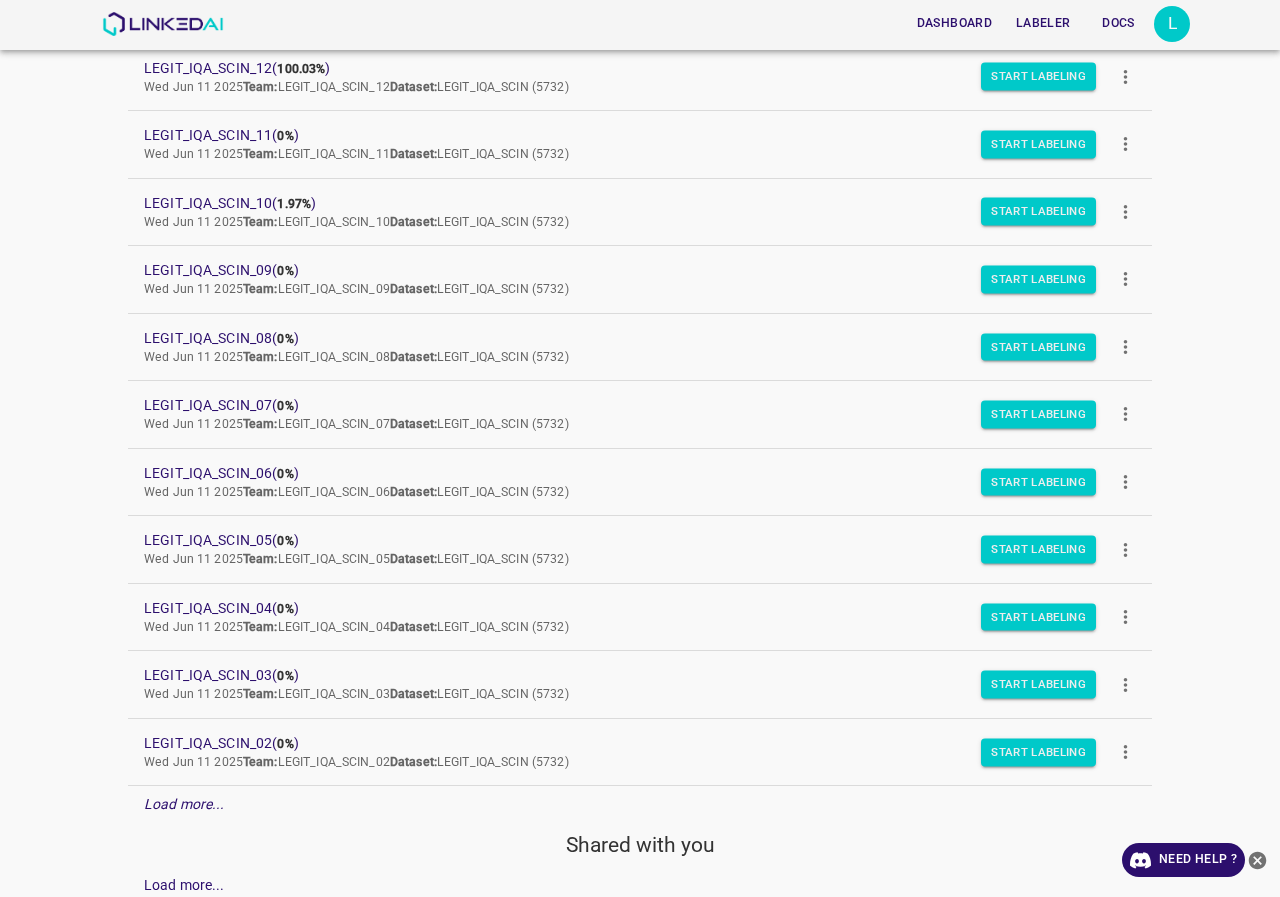 scroll, scrollTop: 844, scrollLeft: 0, axis: vertical 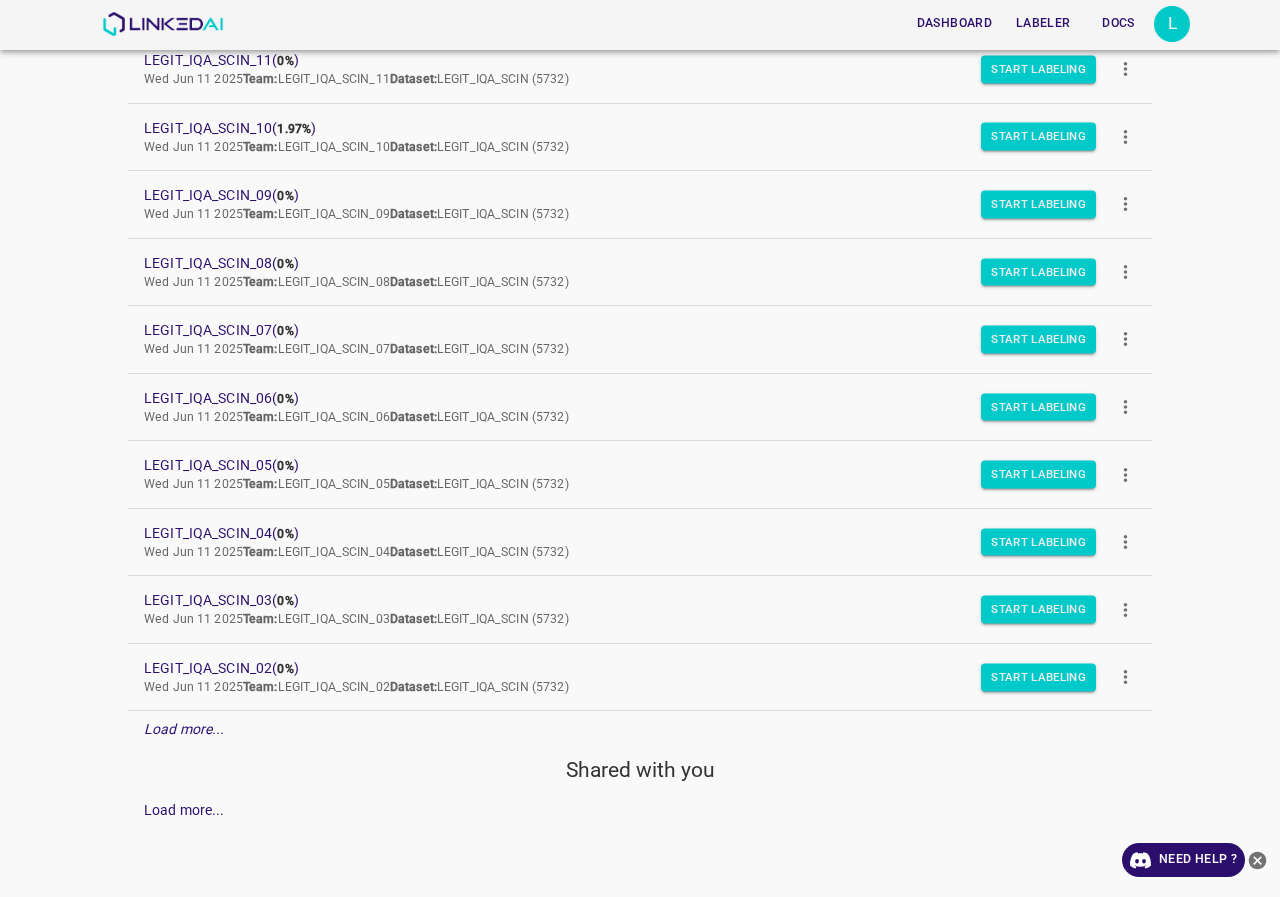 click on "Load more..." at bounding box center [640, 729] 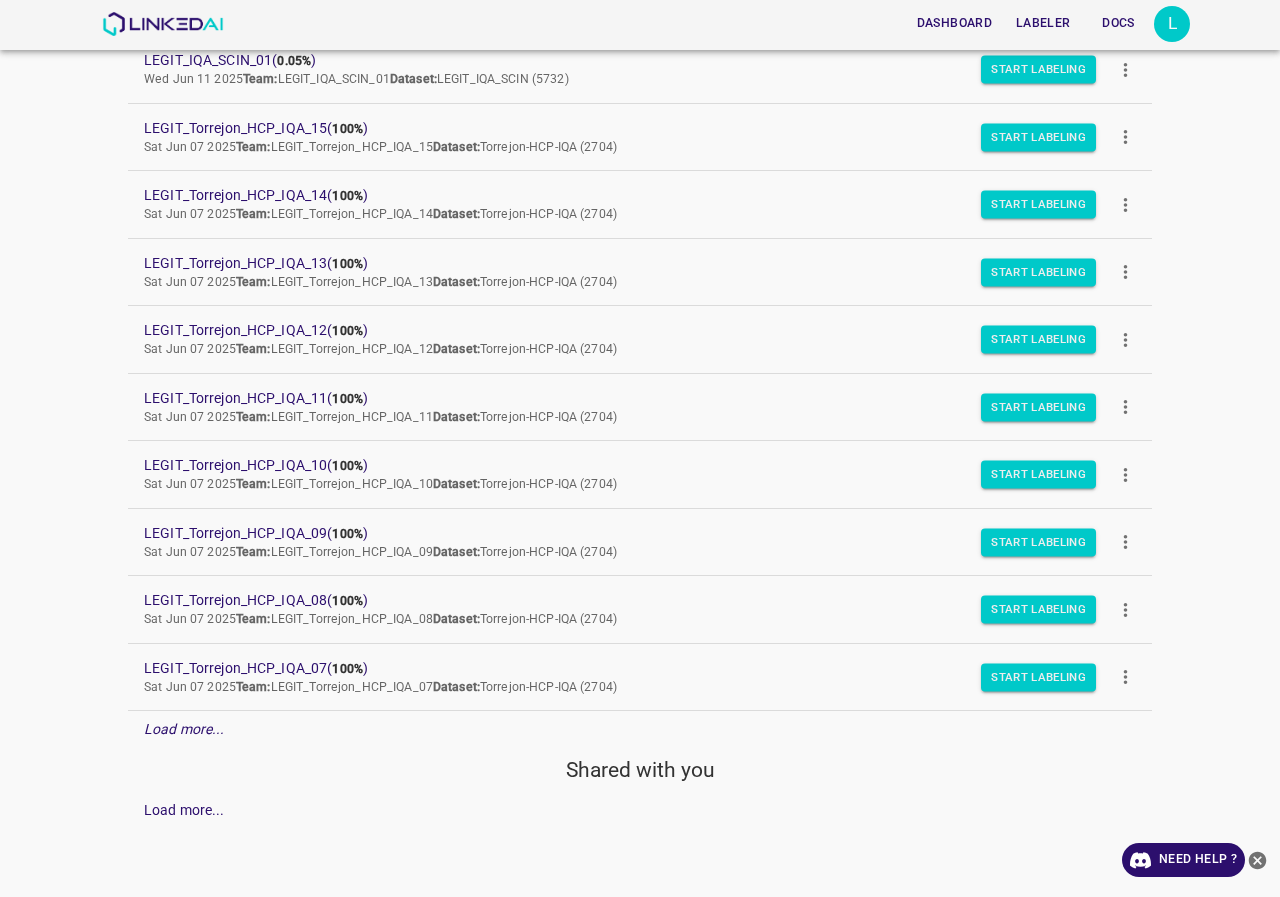 click on "Load more..." at bounding box center [640, 729] 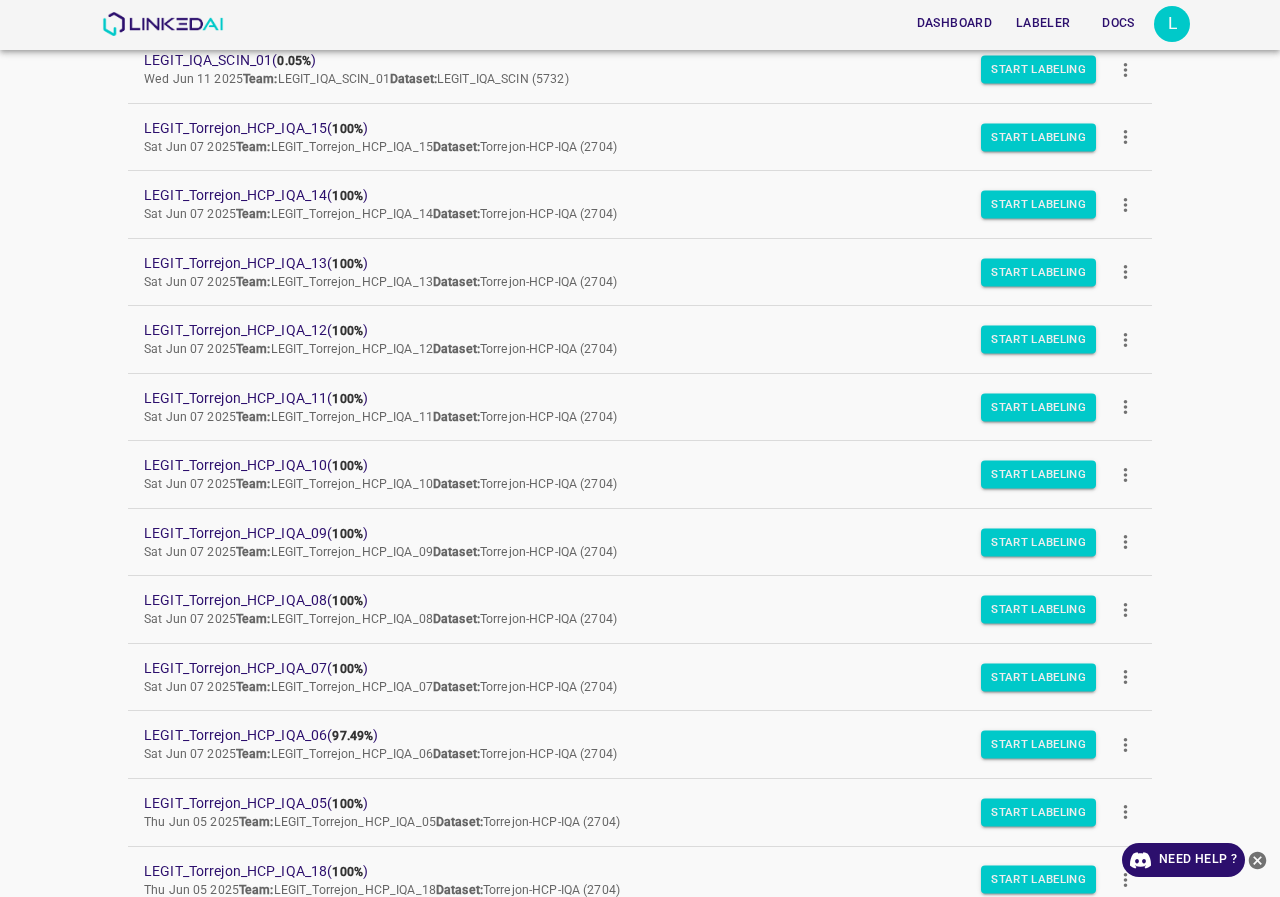 scroll, scrollTop: 1719, scrollLeft: 0, axis: vertical 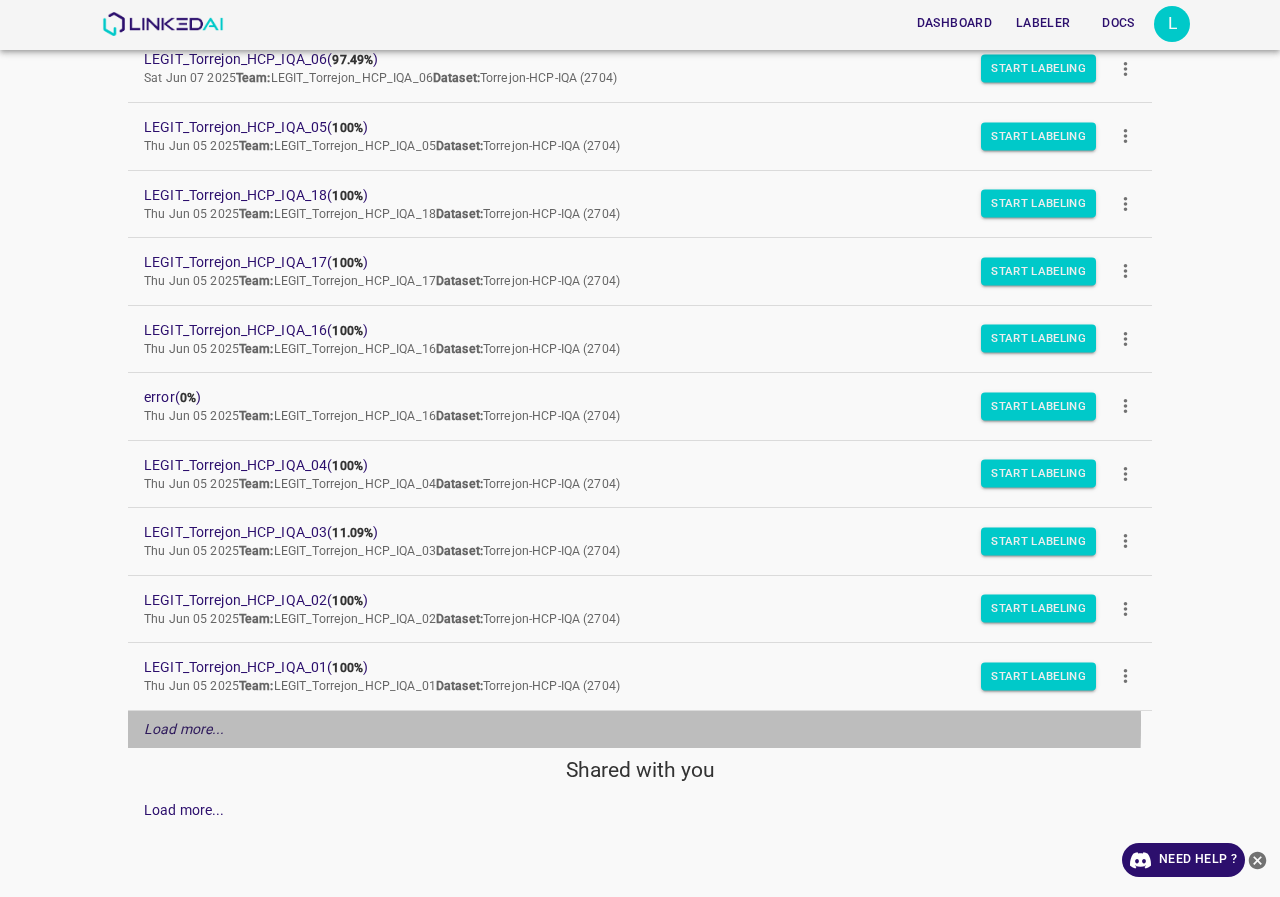click on "Load more..." at bounding box center [184, 729] 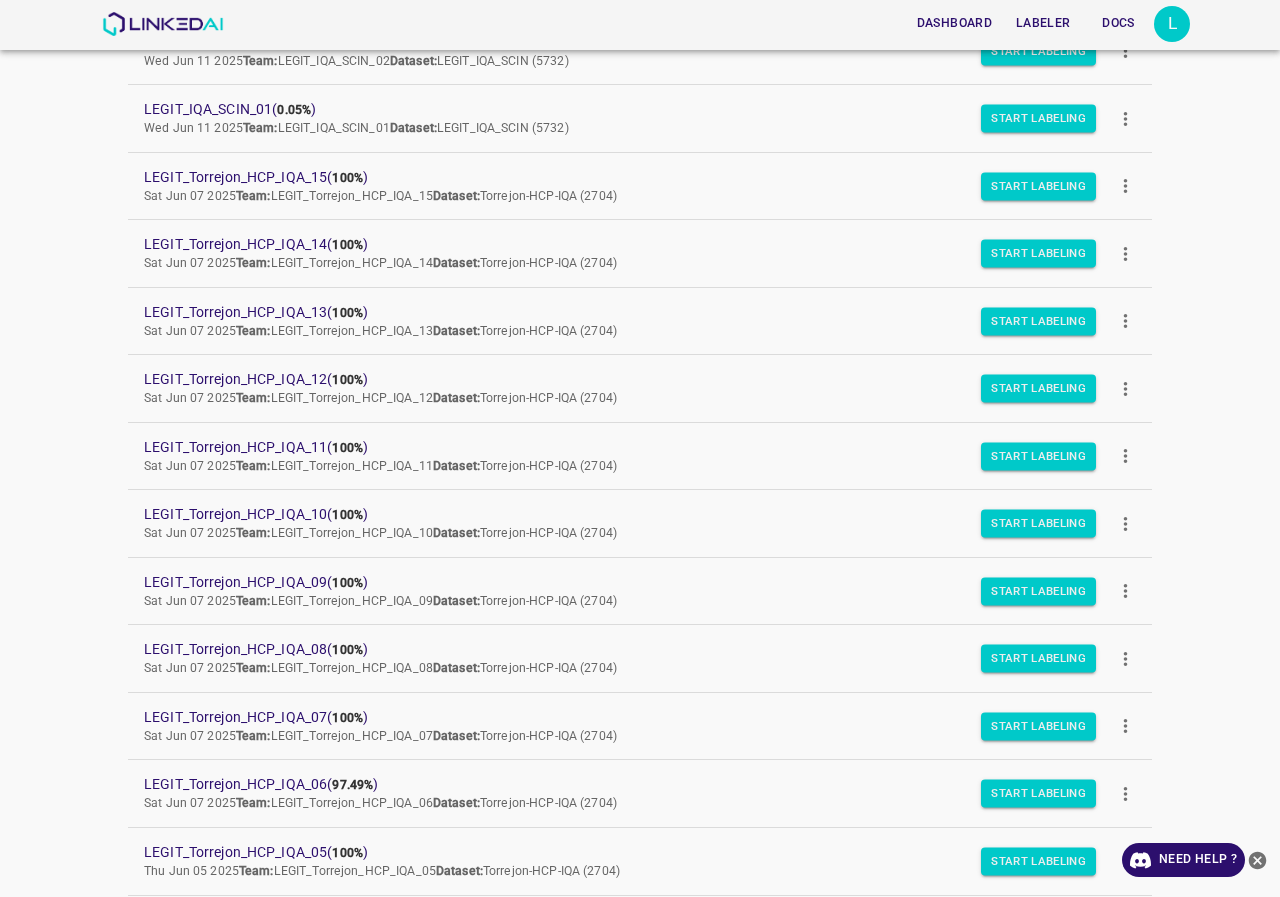 scroll, scrollTop: 1770, scrollLeft: 0, axis: vertical 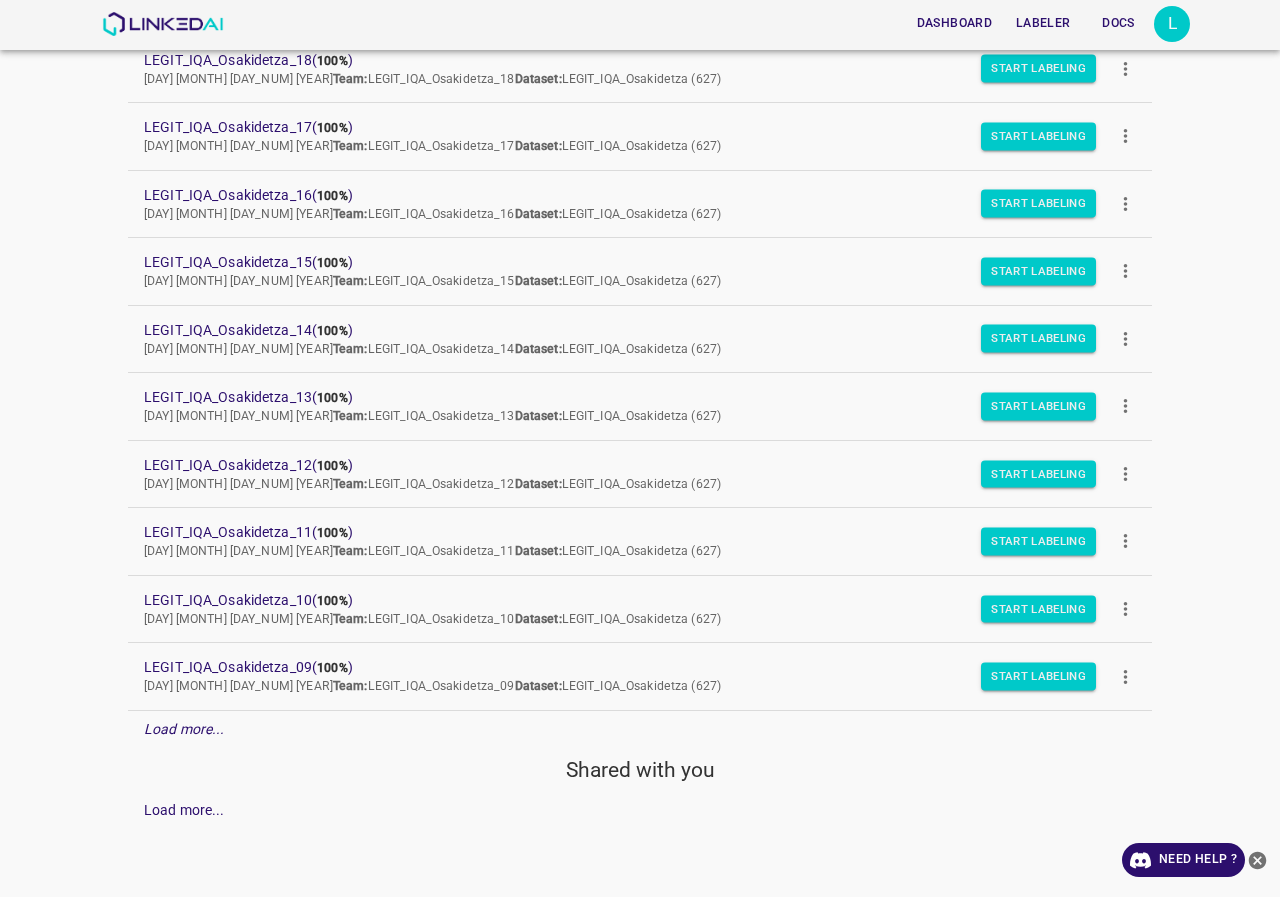 click on "Load more..." at bounding box center (184, 729) 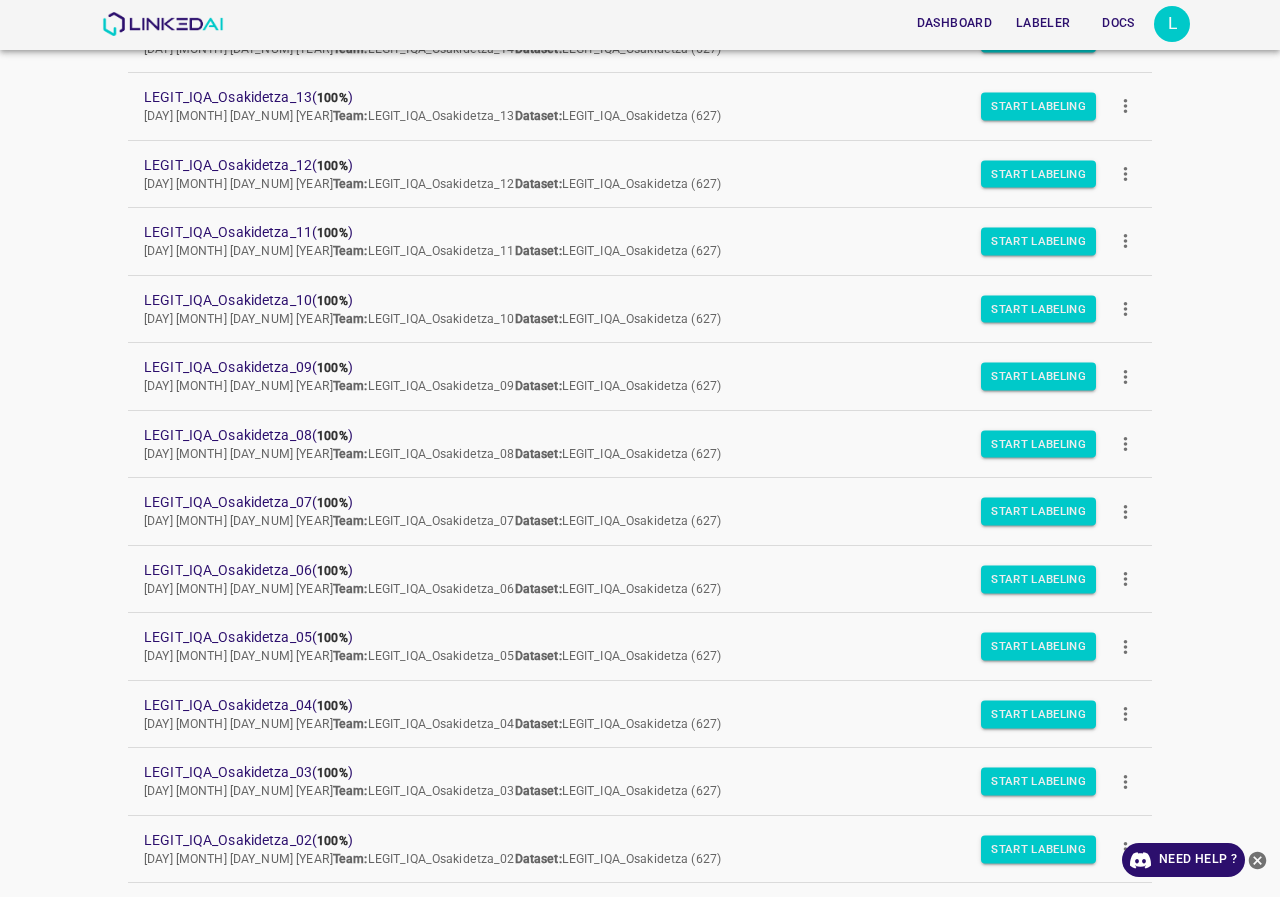scroll, scrollTop: 3270, scrollLeft: 0, axis: vertical 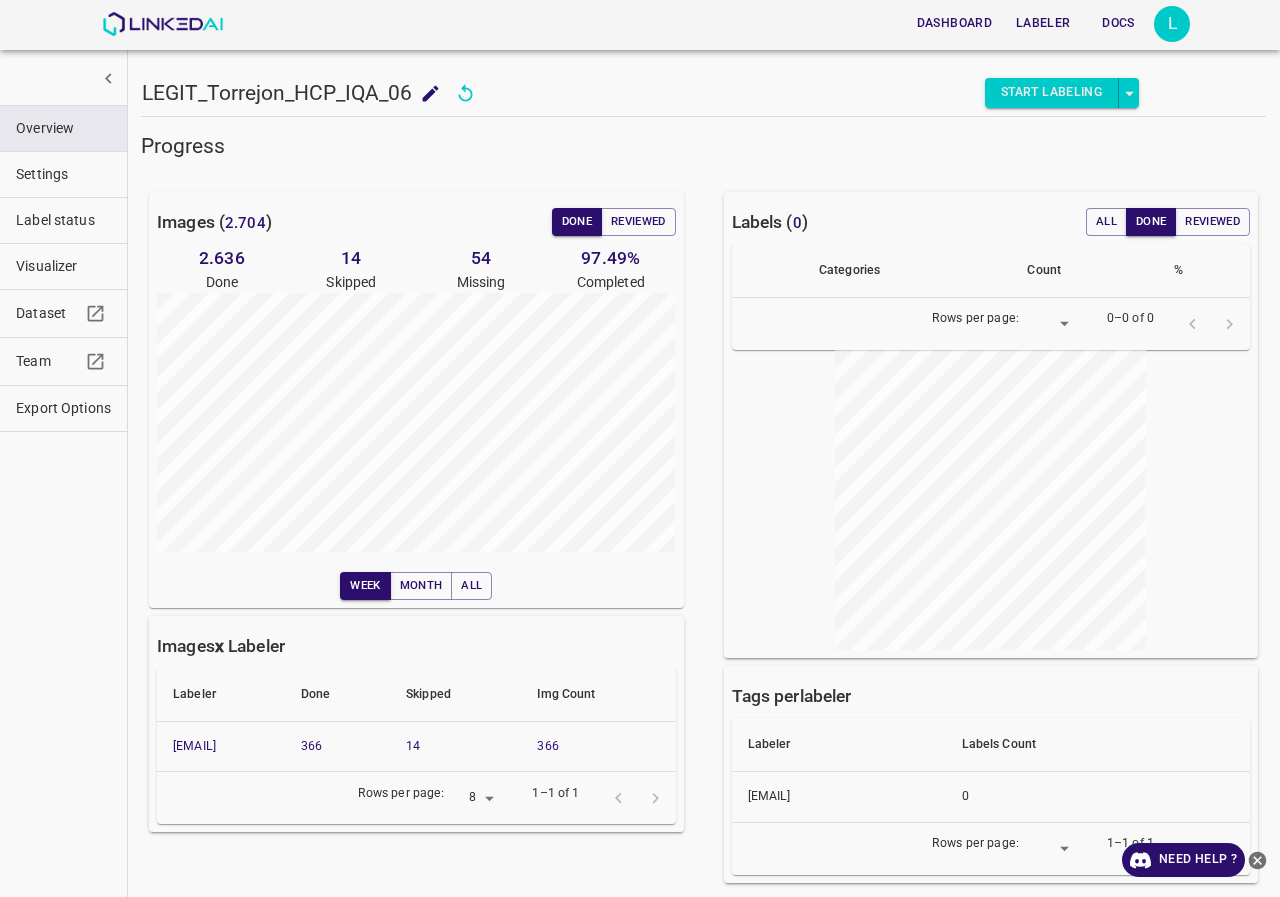 click on "Export Options" at bounding box center (63, 408) 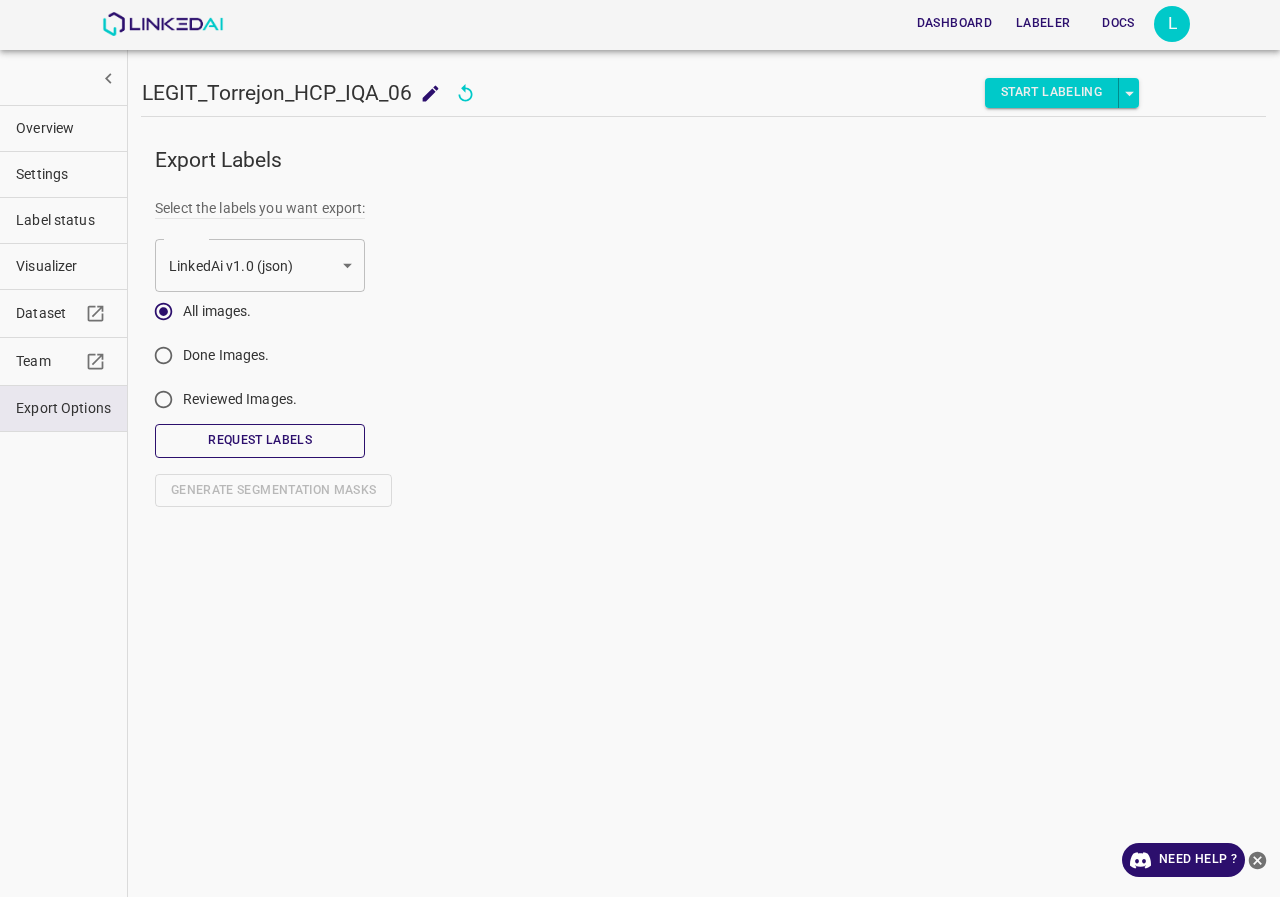 click on "Request Labels" at bounding box center [260, 440] 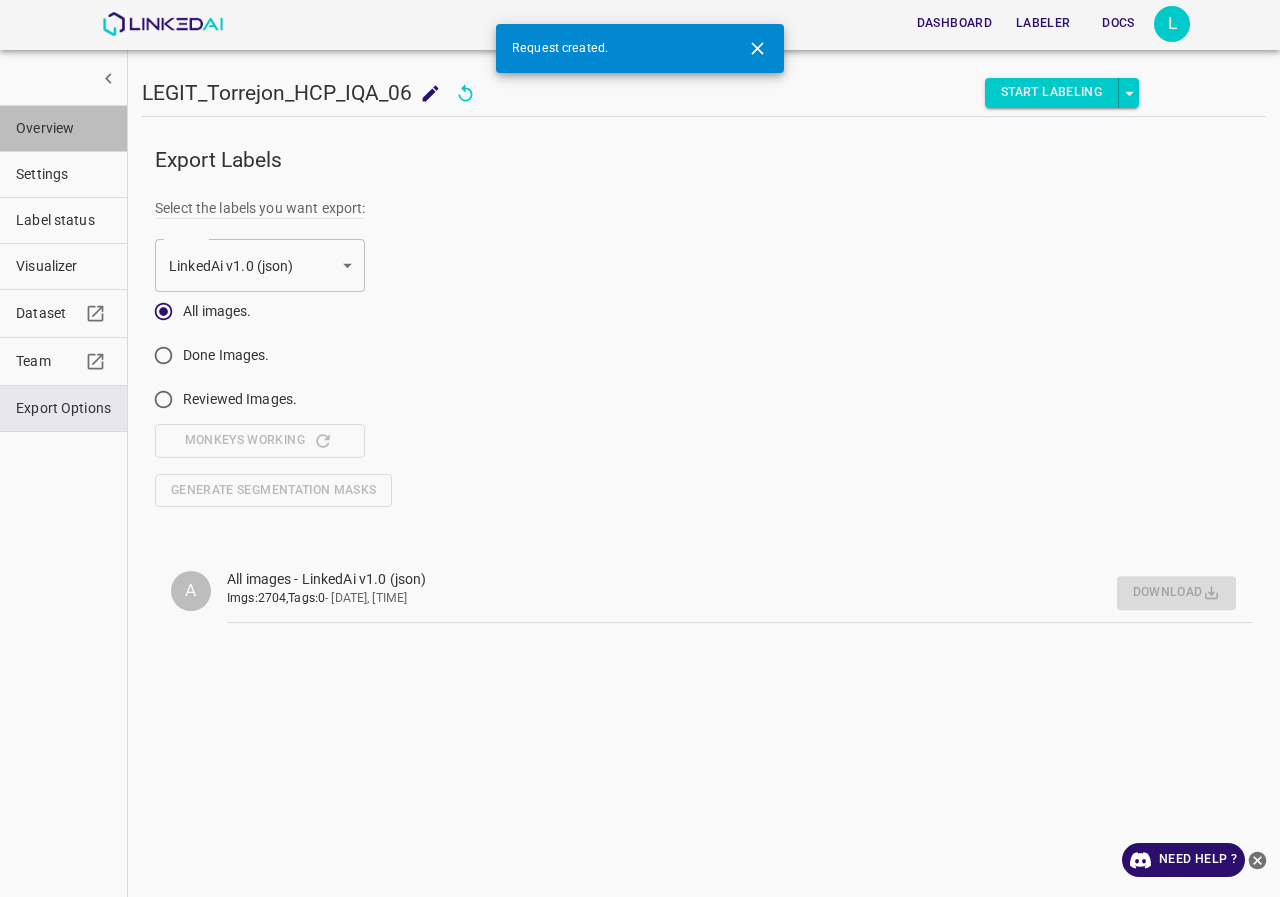 click on "Overview" at bounding box center (63, 128) 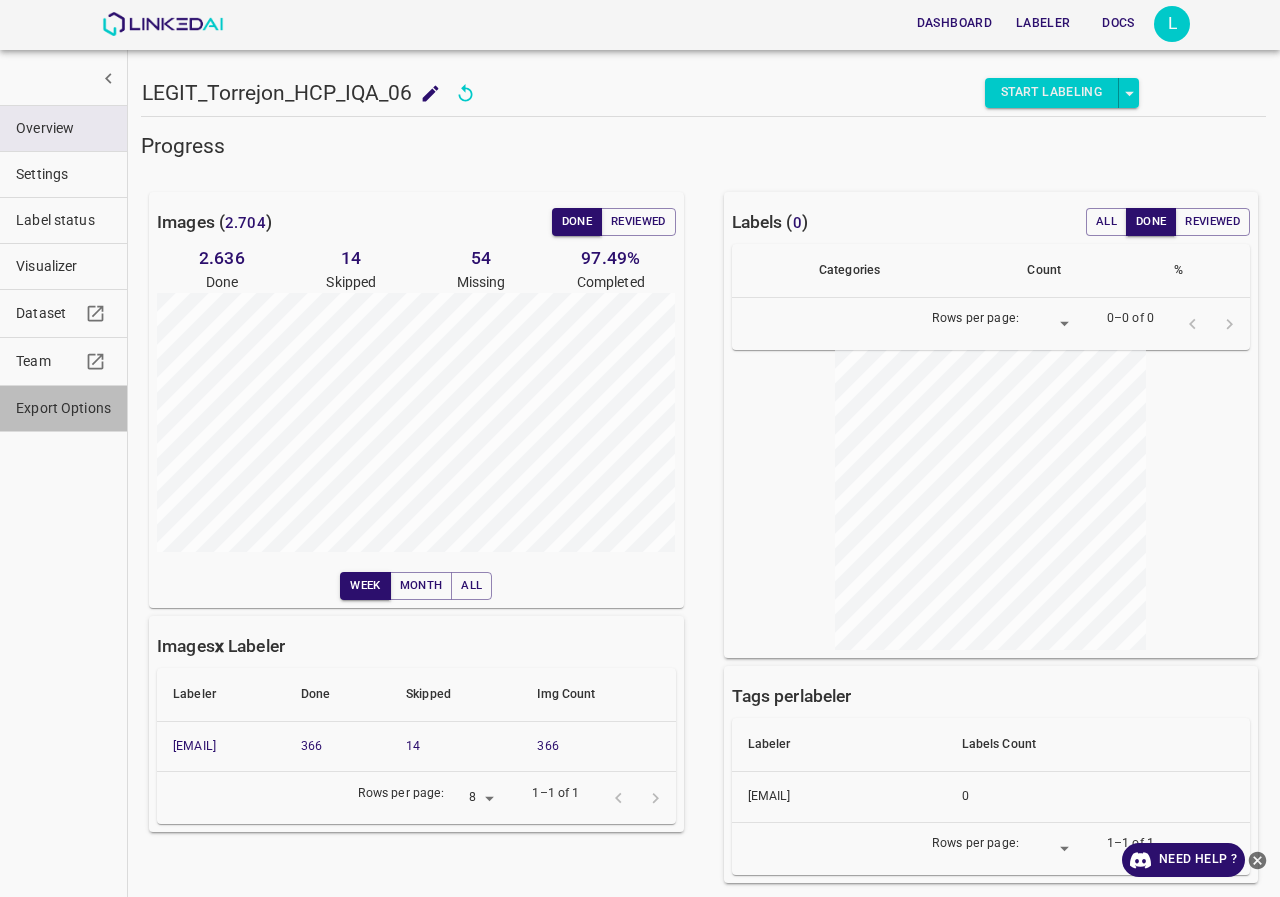 click on "Export Options" at bounding box center [63, 128] 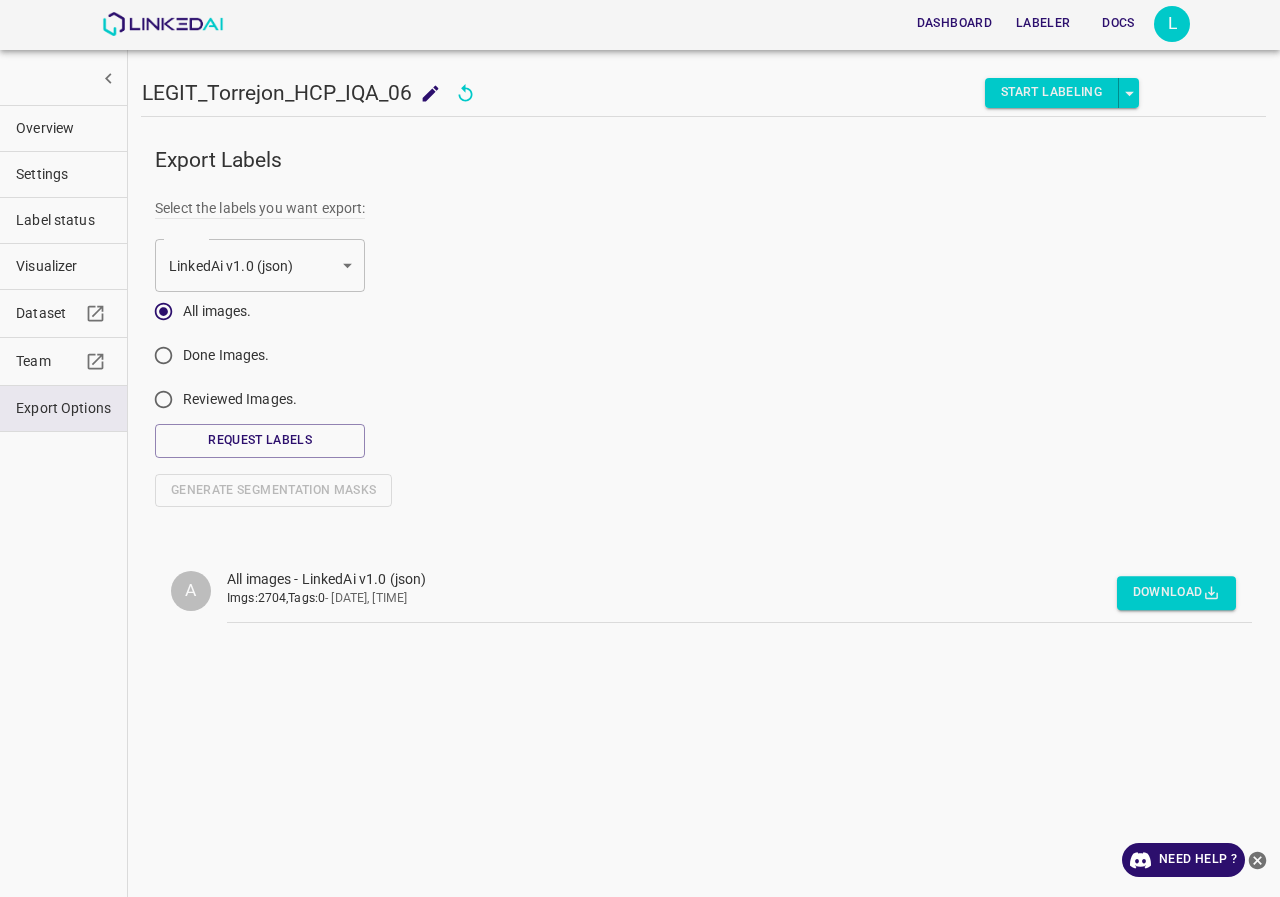 click on "Done Images." at bounding box center [217, 311] 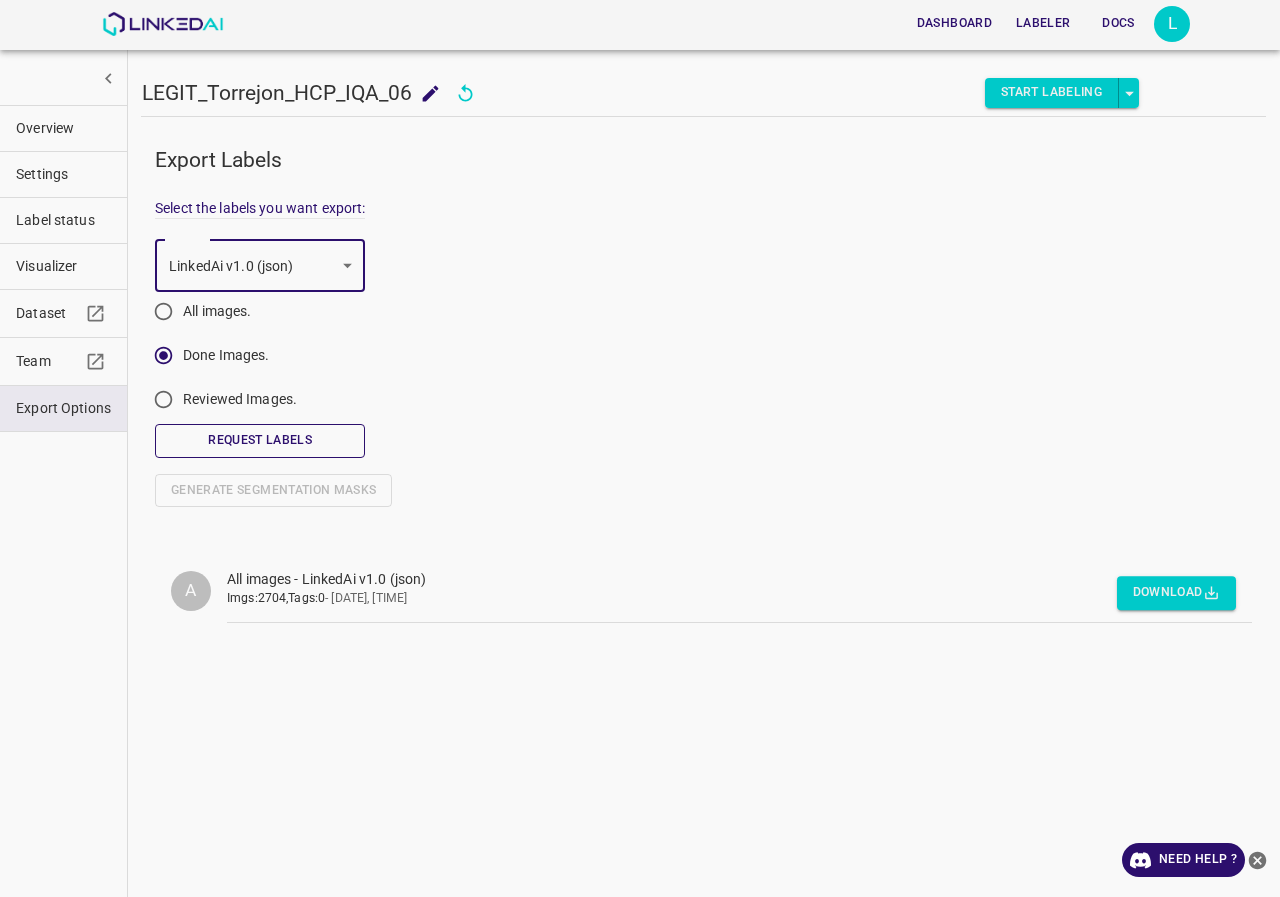 click on "Request Labels" at bounding box center [260, 440] 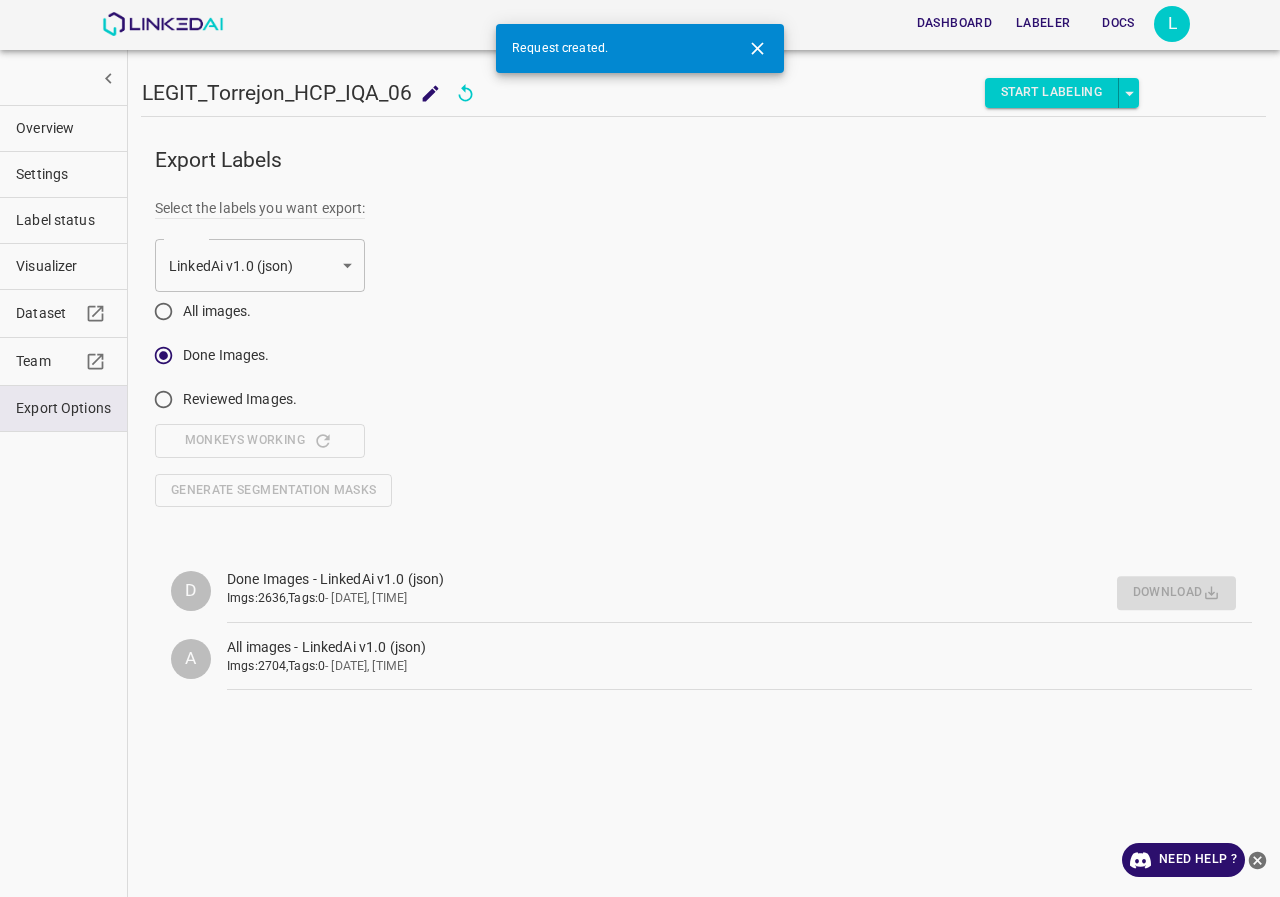 click on "Overview" at bounding box center [63, 128] 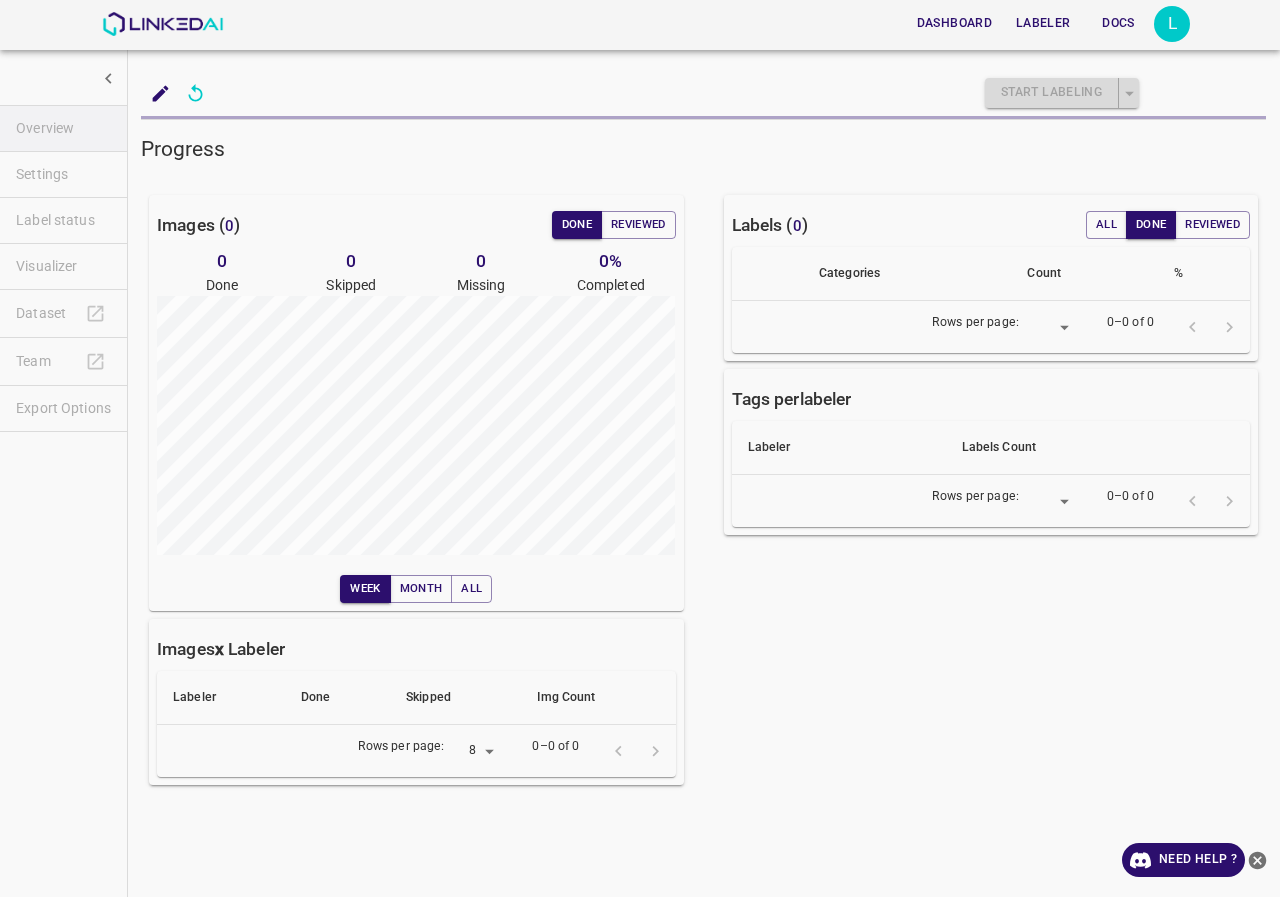 scroll, scrollTop: 0, scrollLeft: 0, axis: both 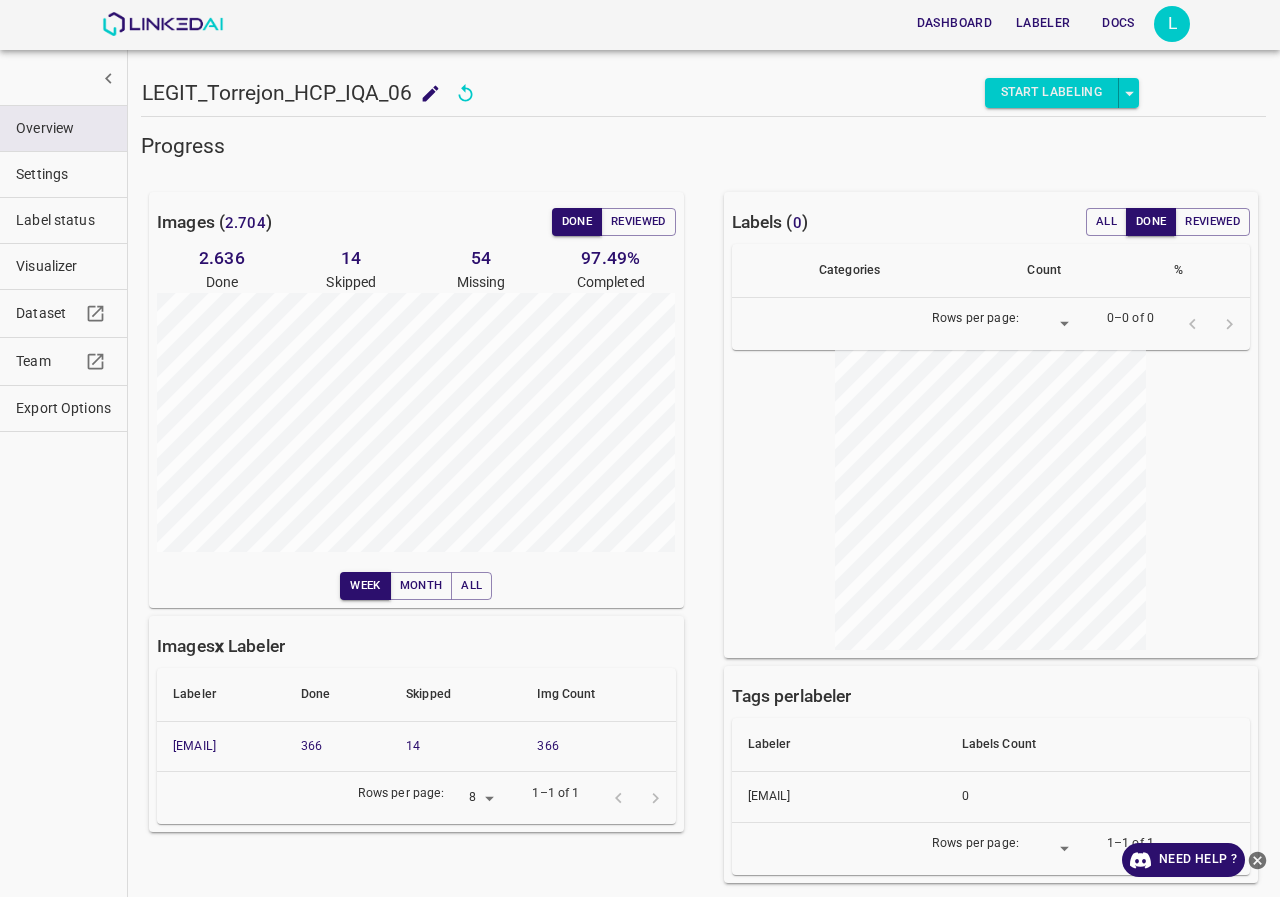 click on "Label status" at bounding box center (63, 128) 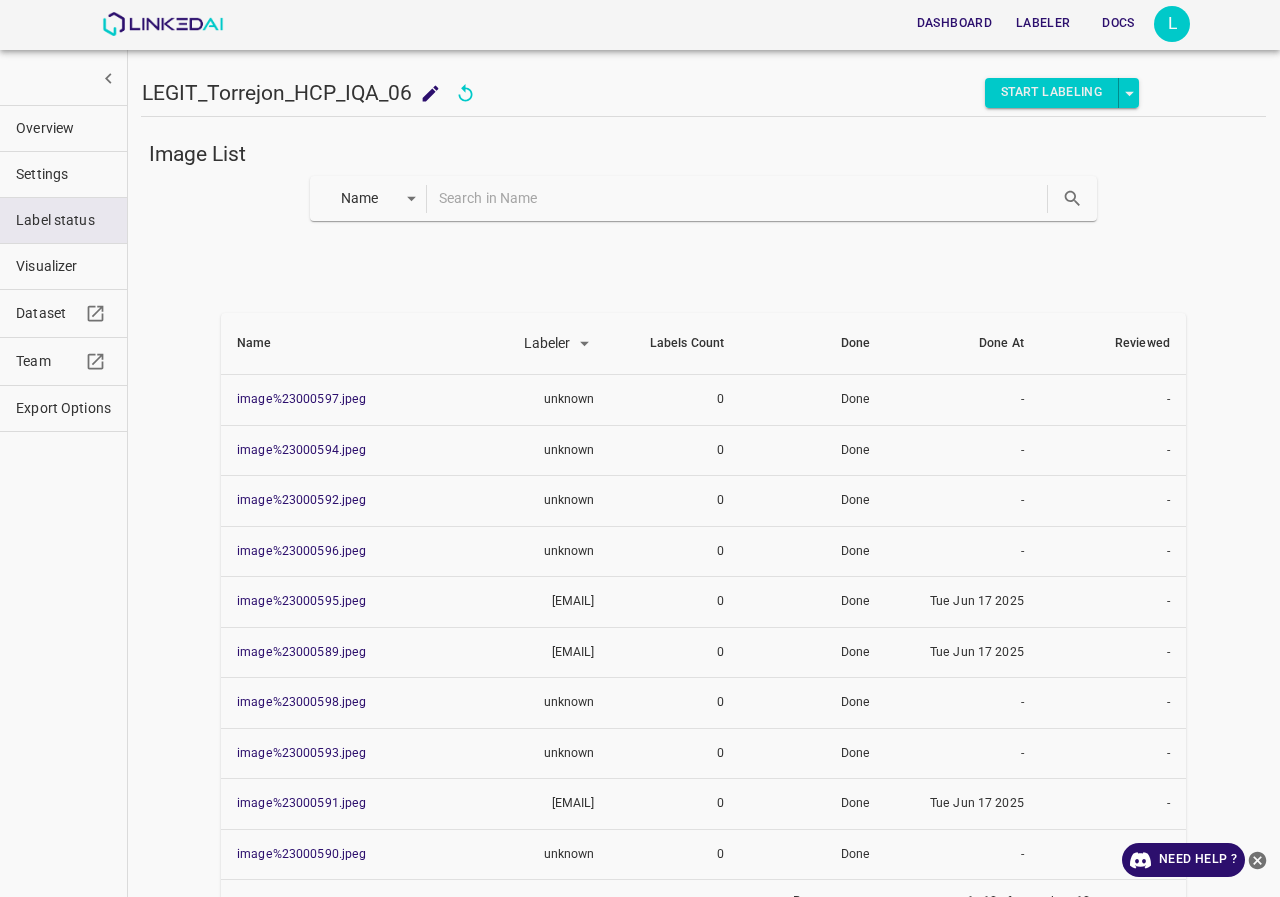 click on "Dashboard Labeler Docs L LEGIT_Torrejon_HCP_IQA_06 LEGIT_Torrejon_HCP_IQA_06 Start Labeling Image List Name key Name Labeler labeler Labels Count Done Done At Reviewed image%23000597.jpeg unknown 0 Done - - image%23000594.jpeg unknown 0 Done - - image%23000592.jpeg unknown 0 Done - - image%23000596.jpeg unknown 0 Done - - image%23000595.jpeg [EMAIL] 0 Done [DATE] - image%23000589.jpeg [EMAIL] 0 Done [DATE] - image%23000598.jpeg unknown 0 Done - - image%23000593.jpeg unknown 0 Done - - image%23000591.jpeg [EMAIL] 0 Done [DATE] - image%23000590.jpeg unknown 0 Done - - Rows per page: 10 10 1–10 of more than 10 Overview Settings Label status Visualizer Dataset Team Export Options Need Help ? Dashboard Labeler Docs Account Dark Mode Logout v.4.3.6" at bounding box center (640, 448) 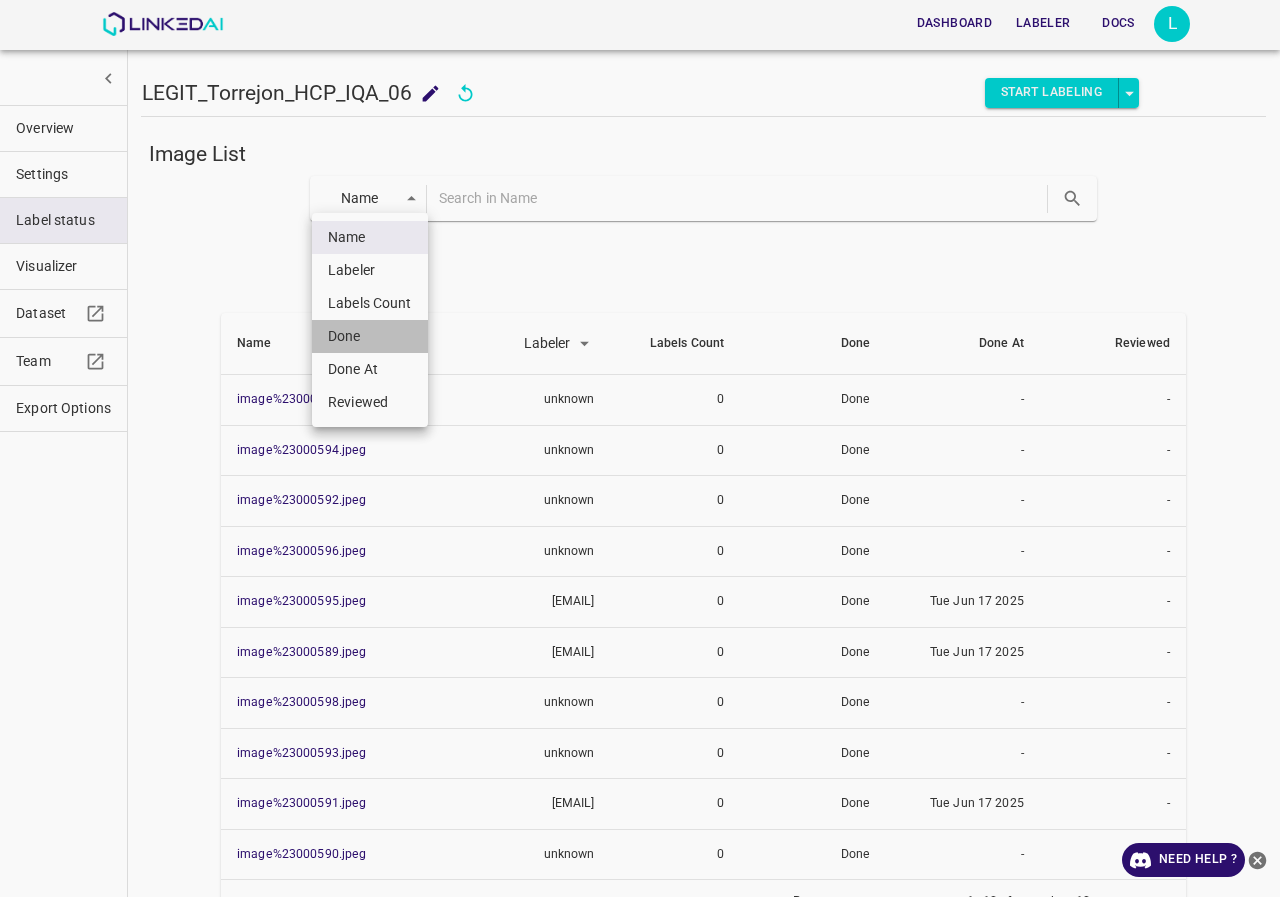 click on "Done" at bounding box center [370, 336] 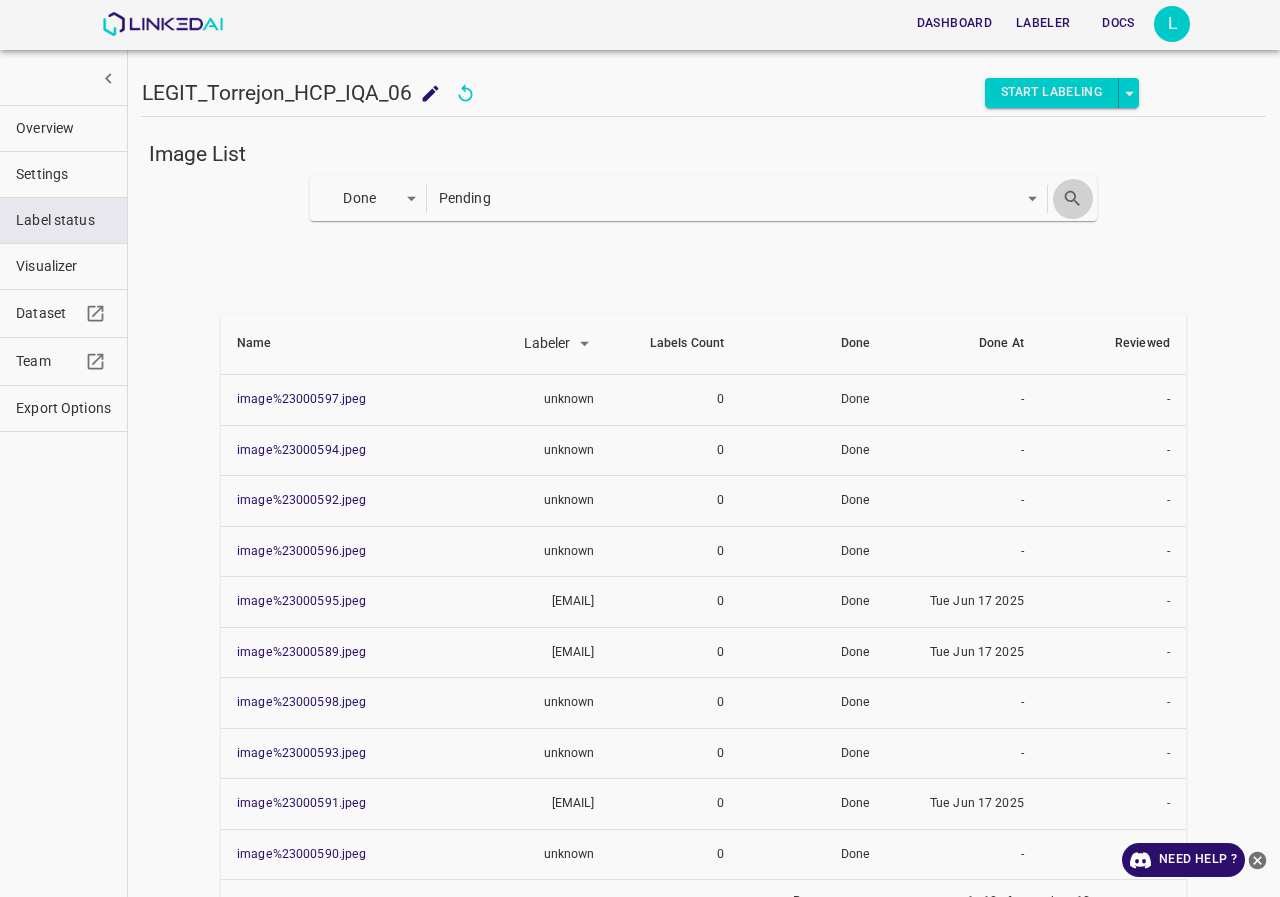 click at bounding box center (1072, 198) 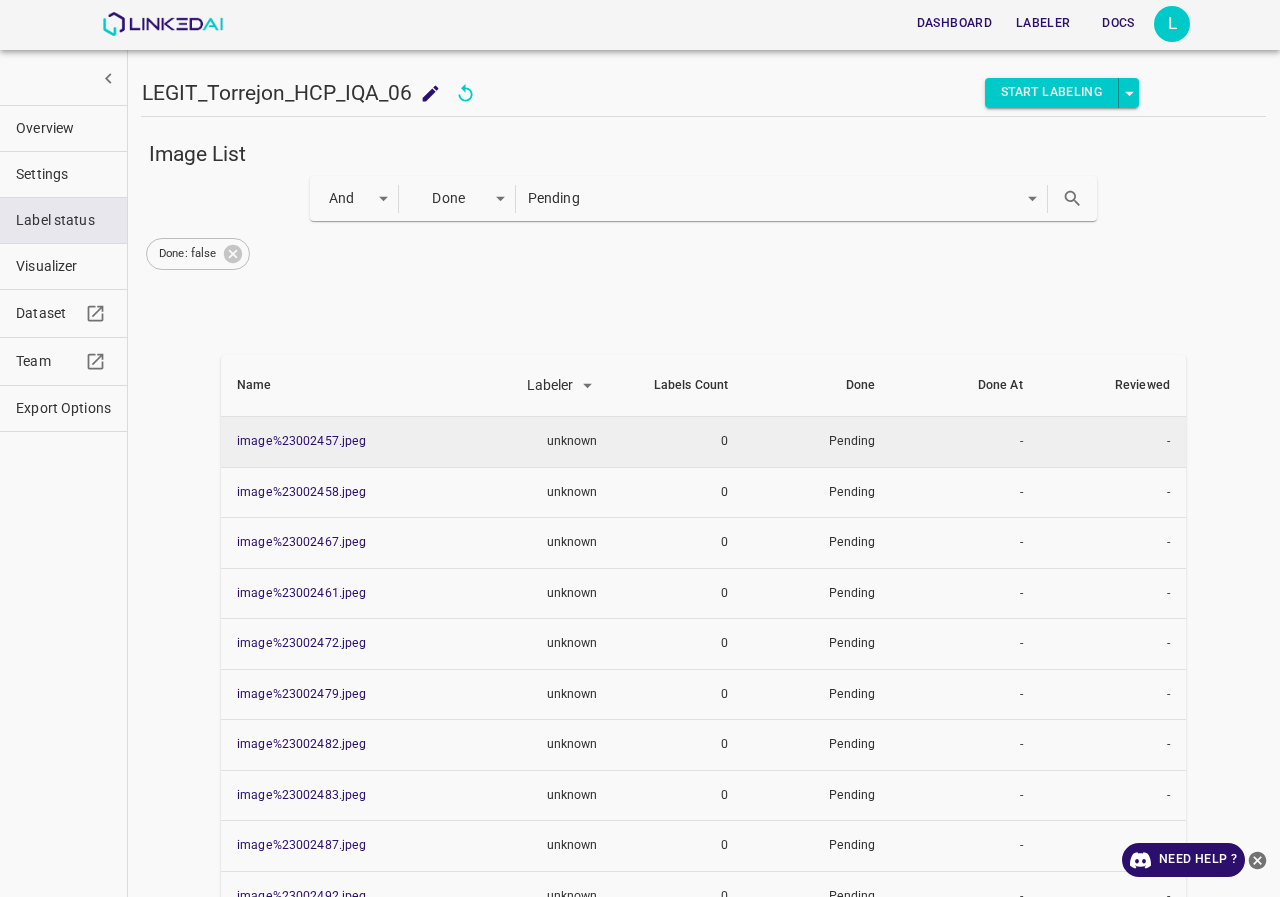 scroll, scrollTop: 100, scrollLeft: 0, axis: vertical 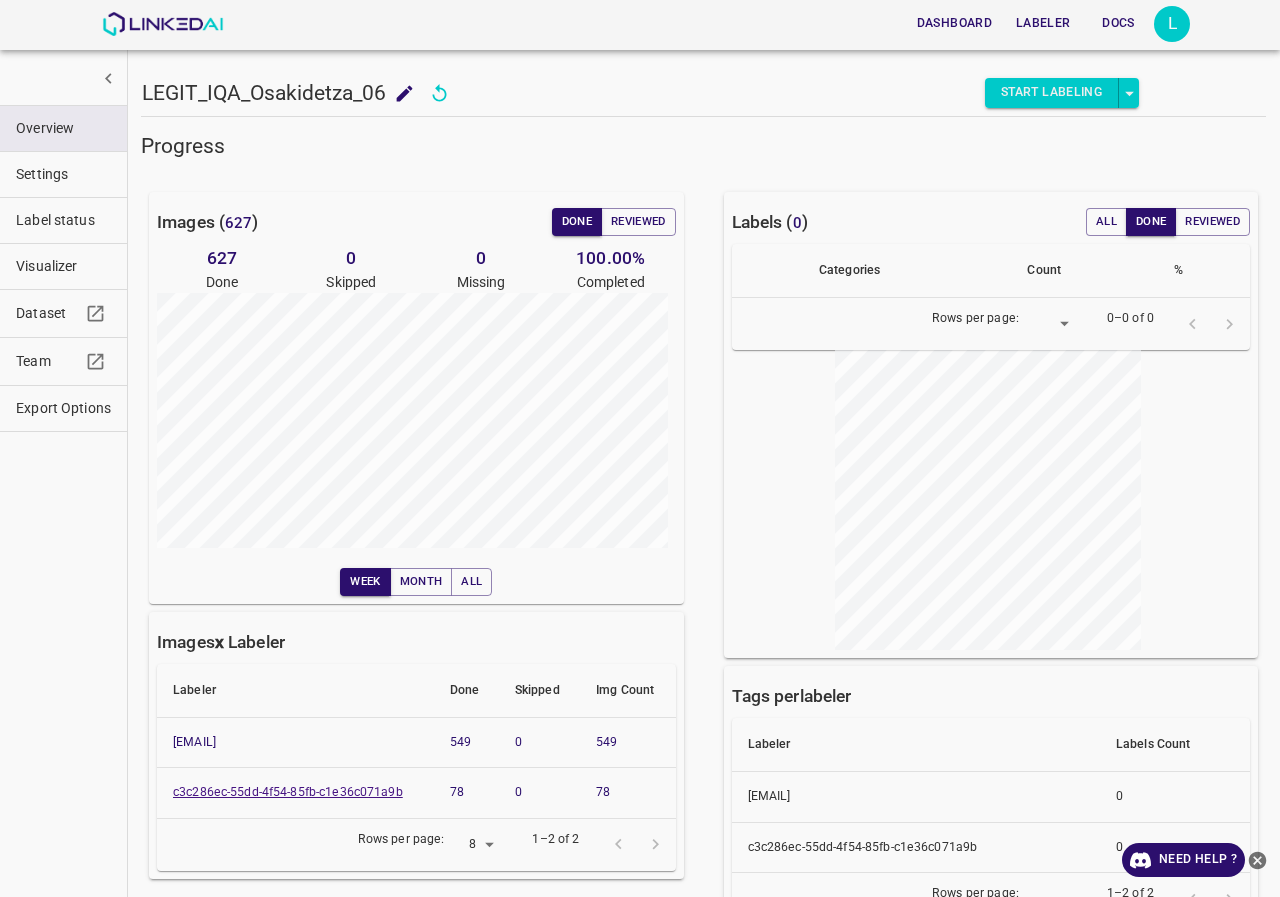 click on "c3c286ec-55dd-4f54-85fb-c1e36c071a9b" at bounding box center (194, 742) 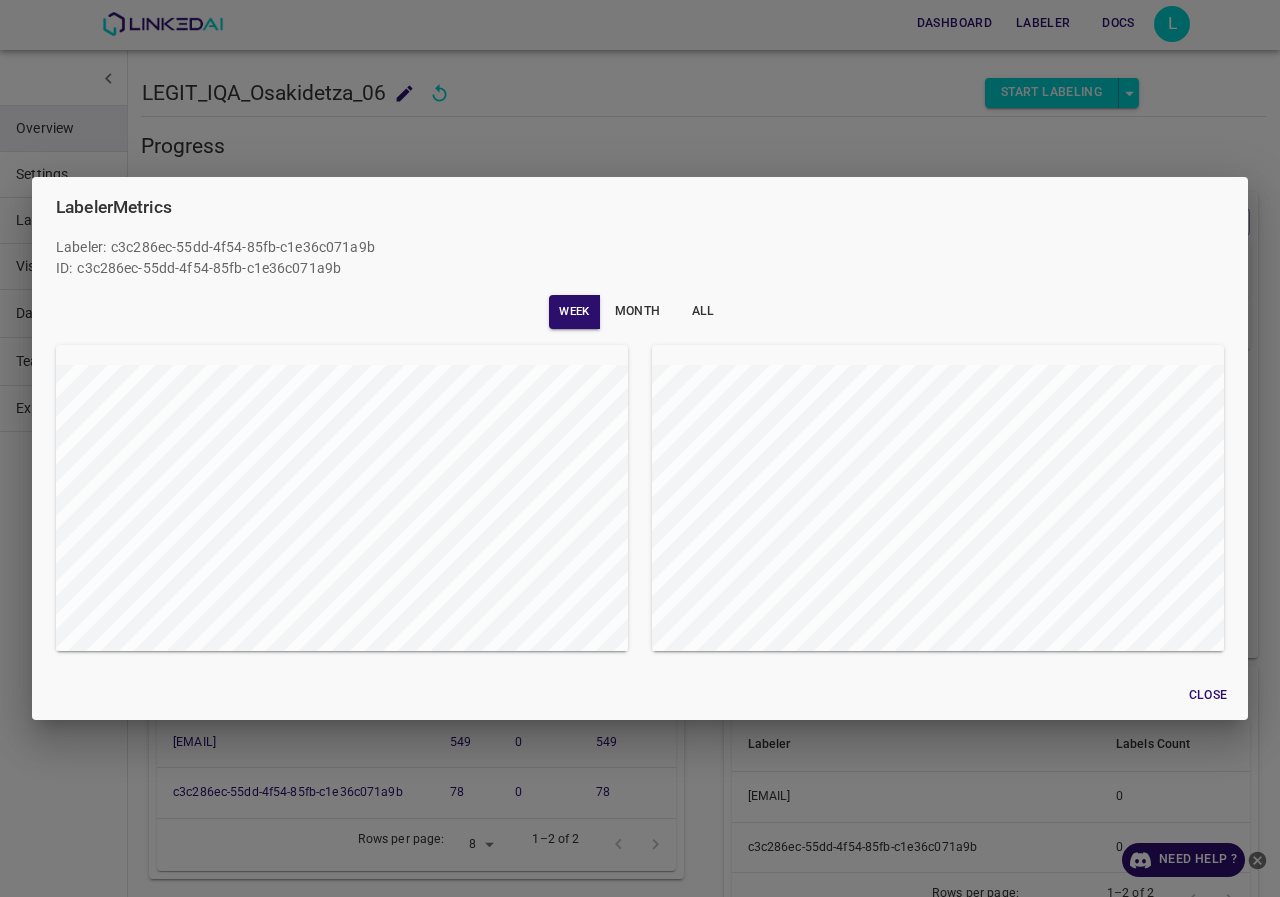 click on "Labeler  Metrics Labeler : [UUID] ID: [UUID] Week Month All Close" at bounding box center (640, 448) 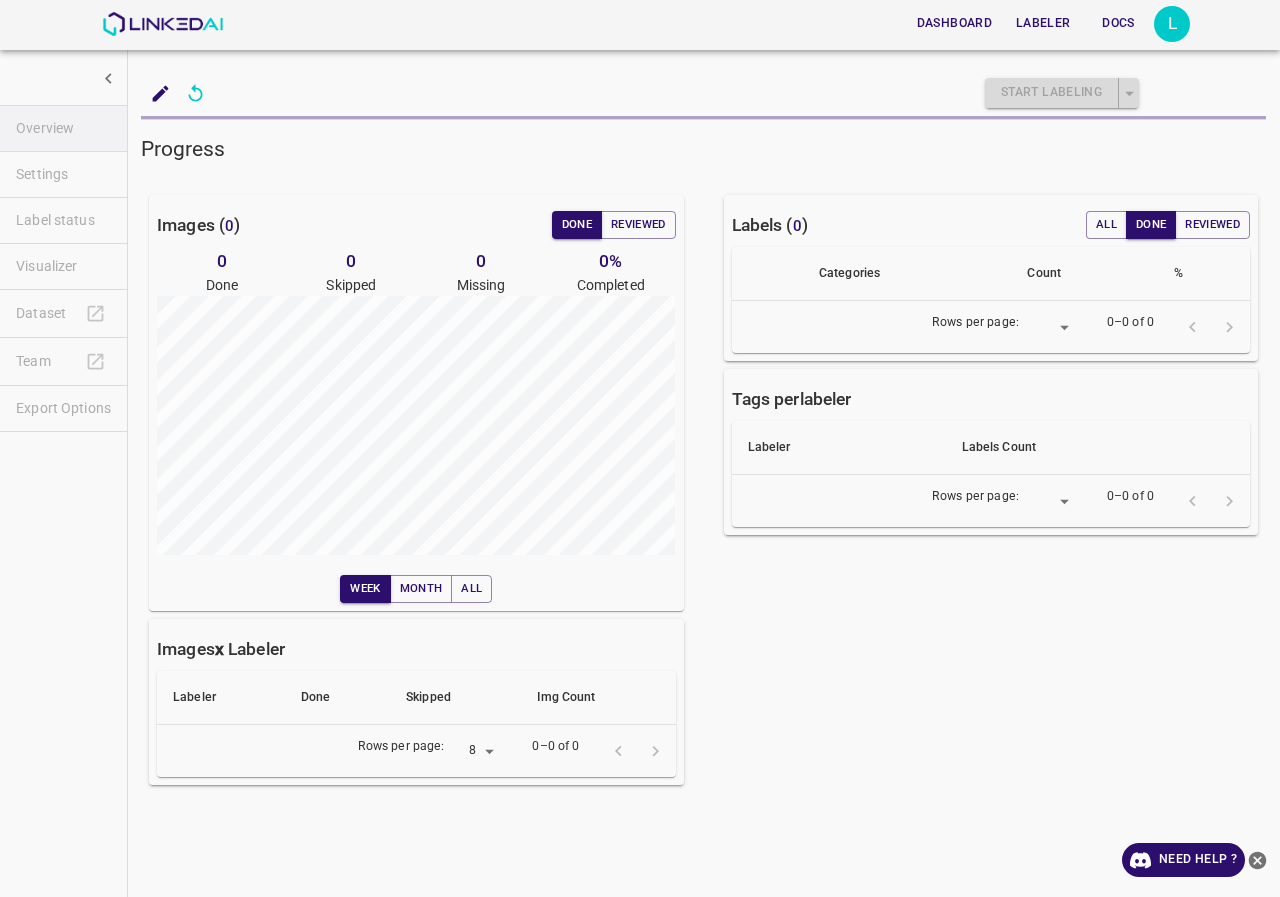 scroll, scrollTop: 0, scrollLeft: 0, axis: both 